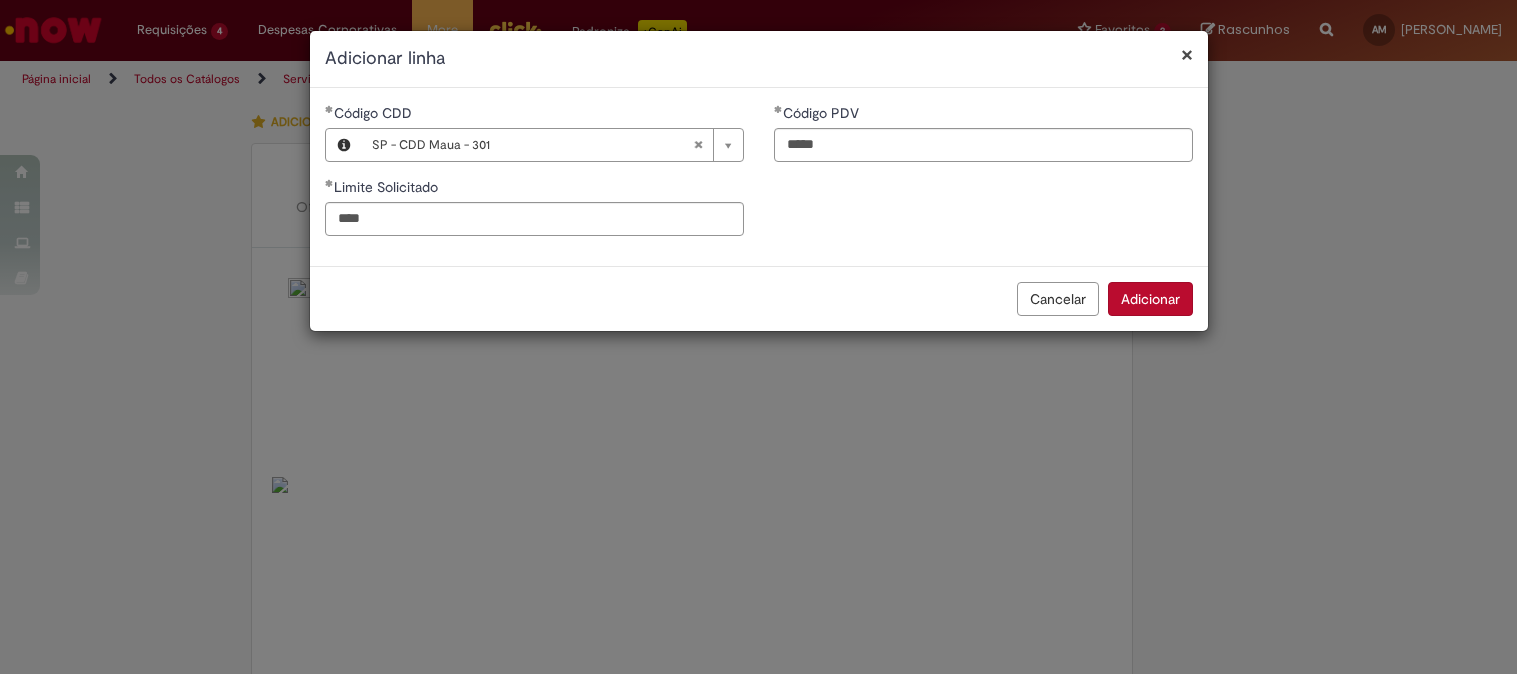 select on "*******" 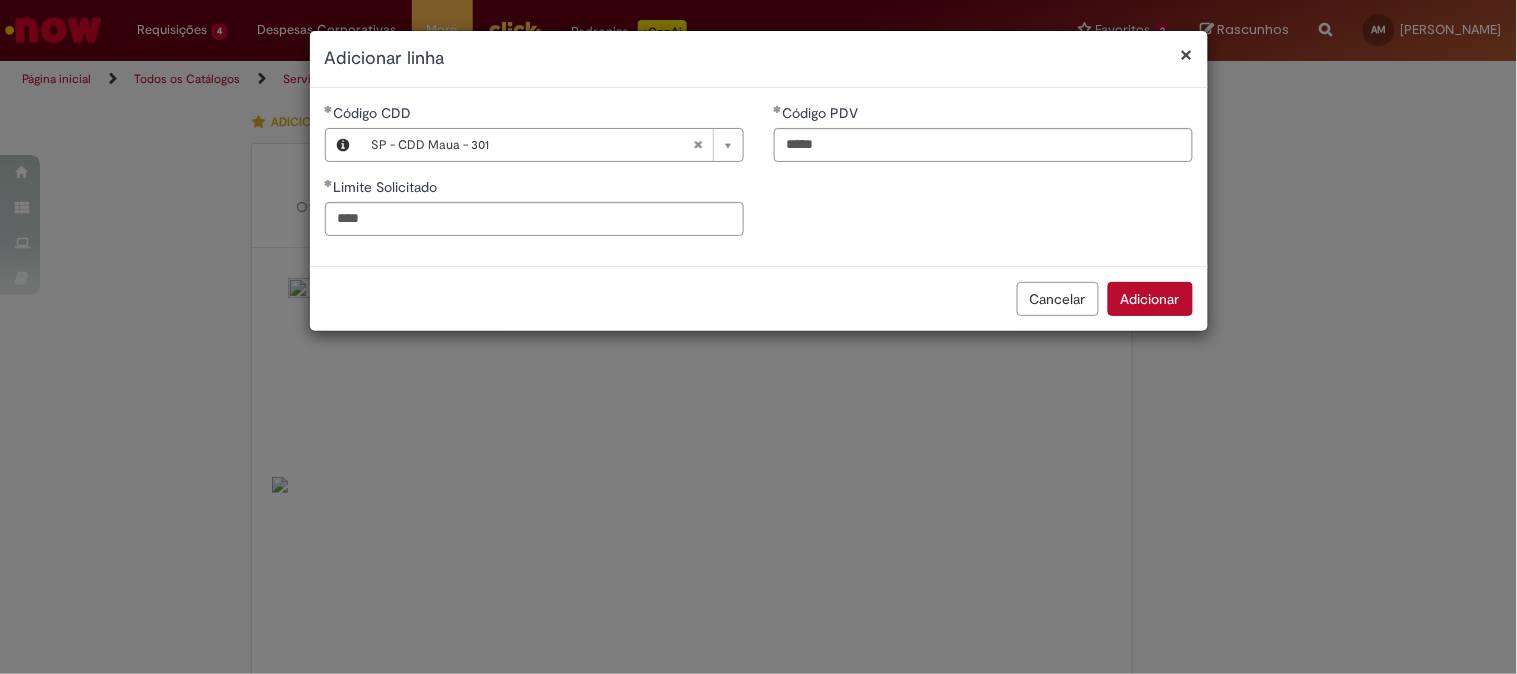 scroll, scrollTop: 1000, scrollLeft: 0, axis: vertical 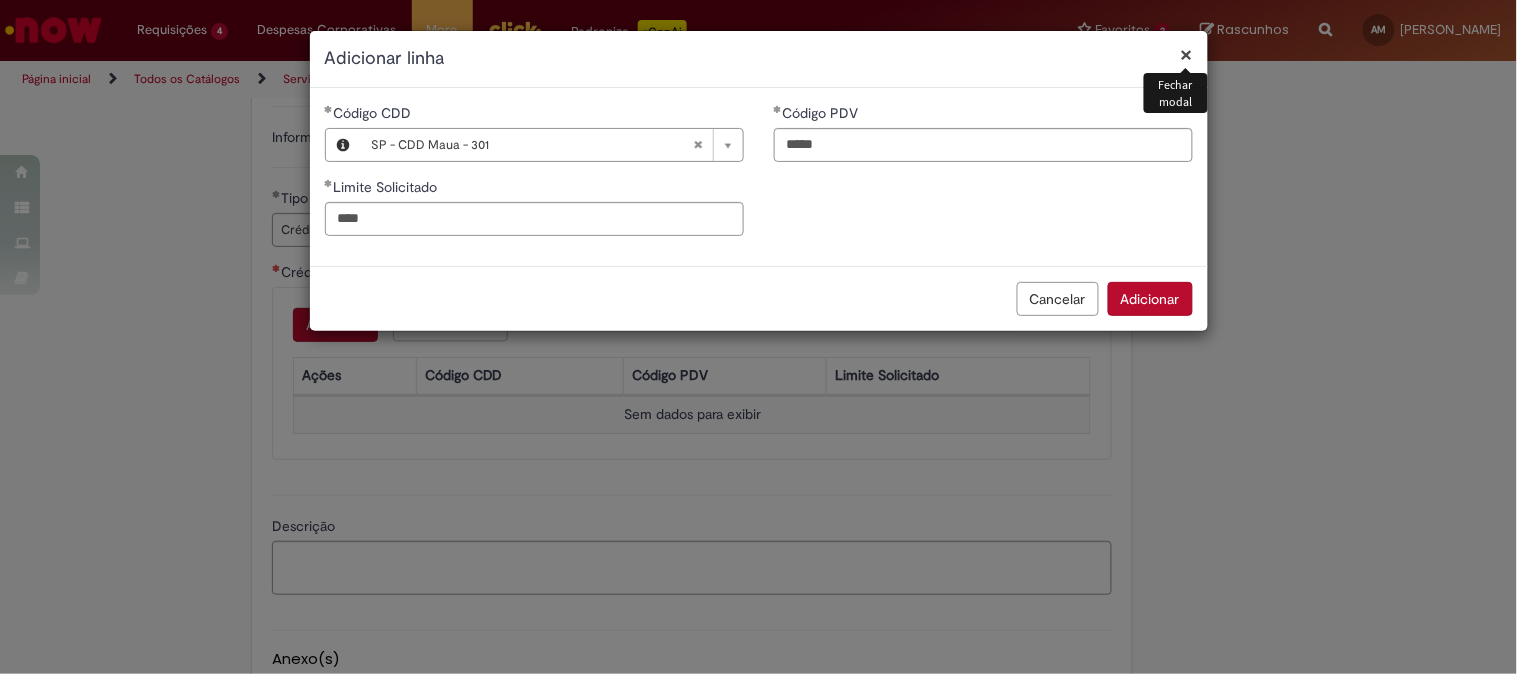 click on "×" at bounding box center (1187, 54) 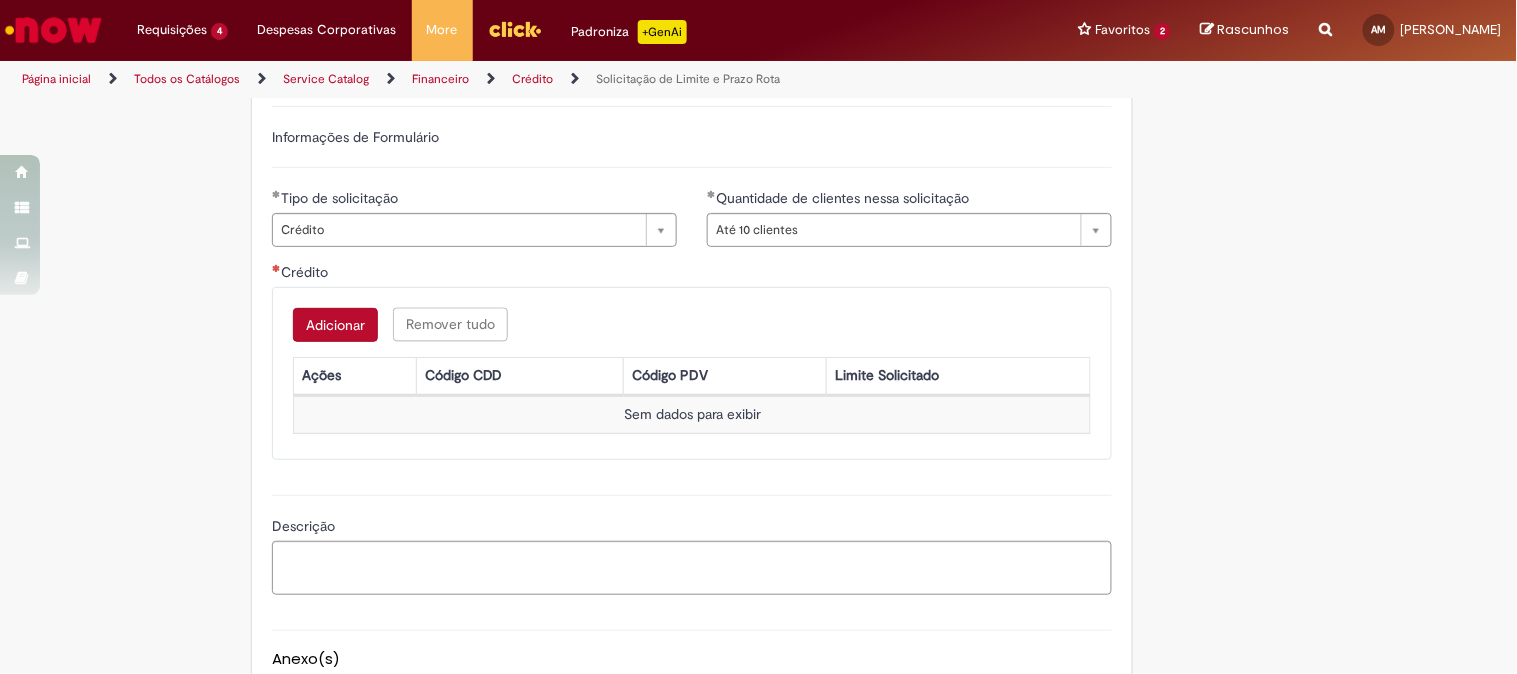 scroll, scrollTop: 555, scrollLeft: 0, axis: vertical 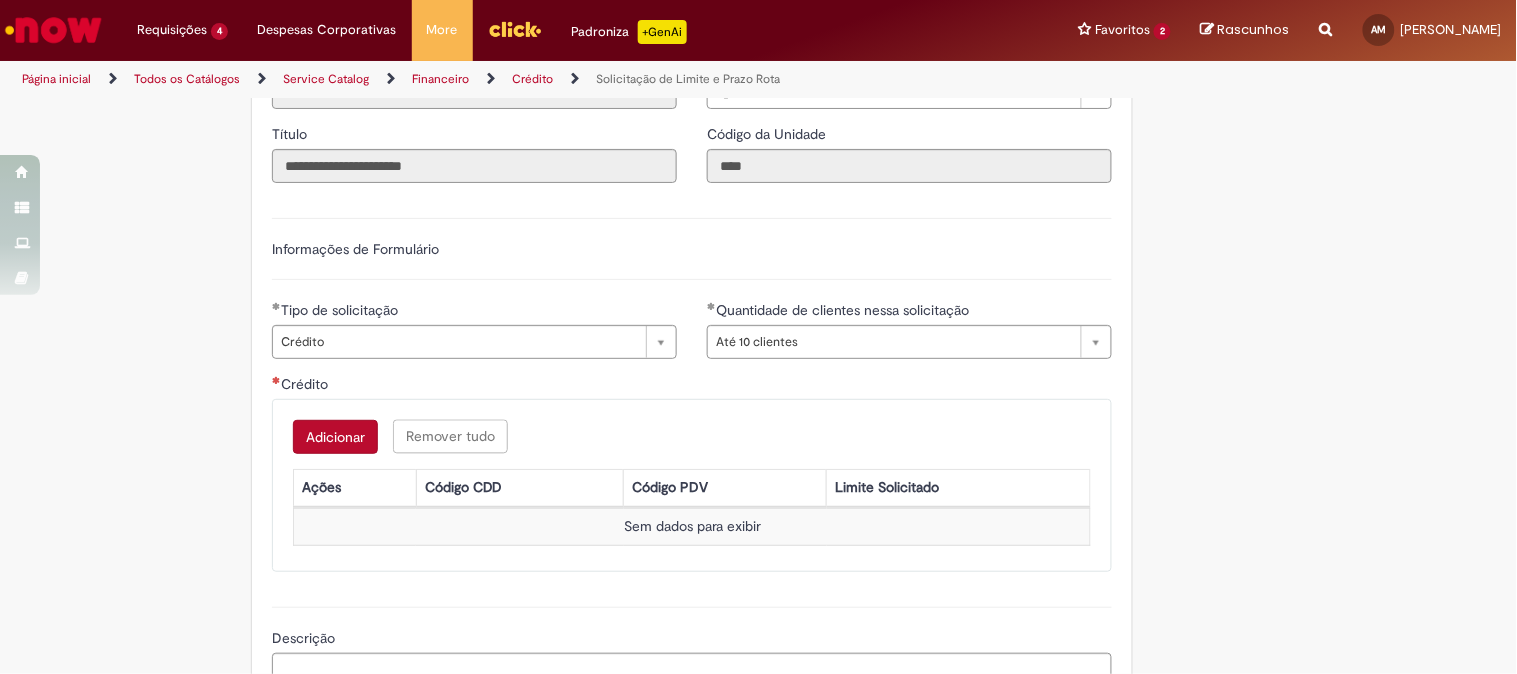 click on "Adicionar" at bounding box center (335, 437) 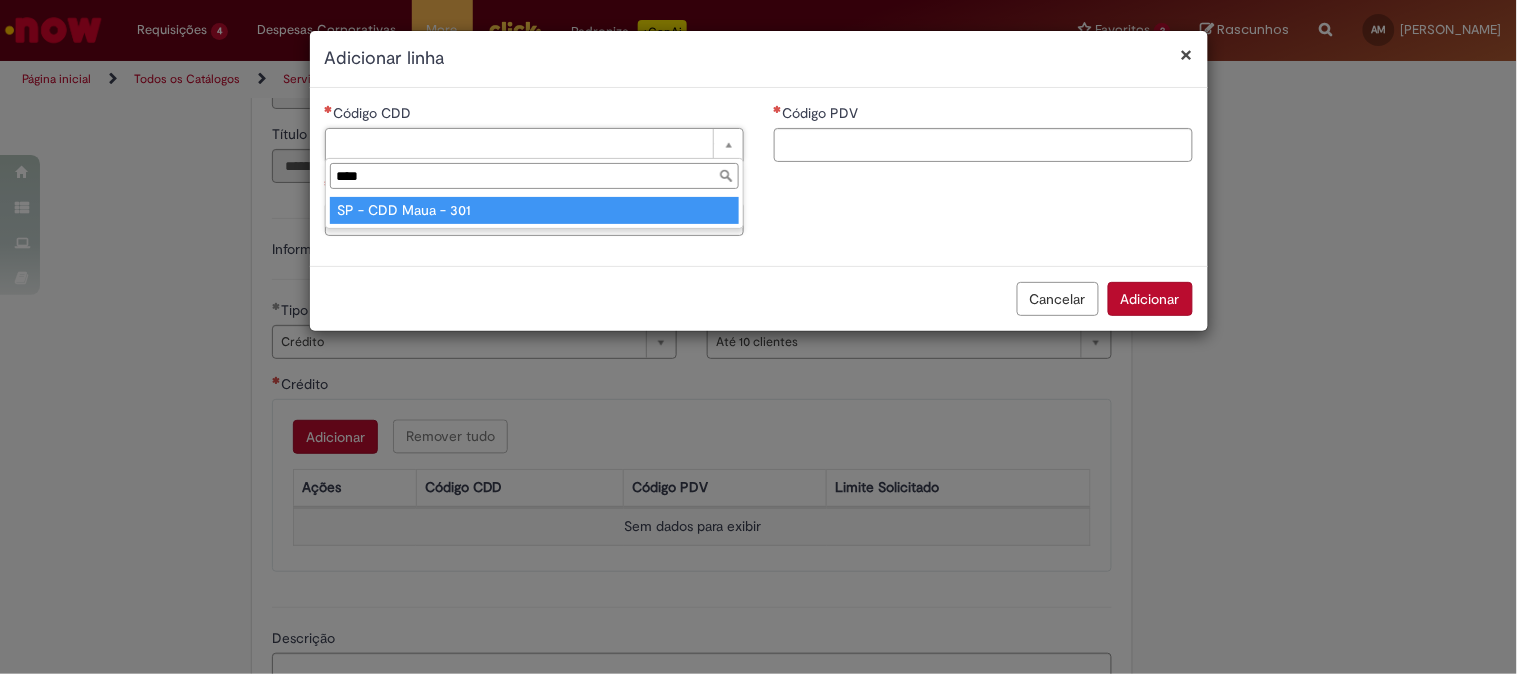 type on "****" 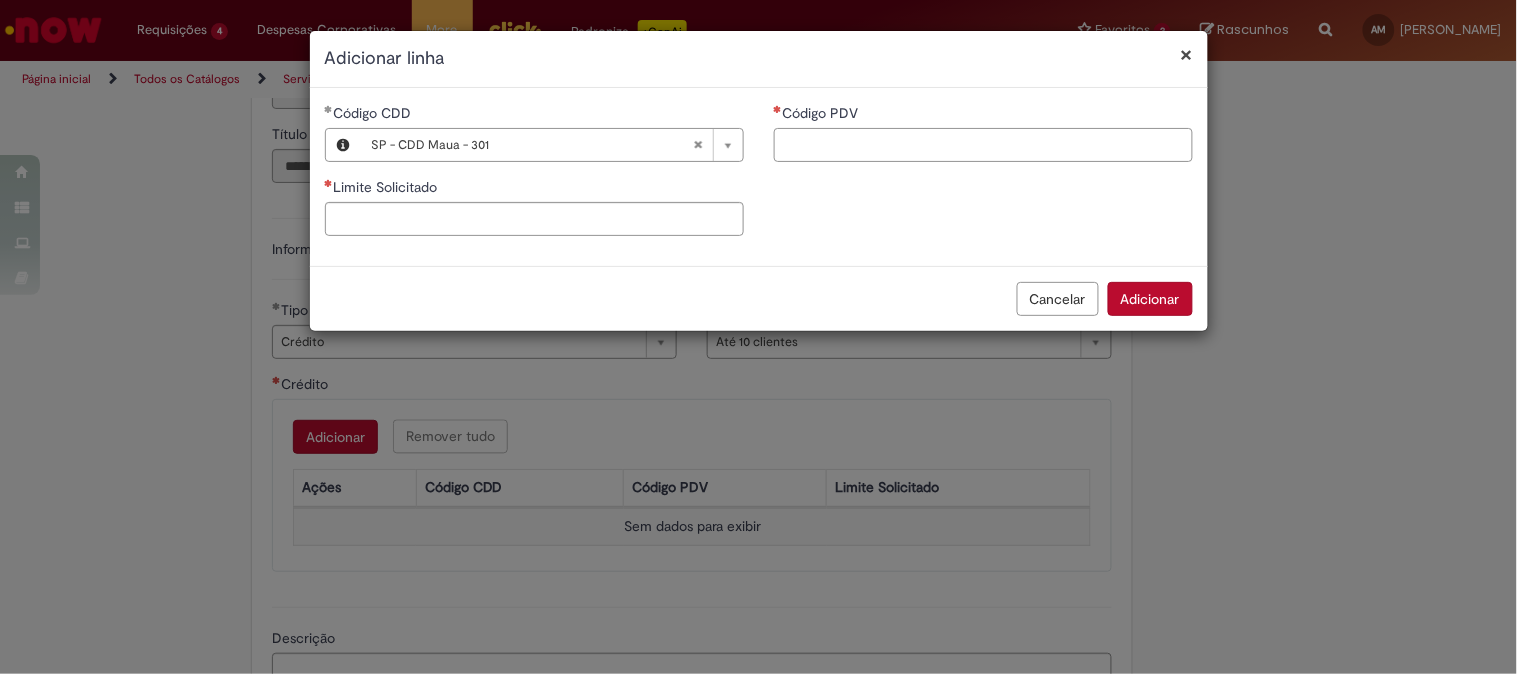 click on "Código PDV" at bounding box center (983, 145) 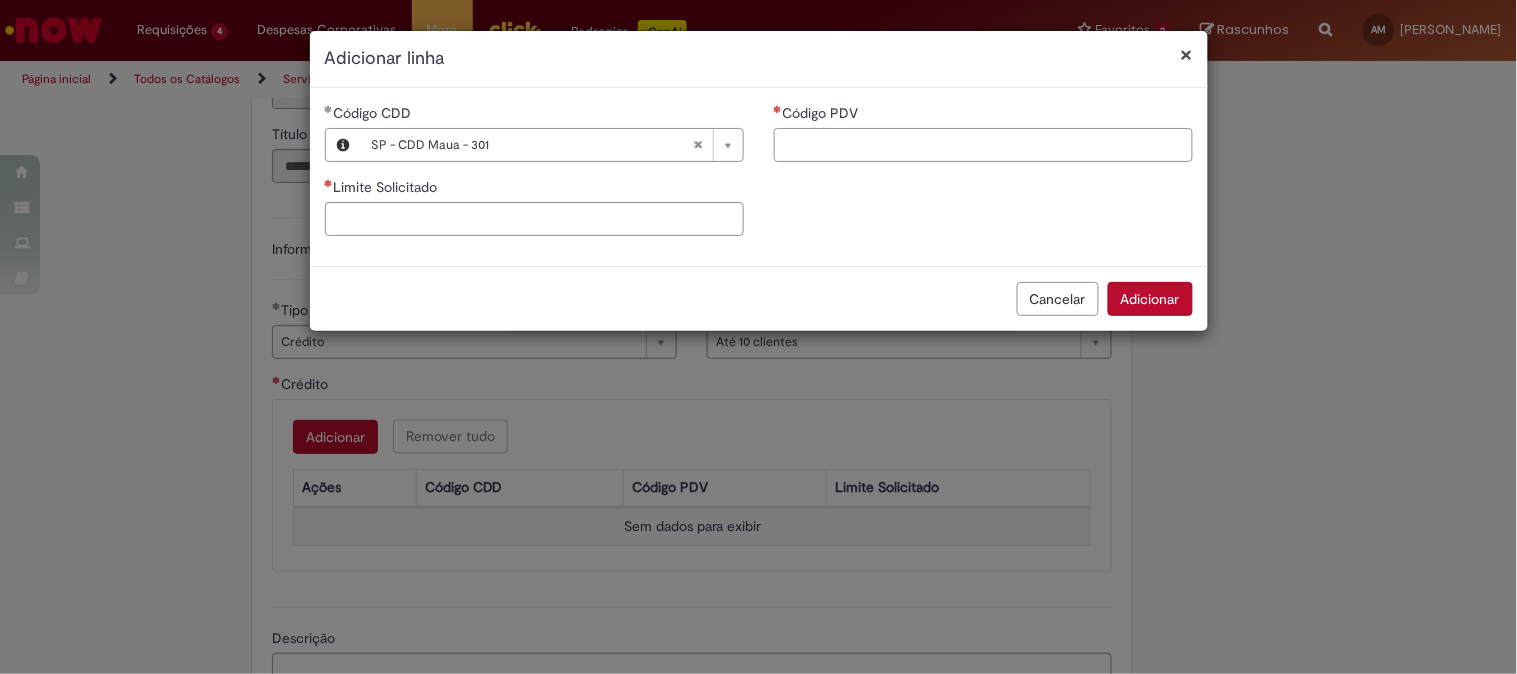 type on "*" 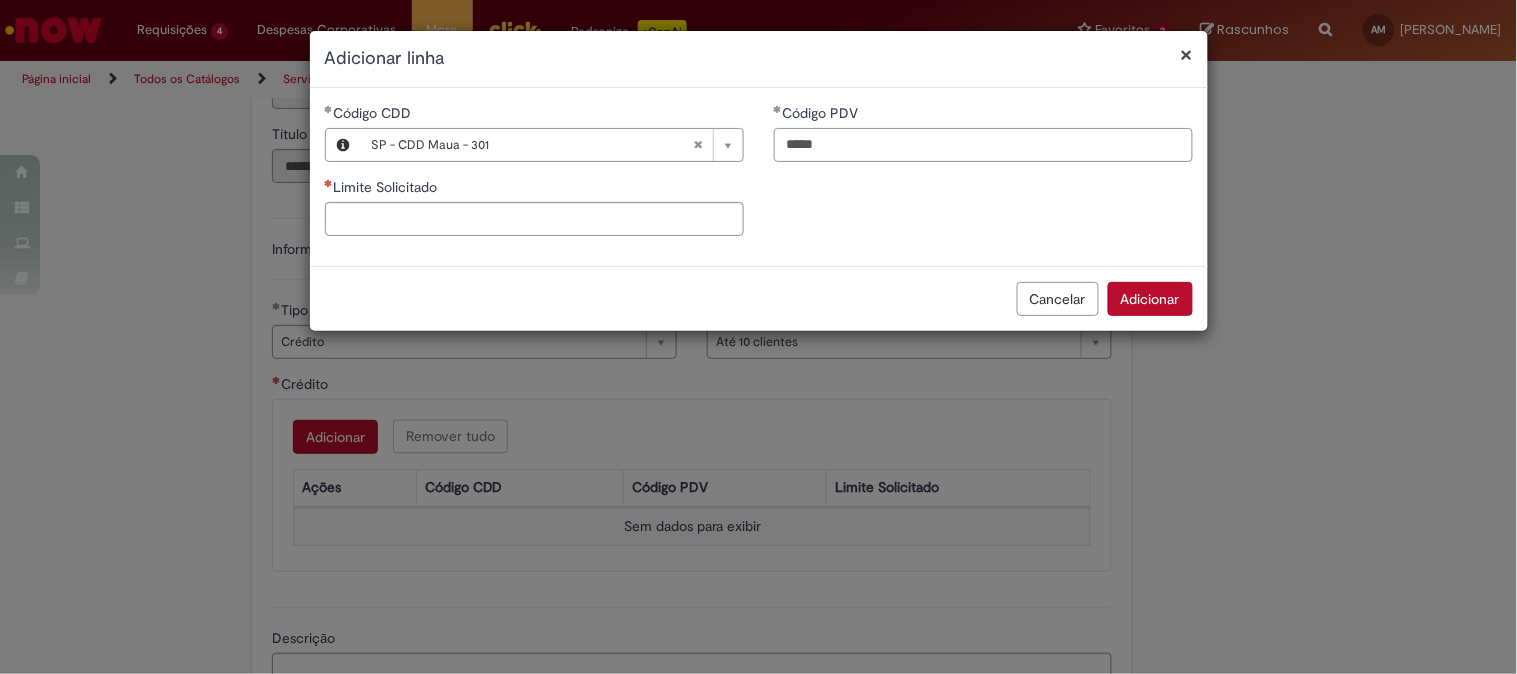 type on "*****" 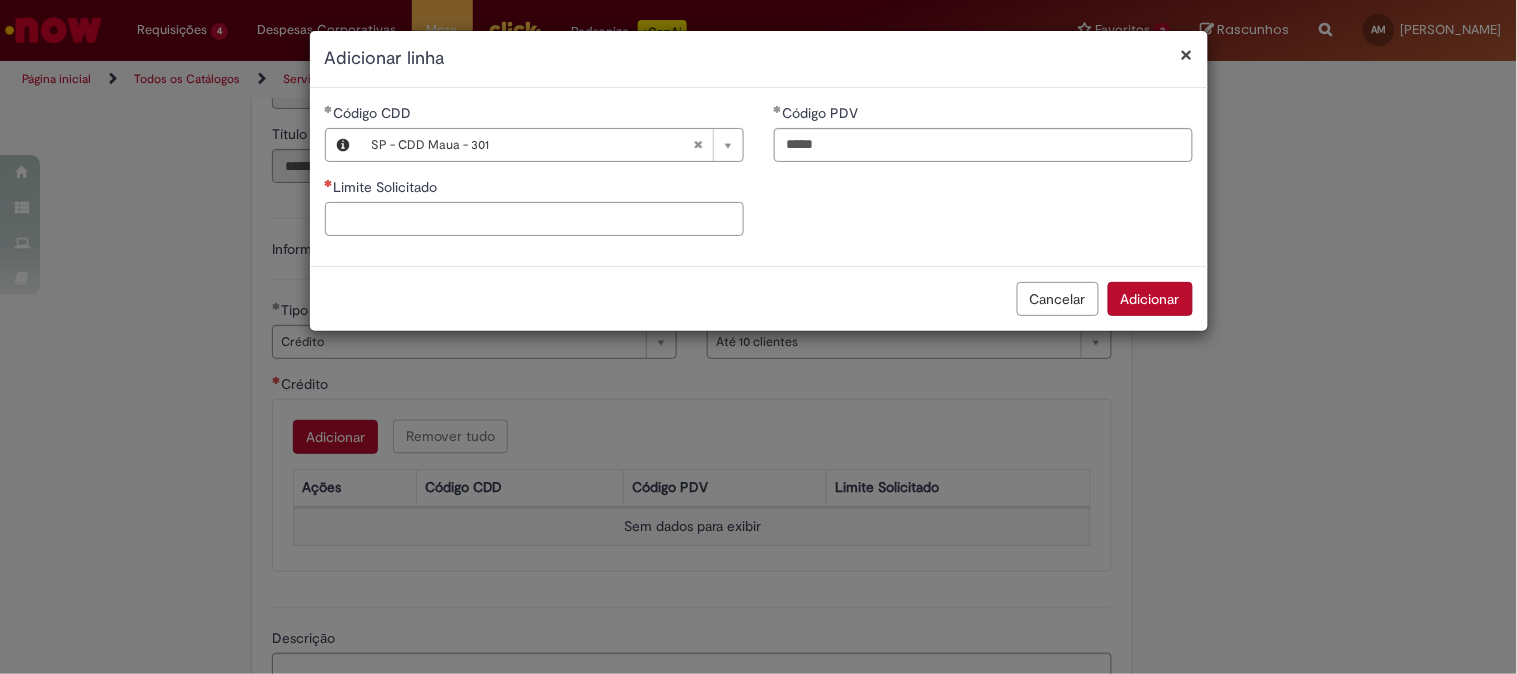 click on "Limite Solicitado" at bounding box center [534, 219] 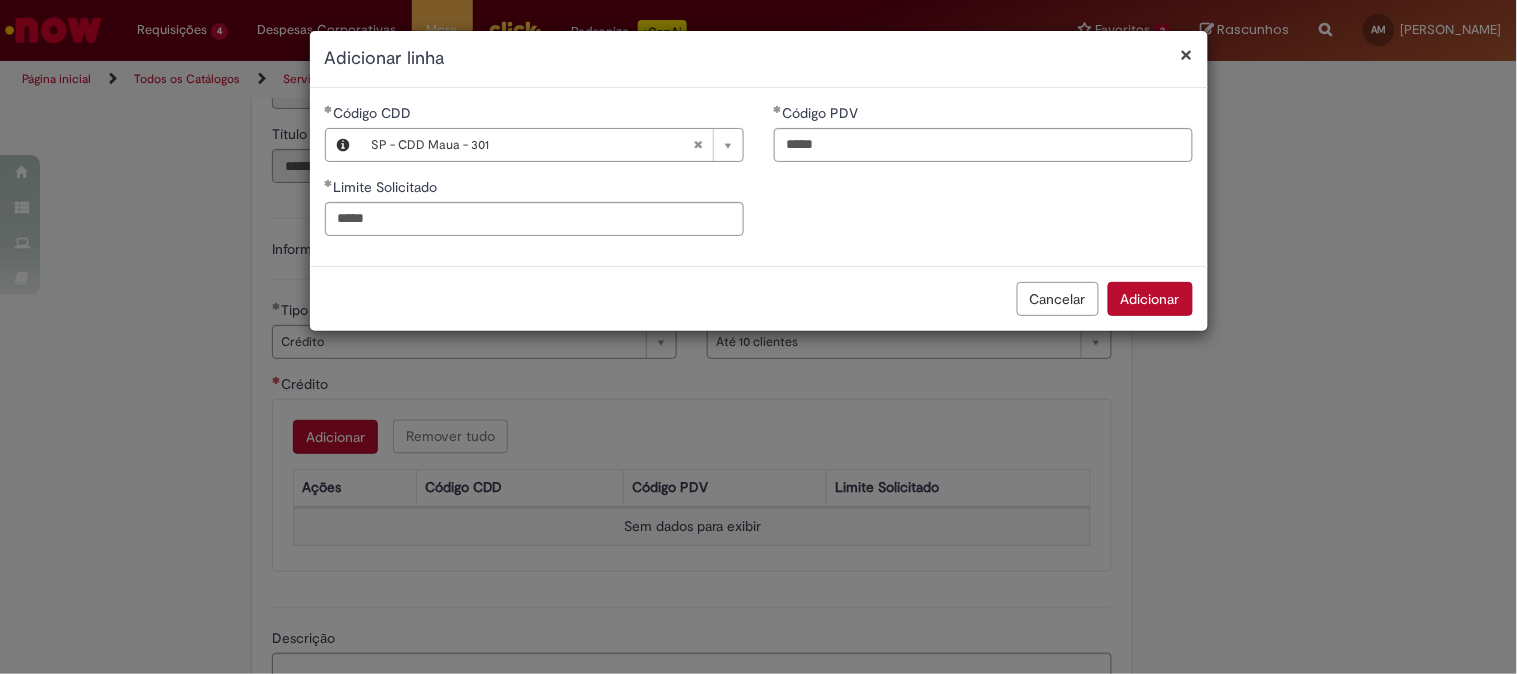 type on "********" 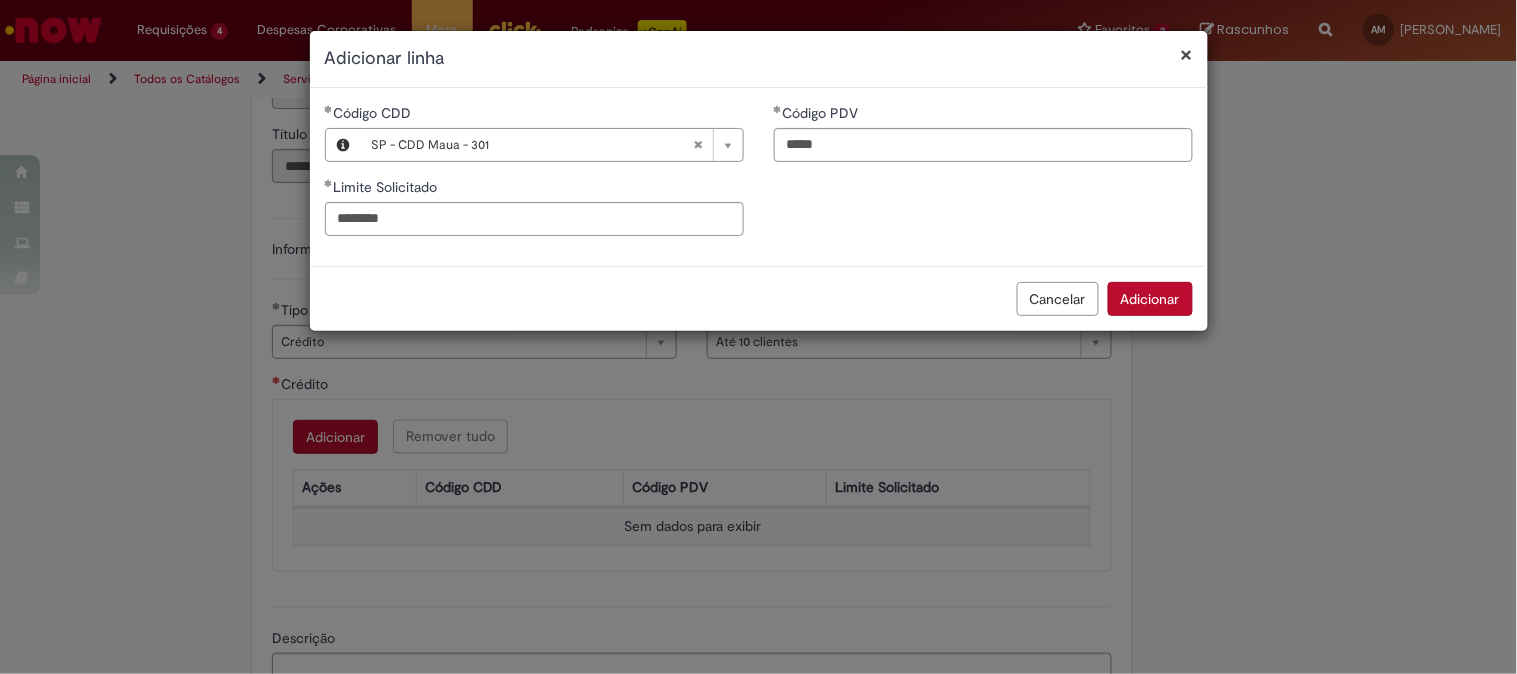 click on "Adicionar" at bounding box center (1150, 299) 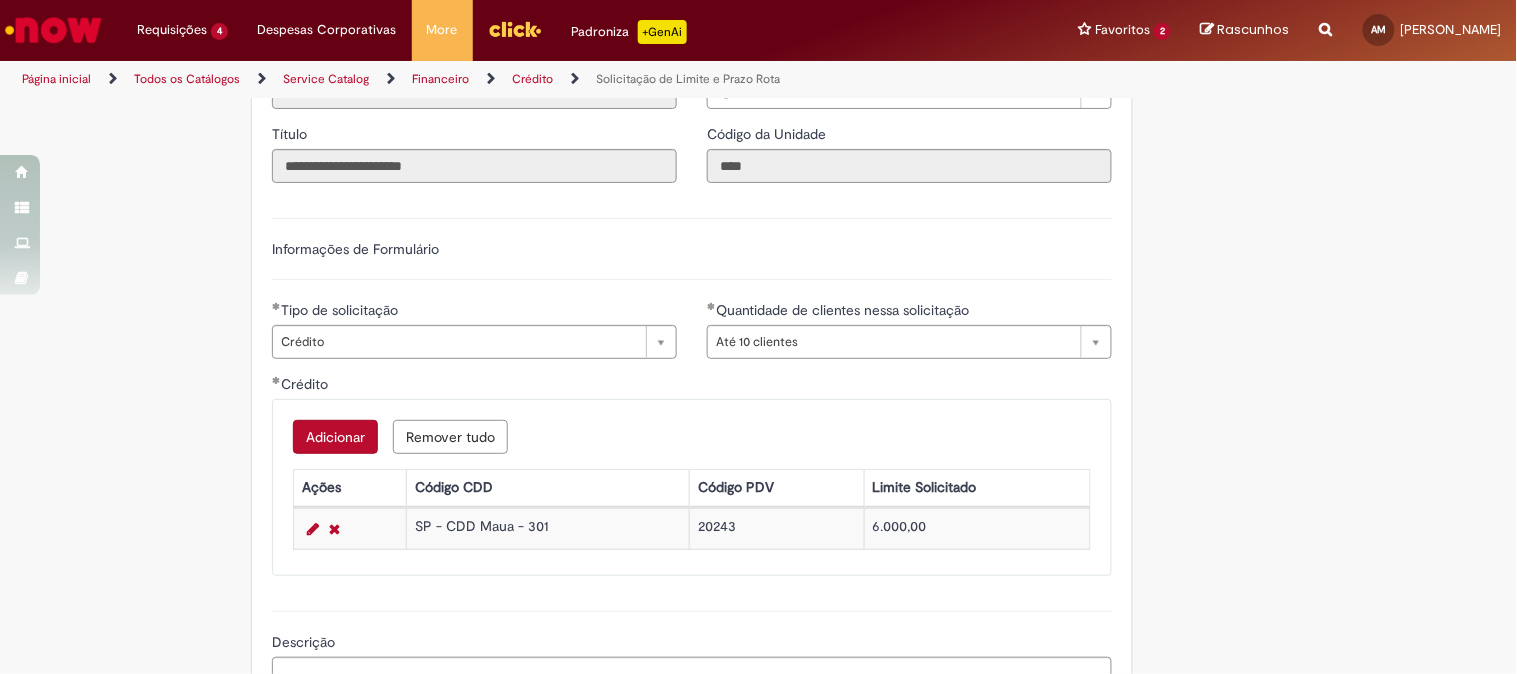 click on "Adicionar" at bounding box center (335, 437) 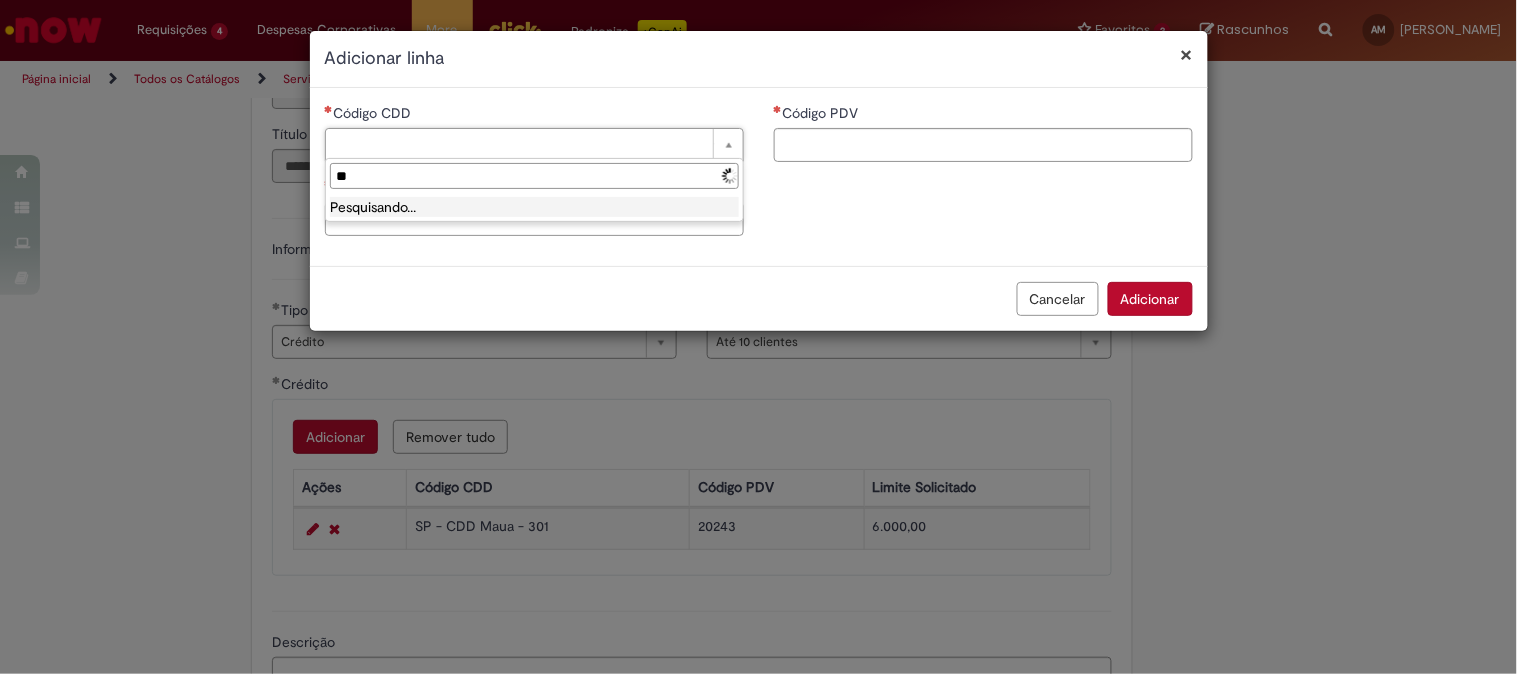 type on "*" 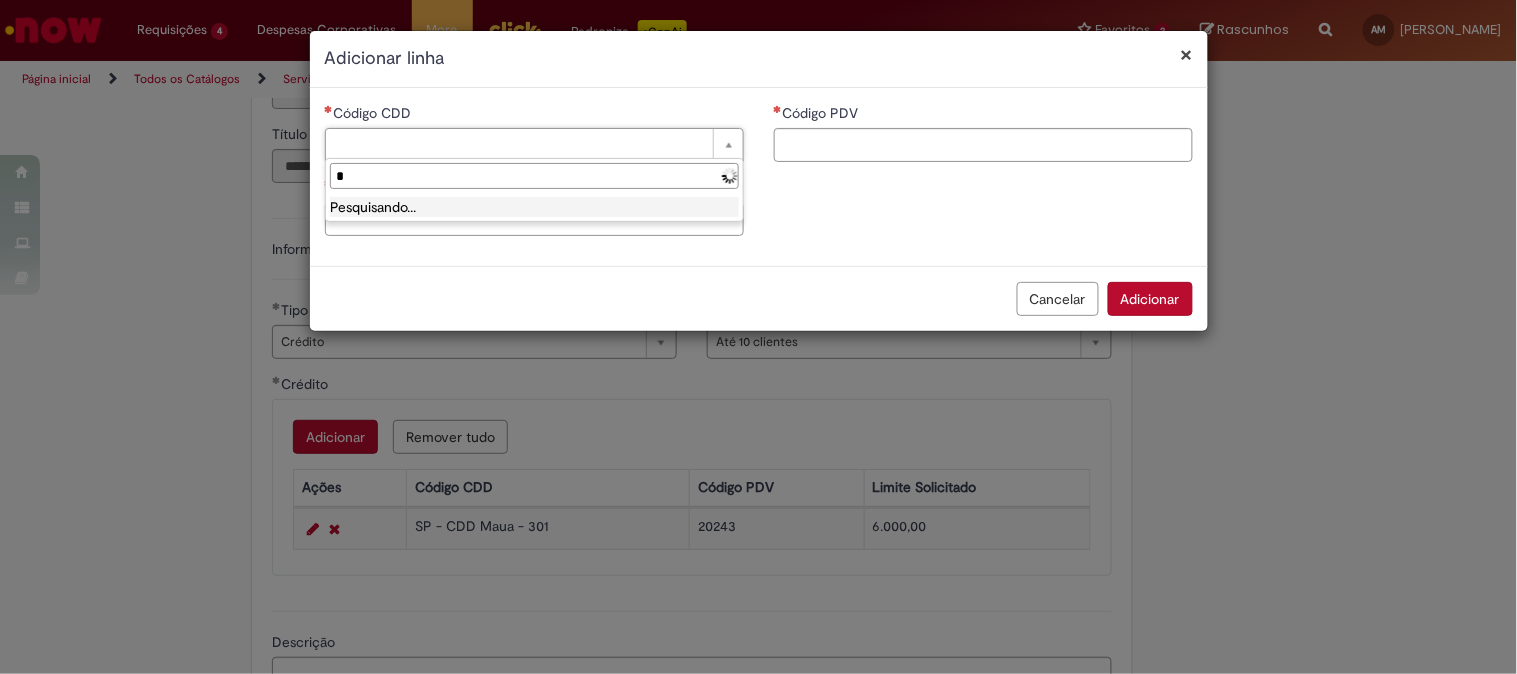 type 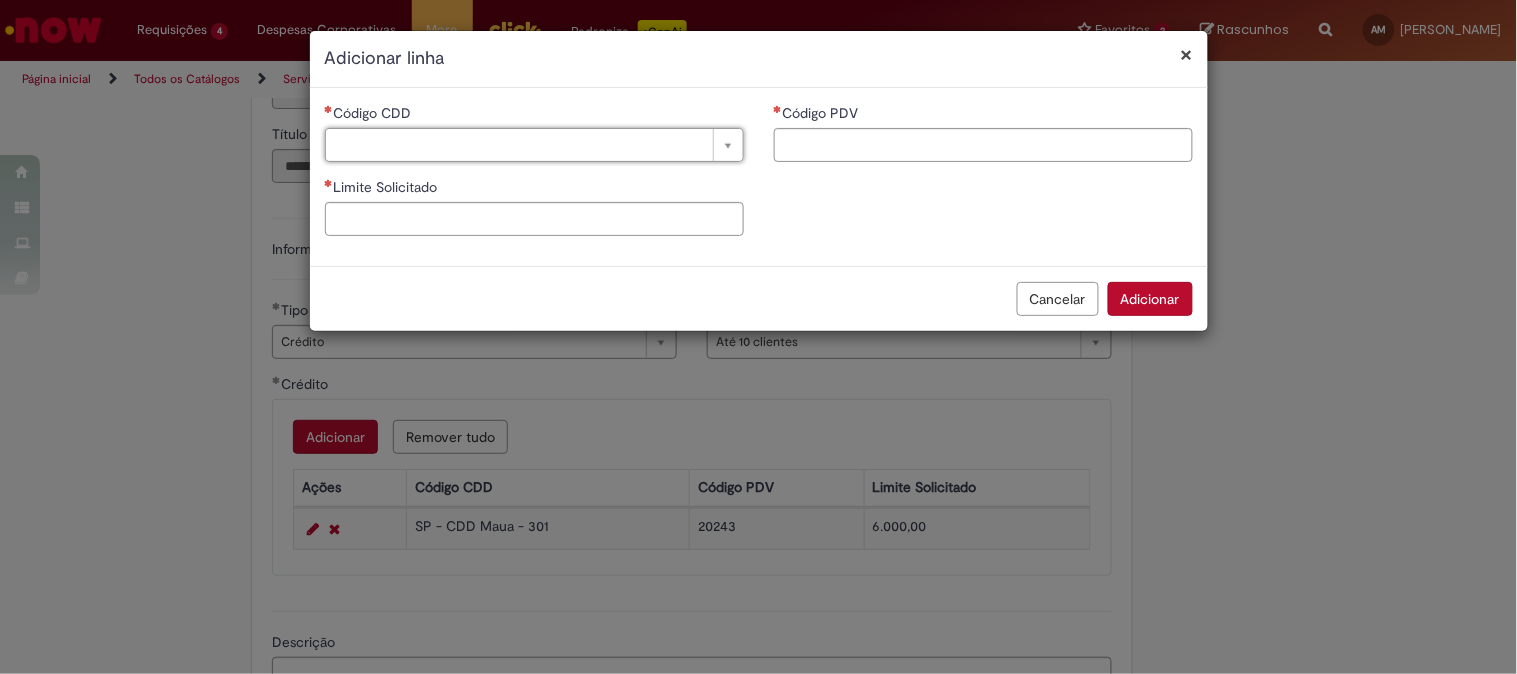 paste on "*****" 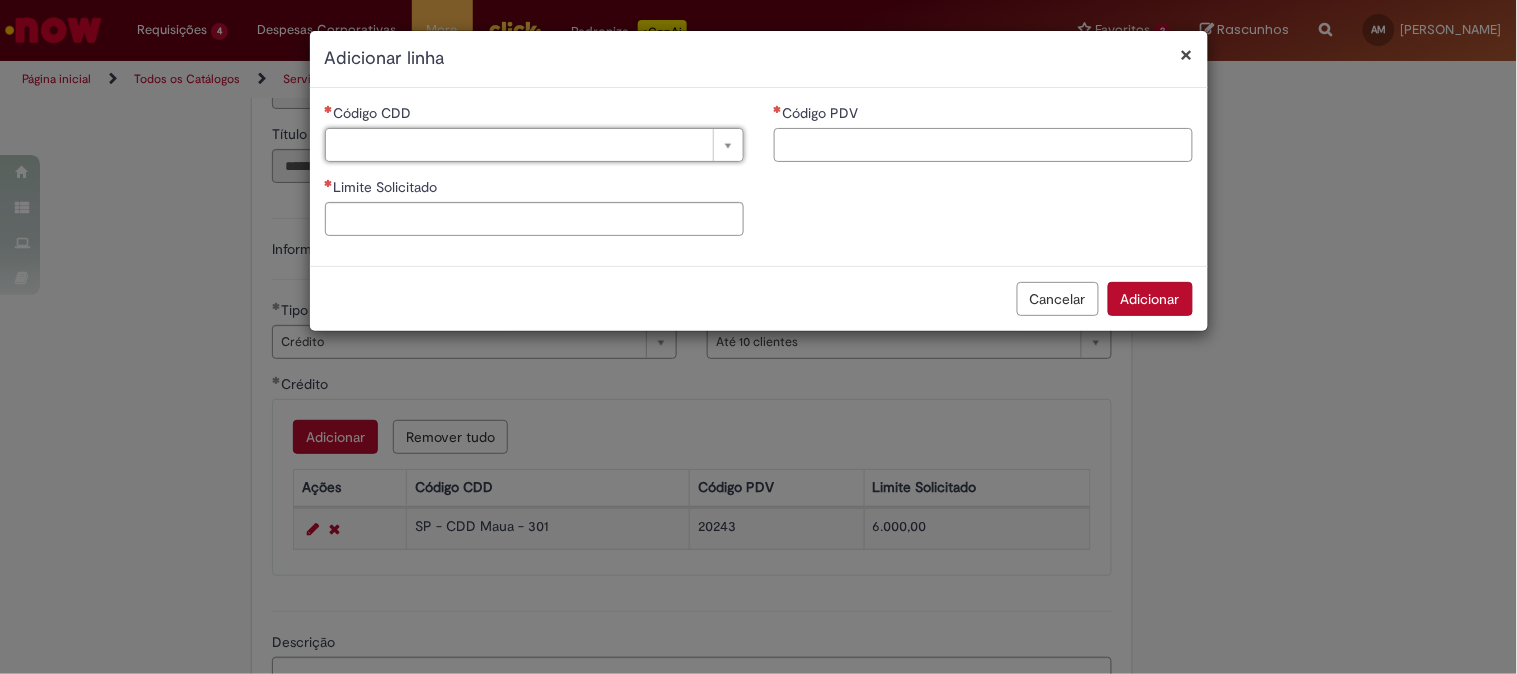 click on "Código PDV" at bounding box center (983, 145) 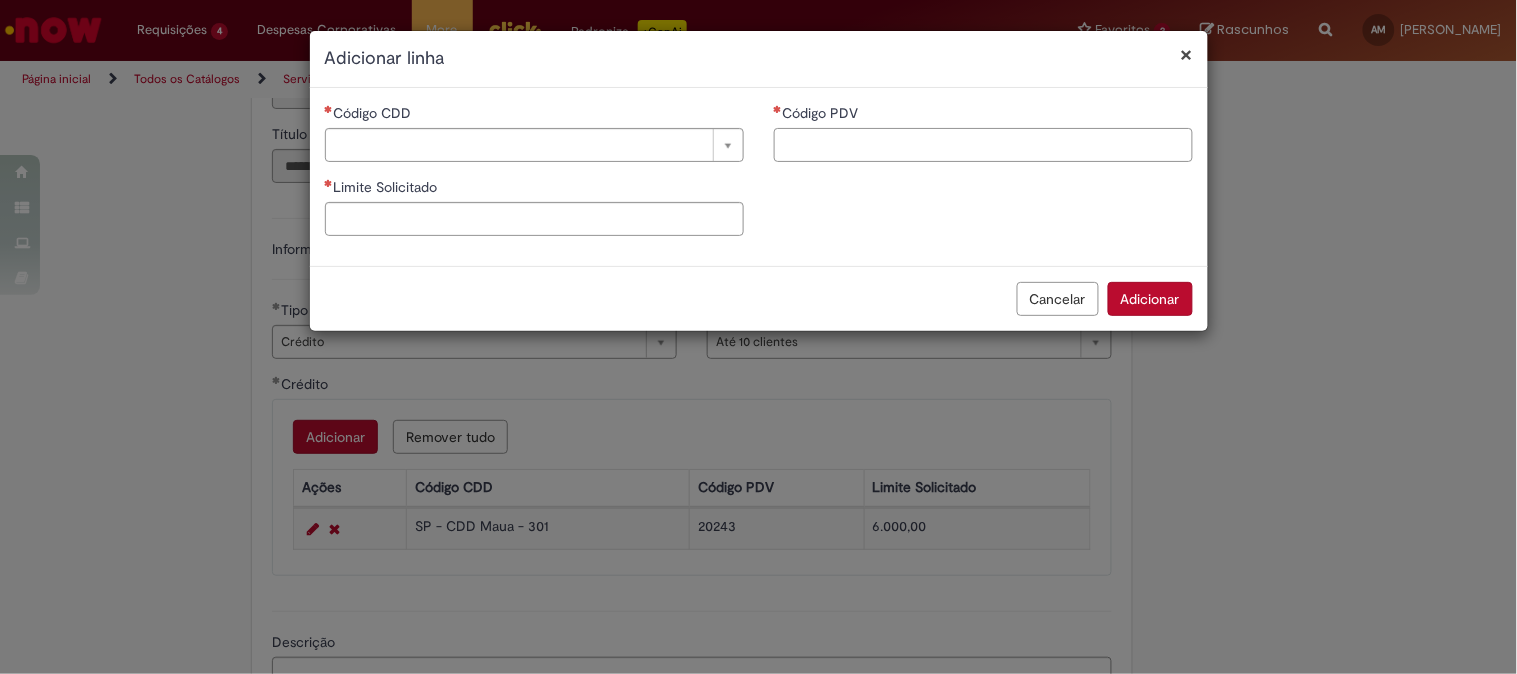 paste on "*****" 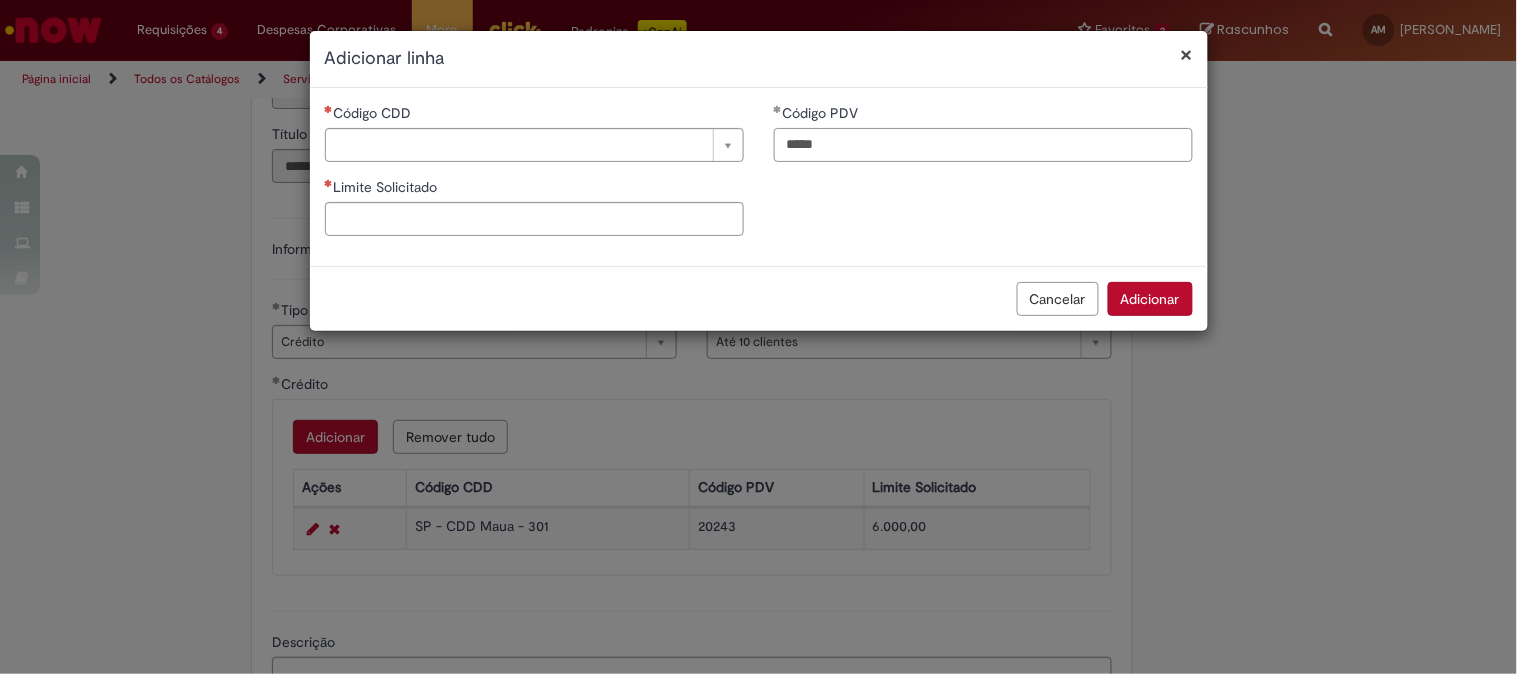 type on "*****" 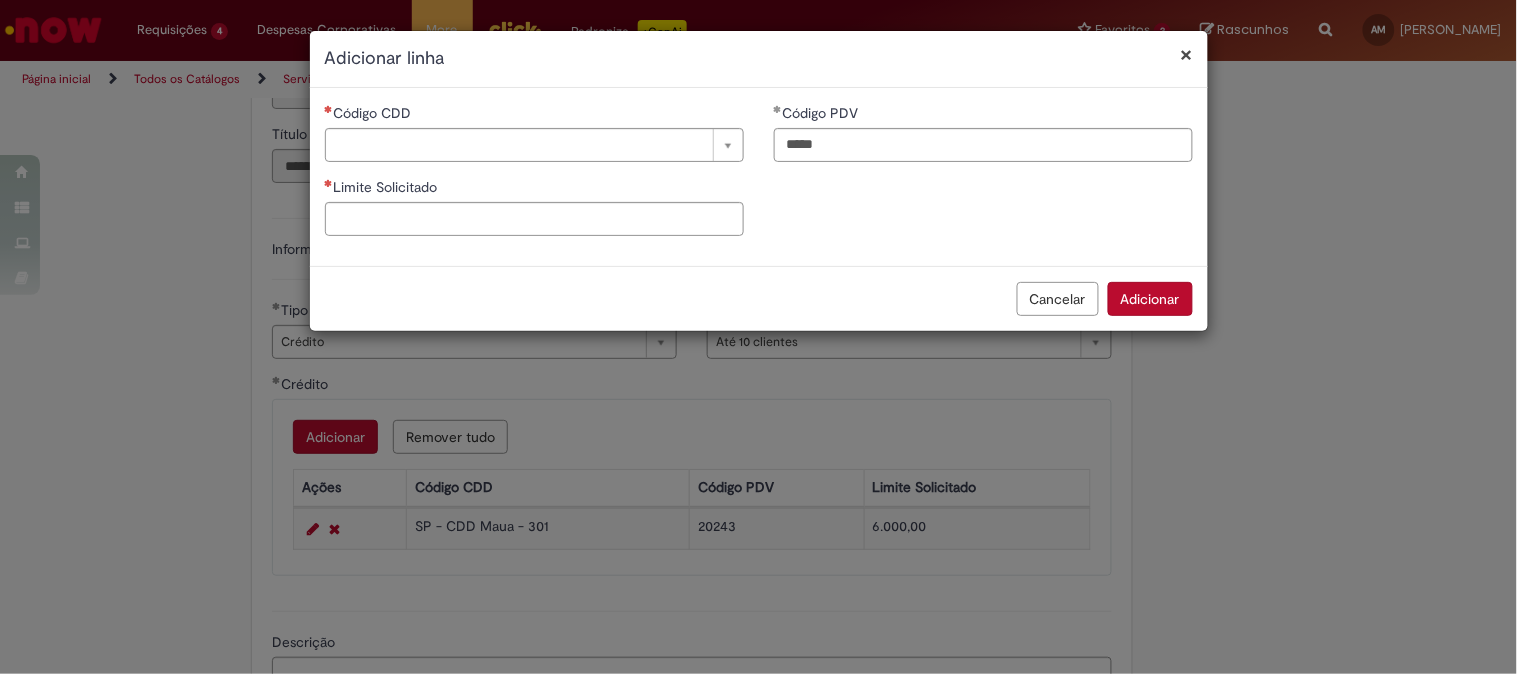 click on "Código CDD" at bounding box center [534, 115] 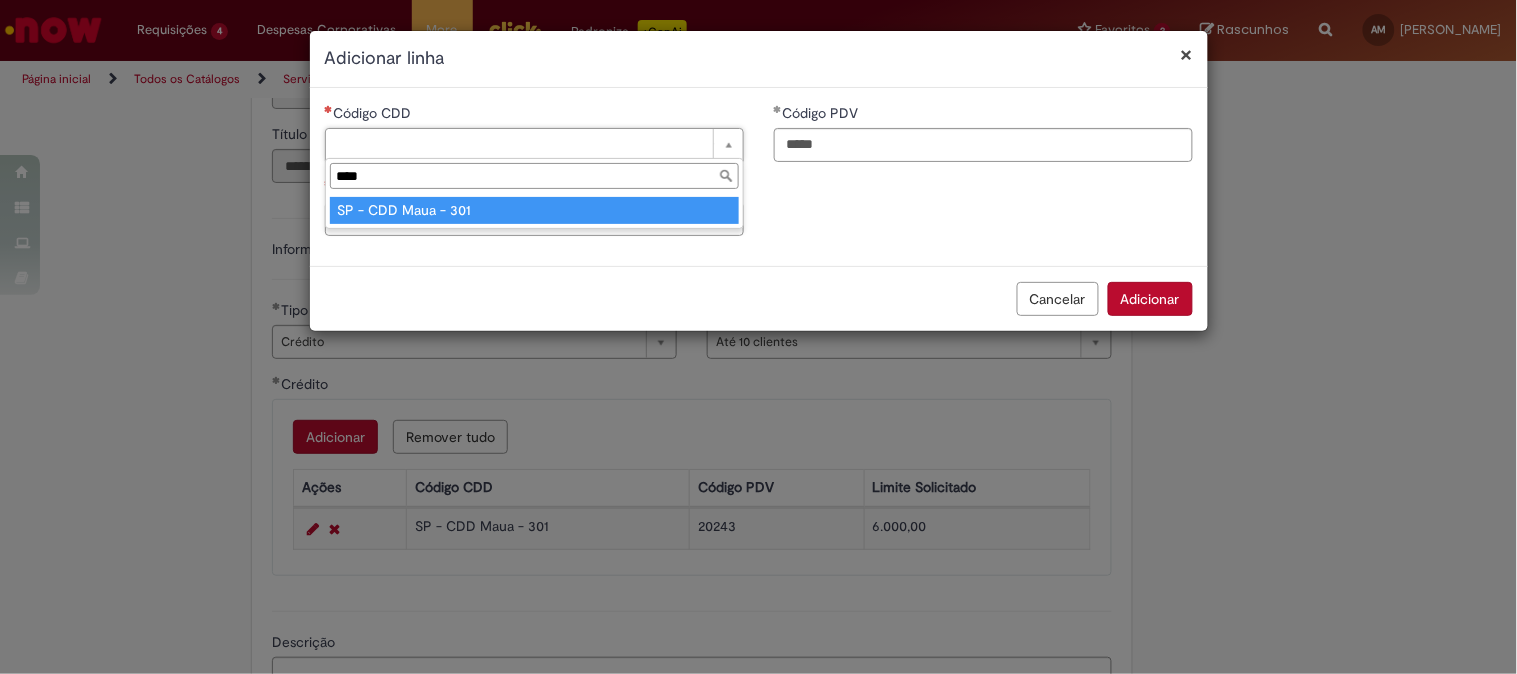 type on "****" 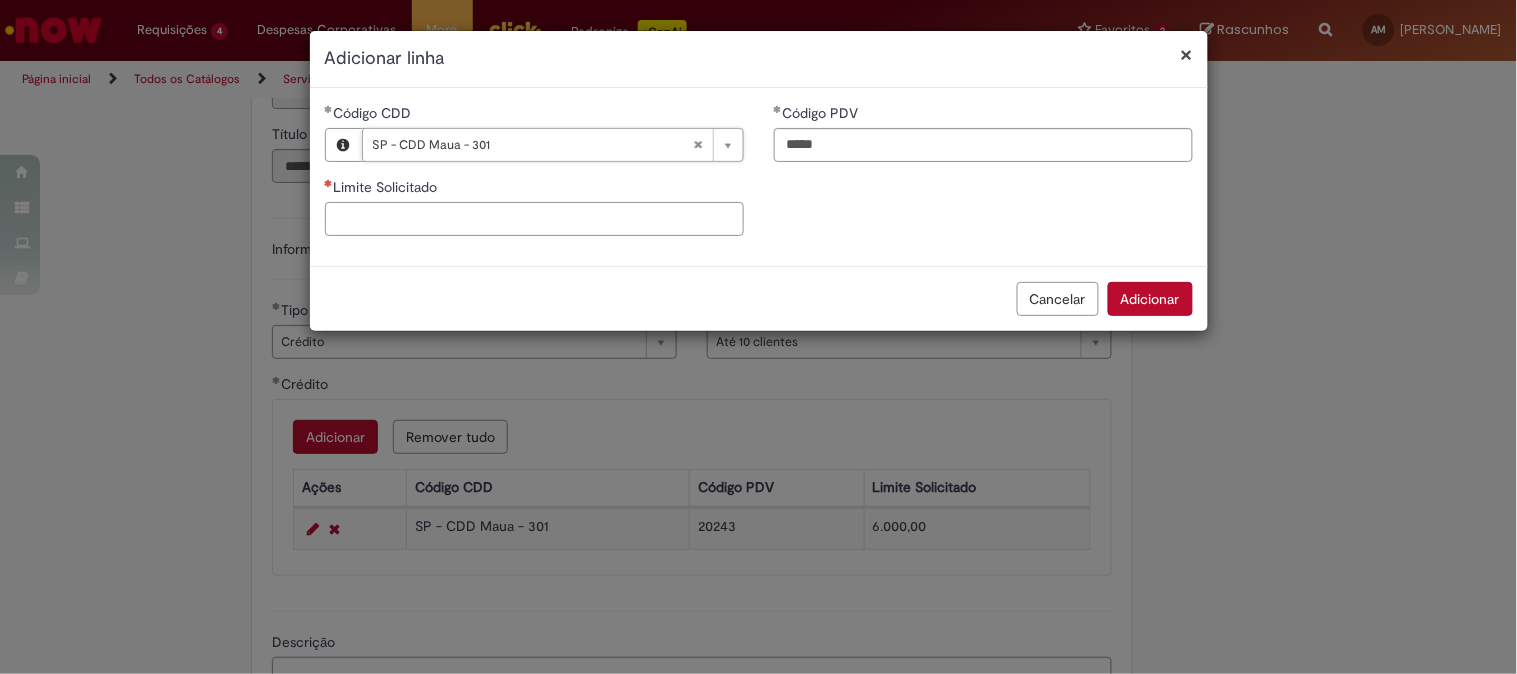 click on "Limite Solicitado" at bounding box center (534, 219) 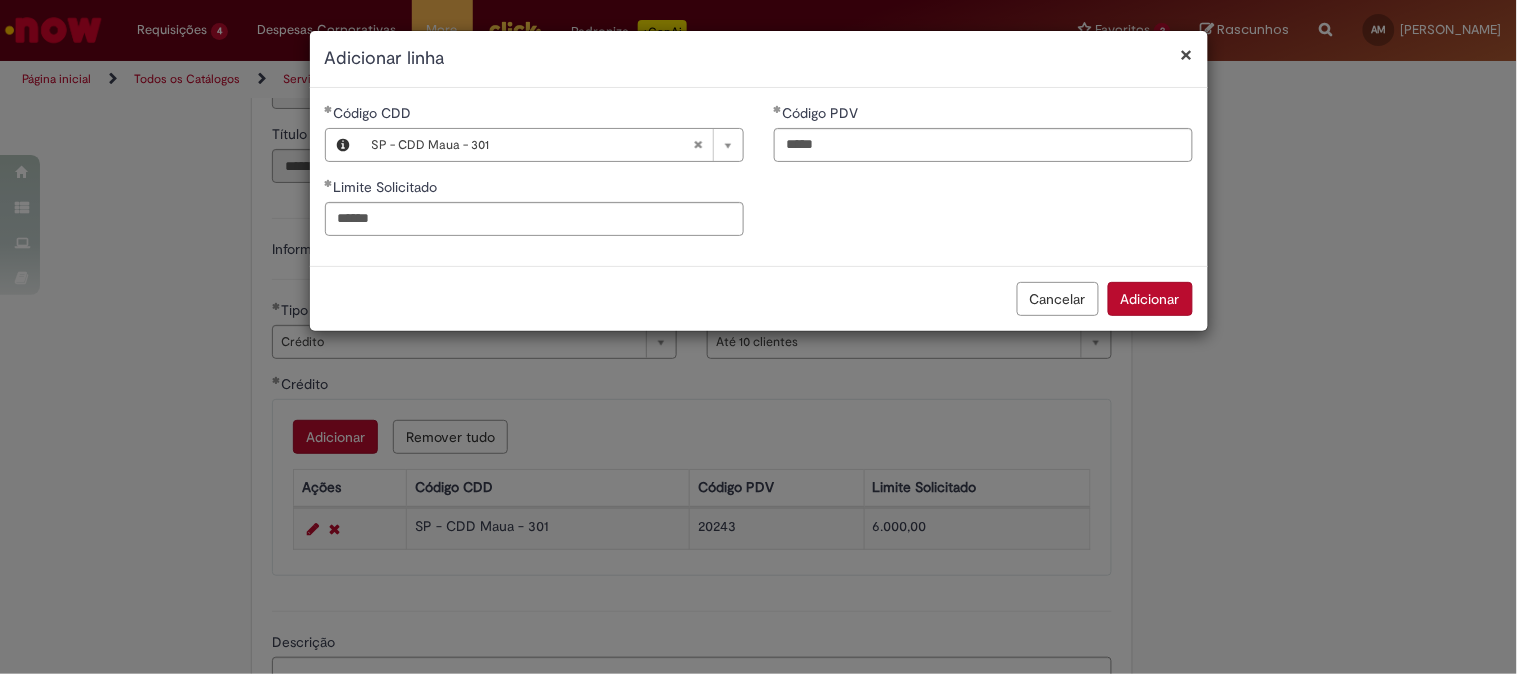 type on "*********" 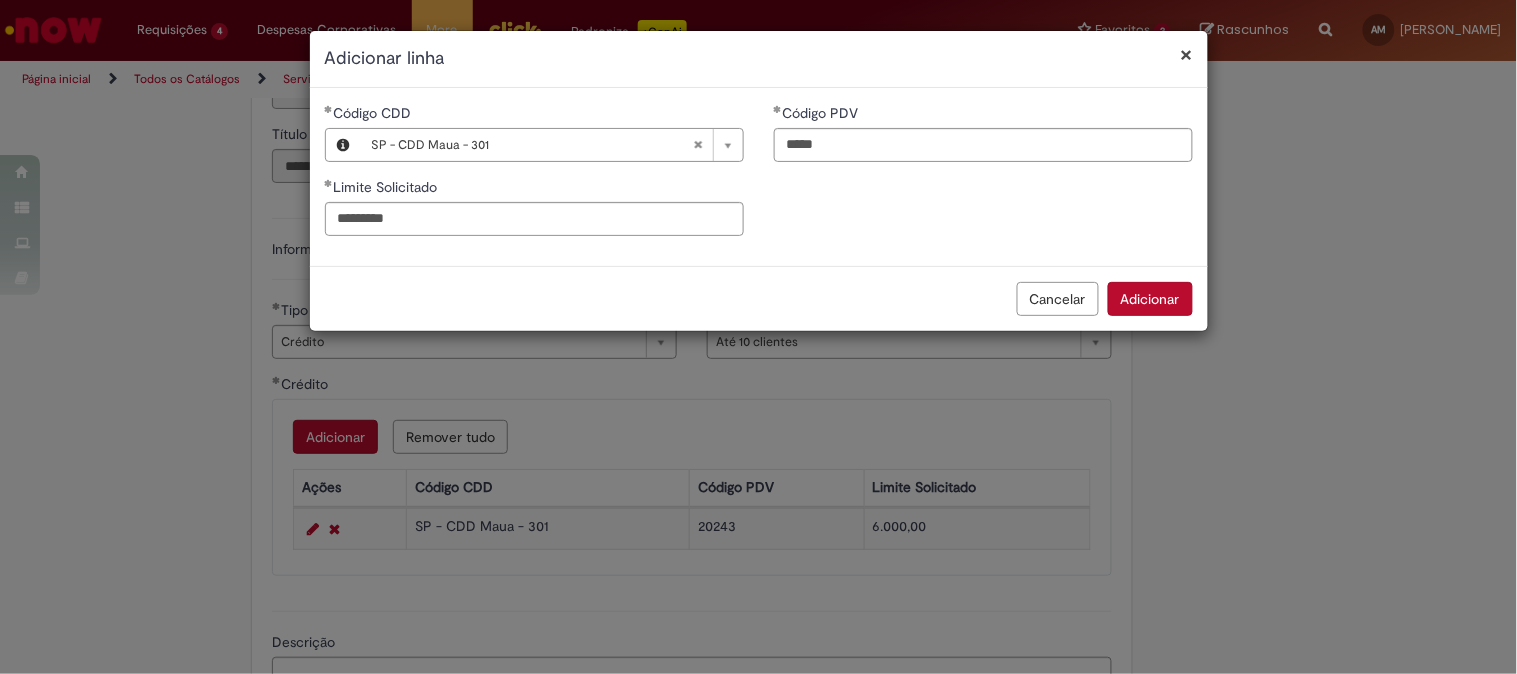 click on "Adicionar" at bounding box center (1150, 299) 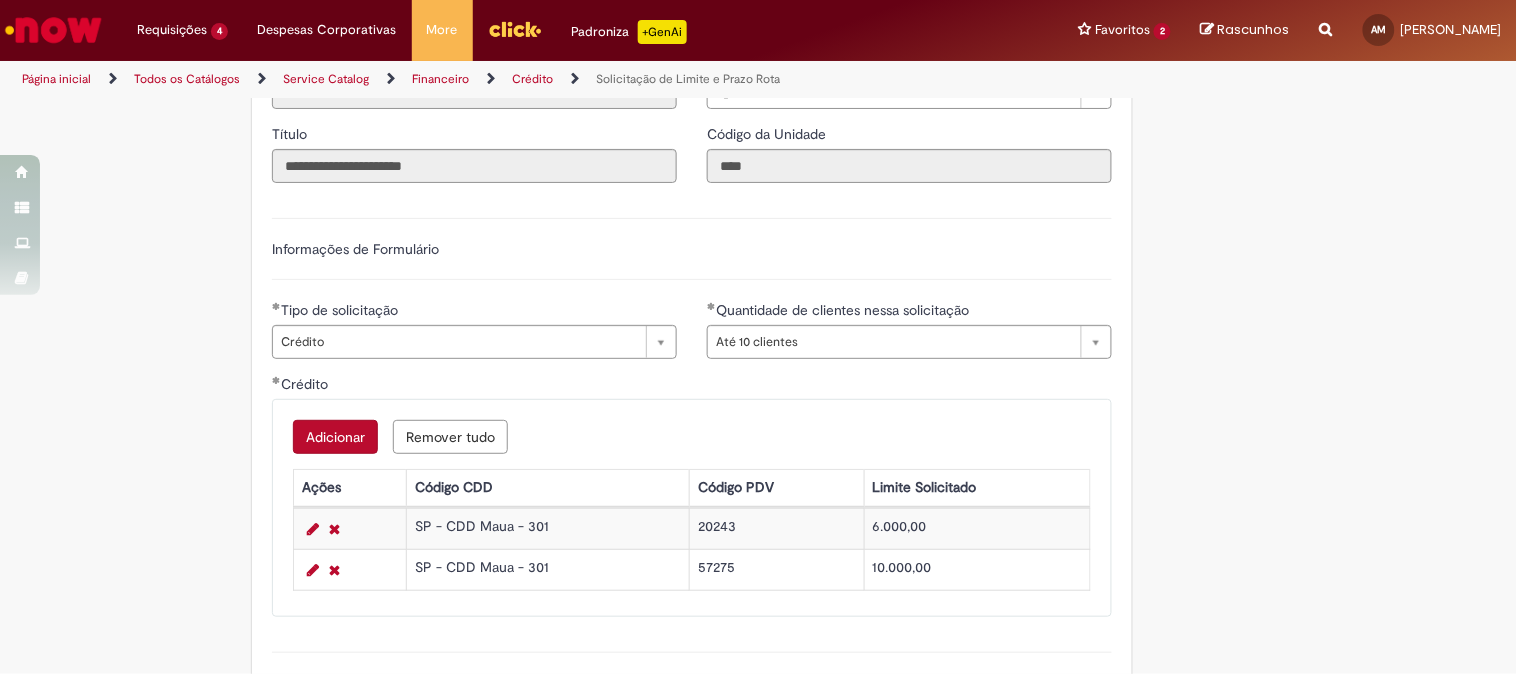 scroll, scrollTop: 1000, scrollLeft: 0, axis: vertical 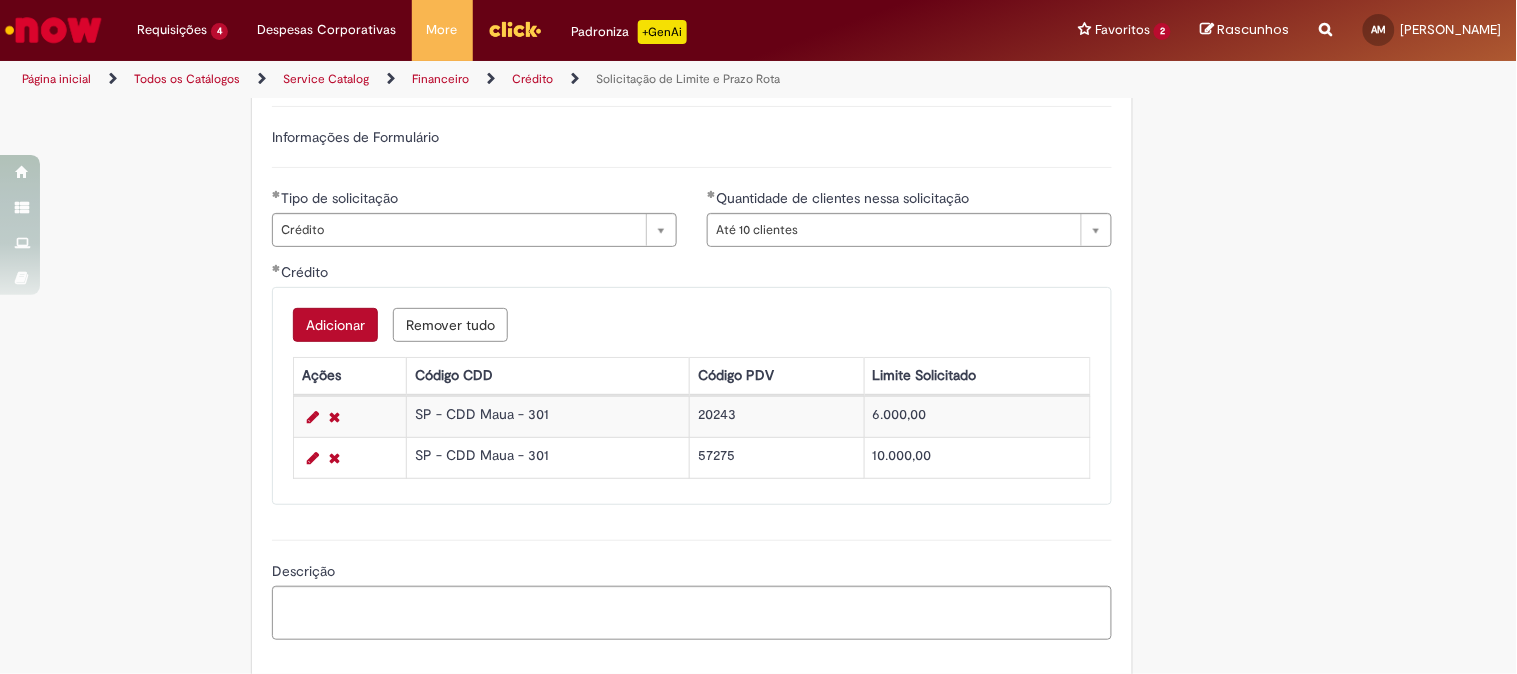 click on "Adicionar" at bounding box center (335, 325) 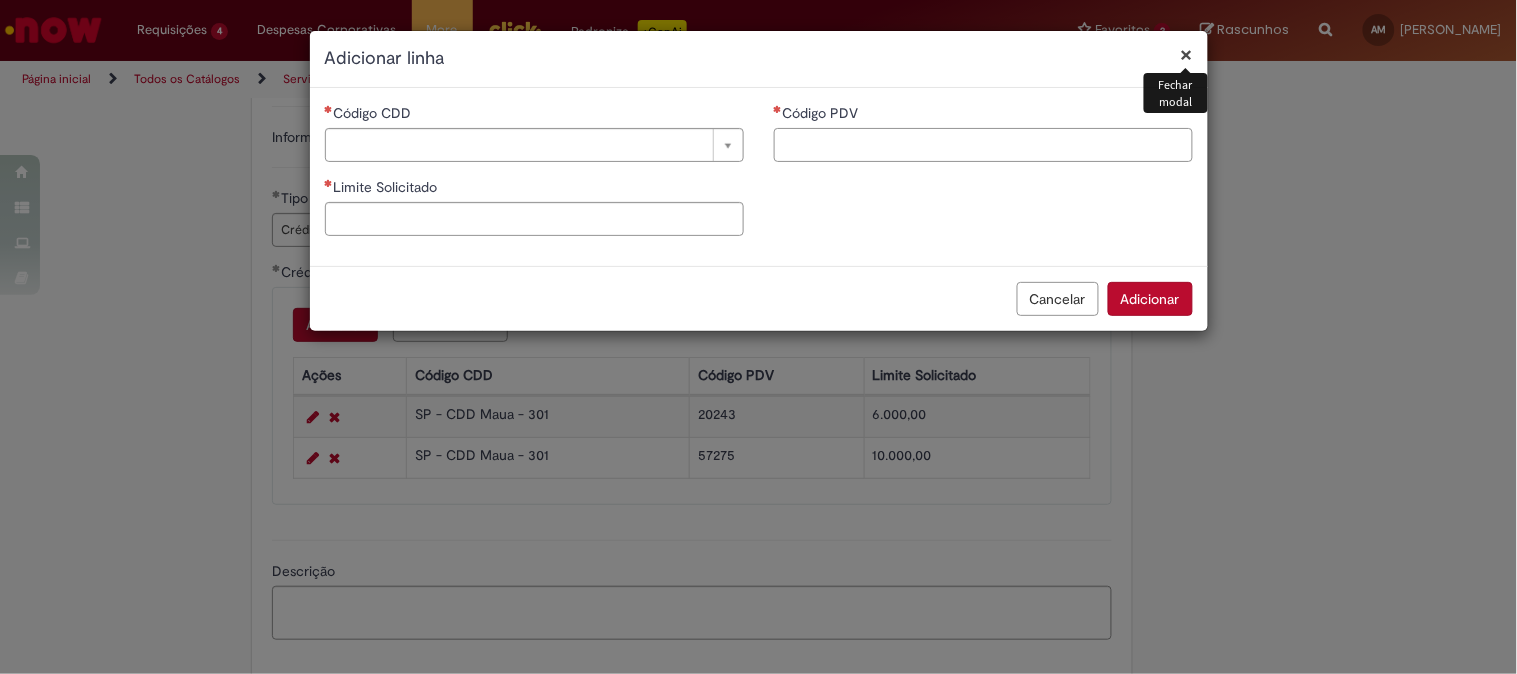 click on "Código PDV" at bounding box center (983, 145) 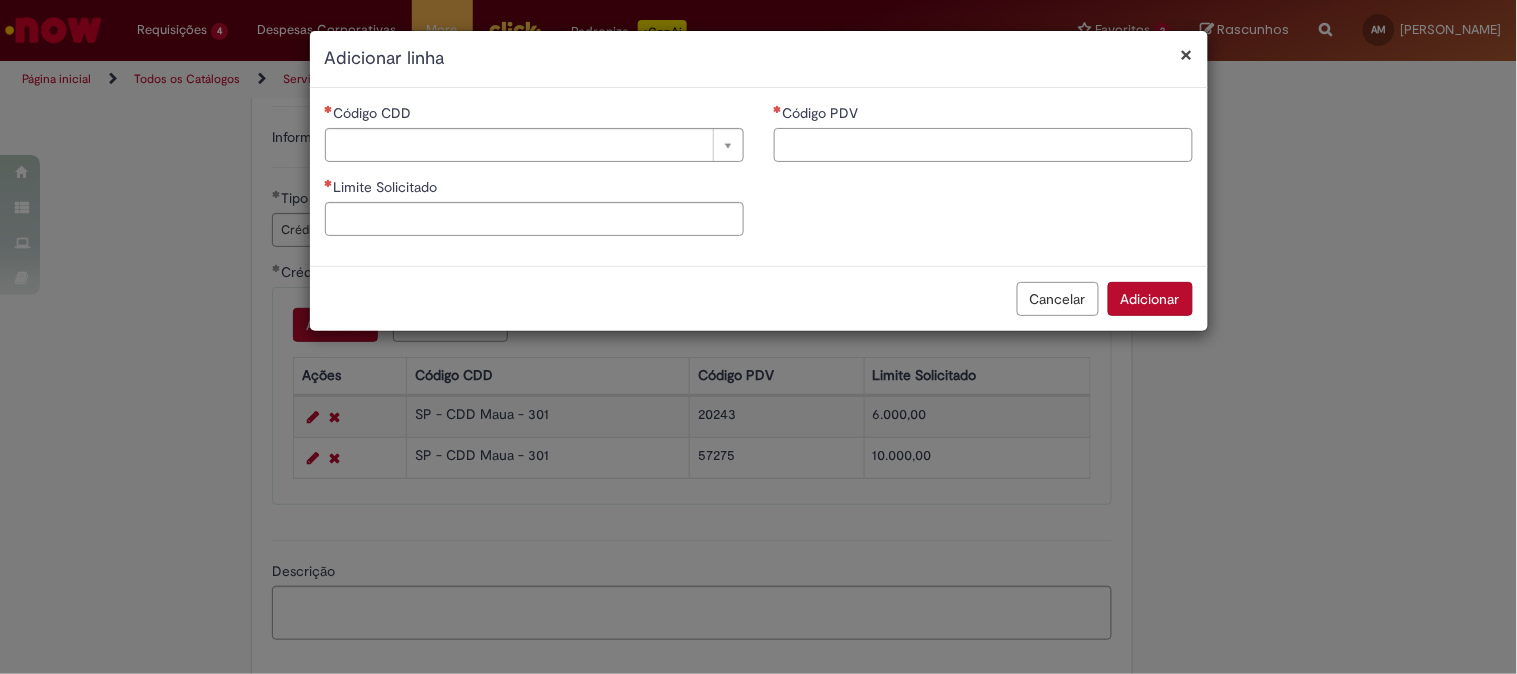 paste on "*****" 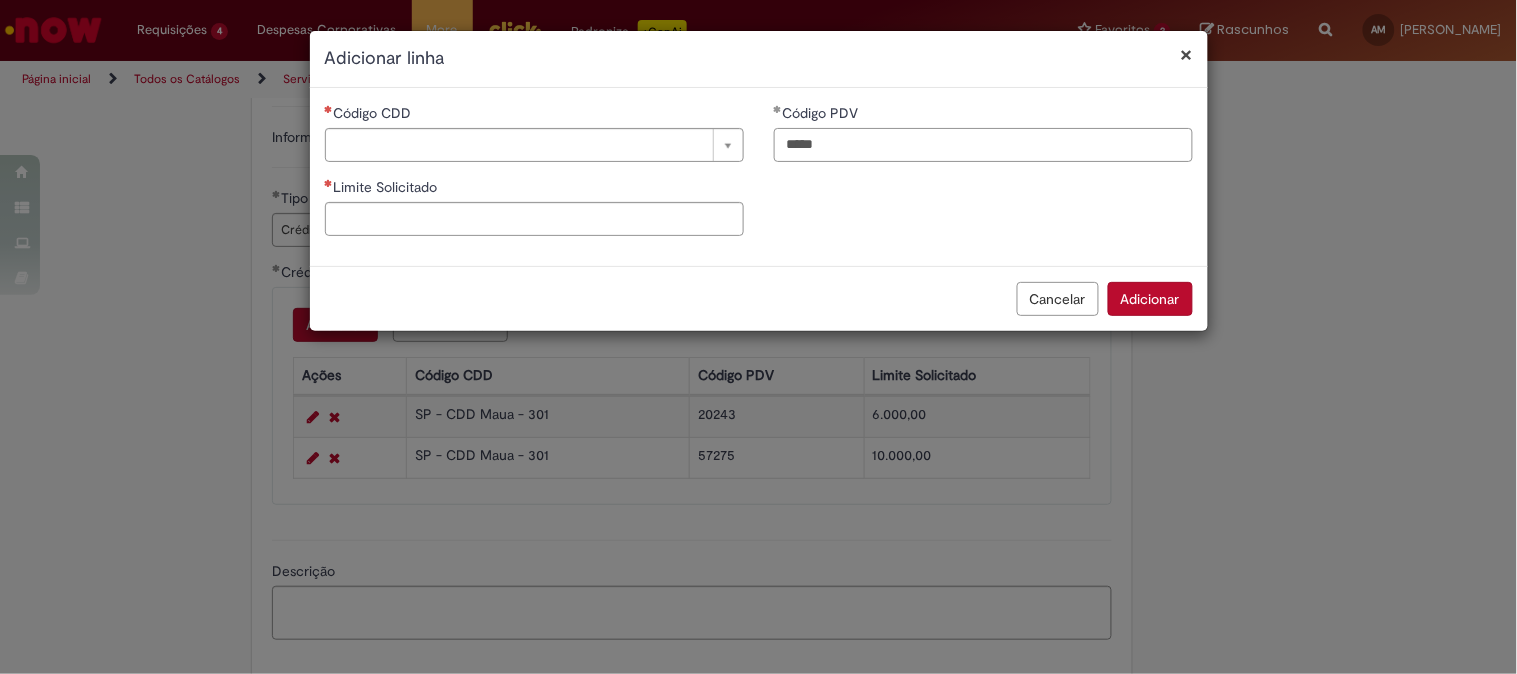 type on "*****" 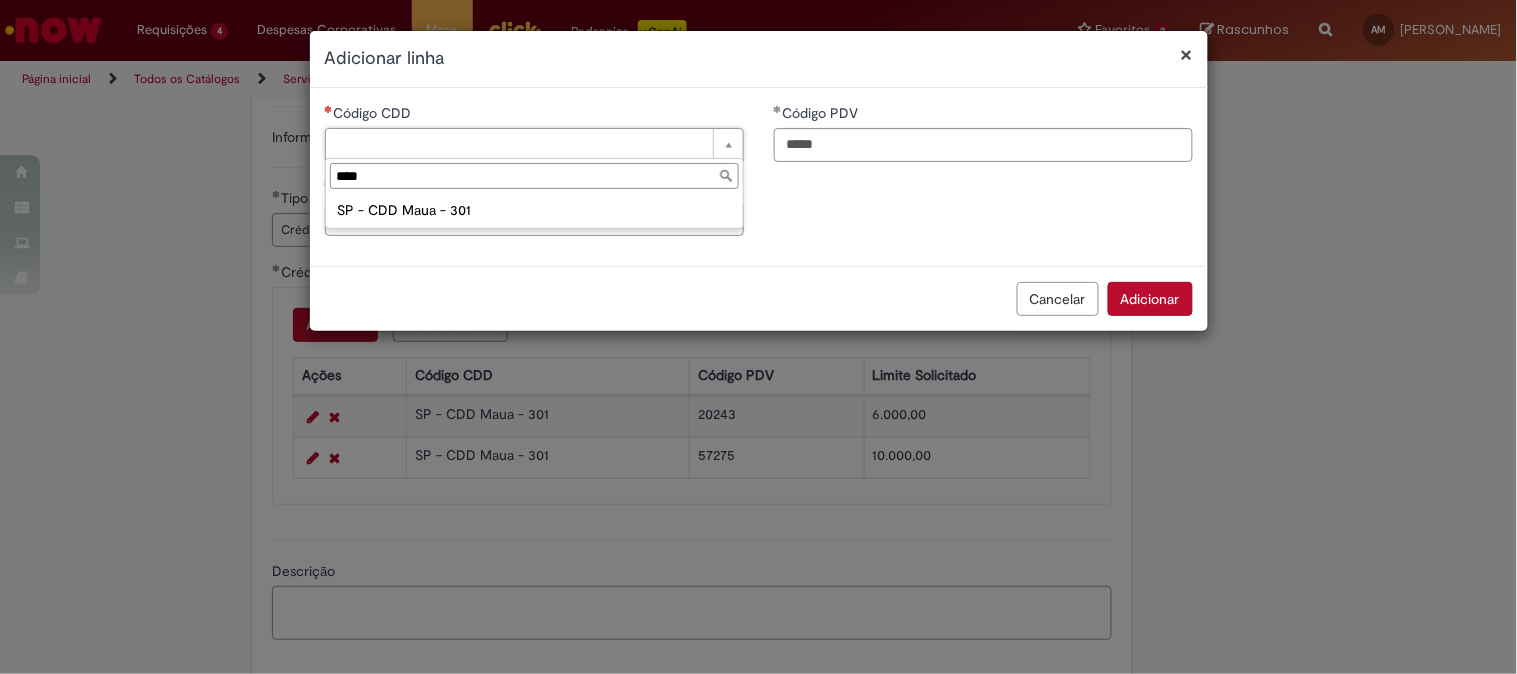 type on "****" 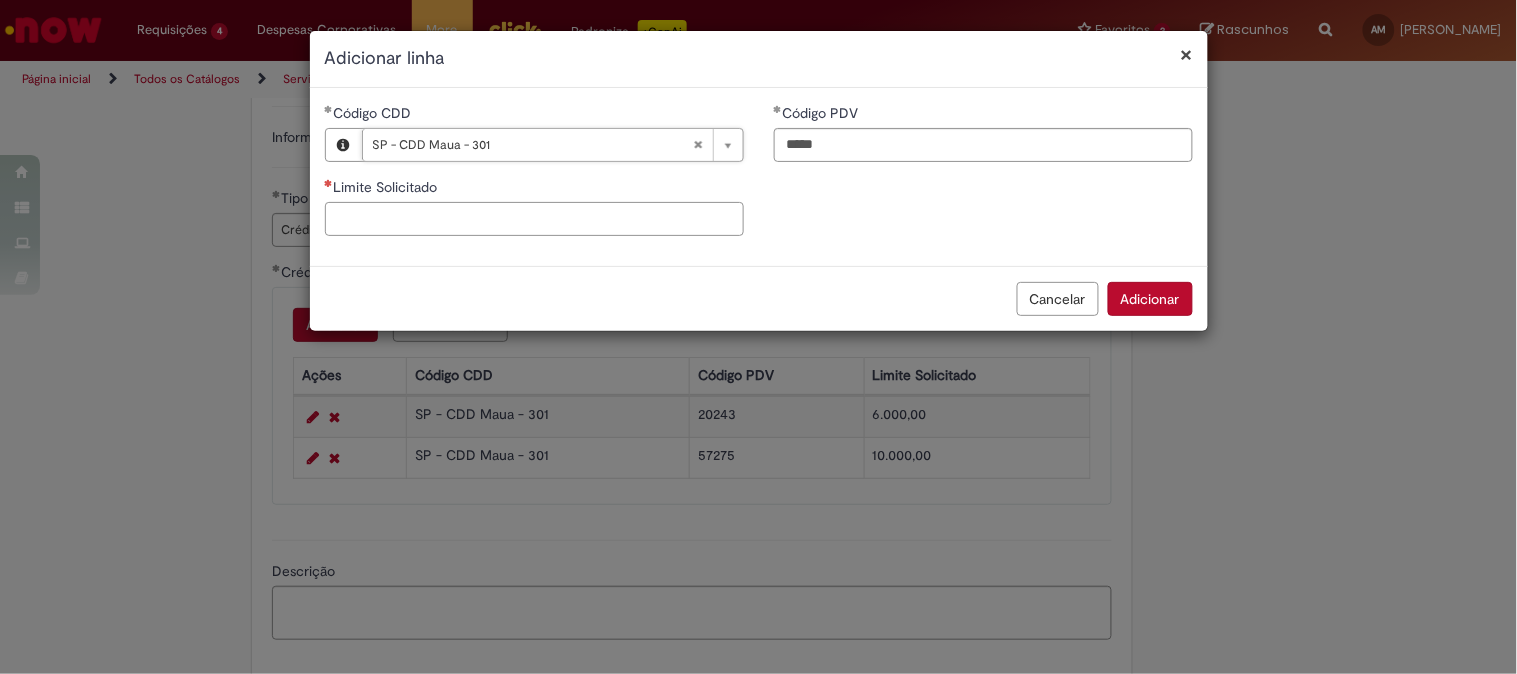 click on "Limite Solicitado" at bounding box center (534, 219) 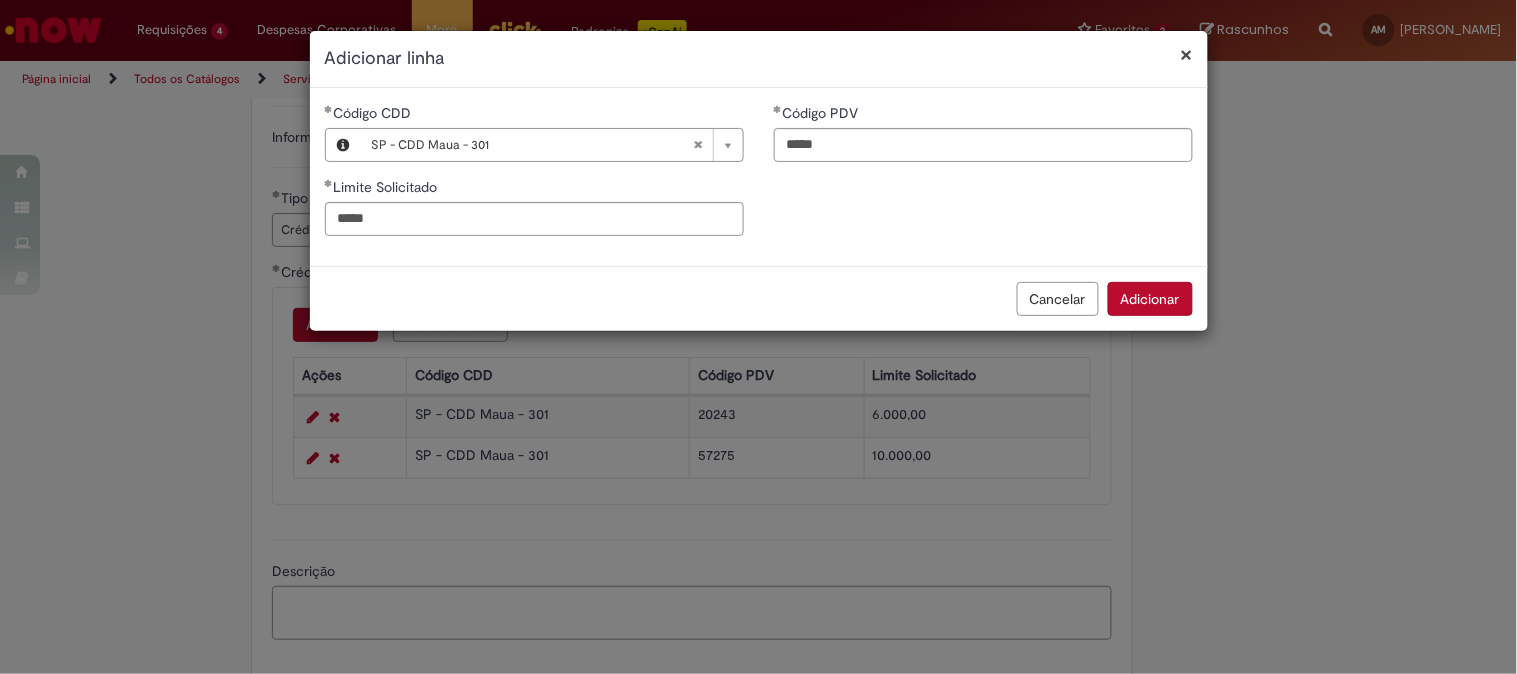 type on "********" 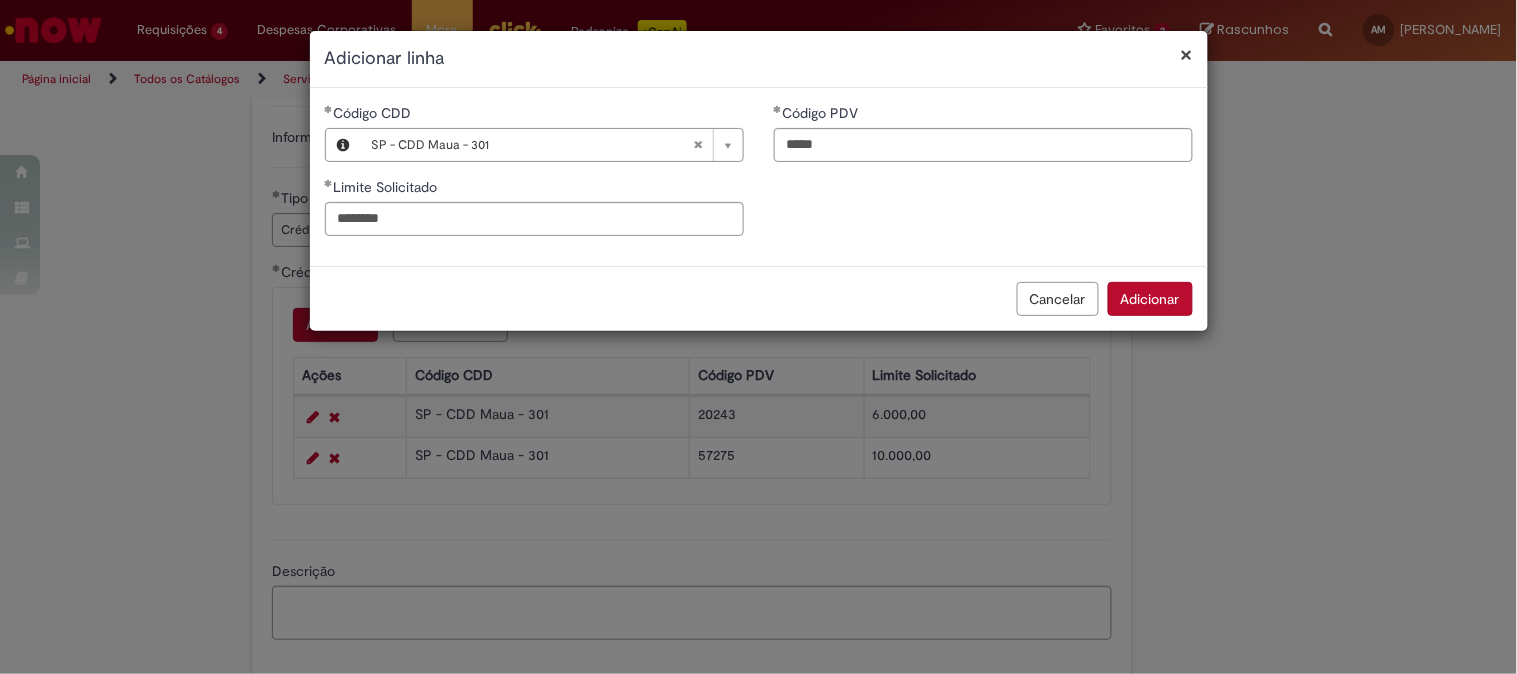 click on "Adicionar" at bounding box center (1150, 299) 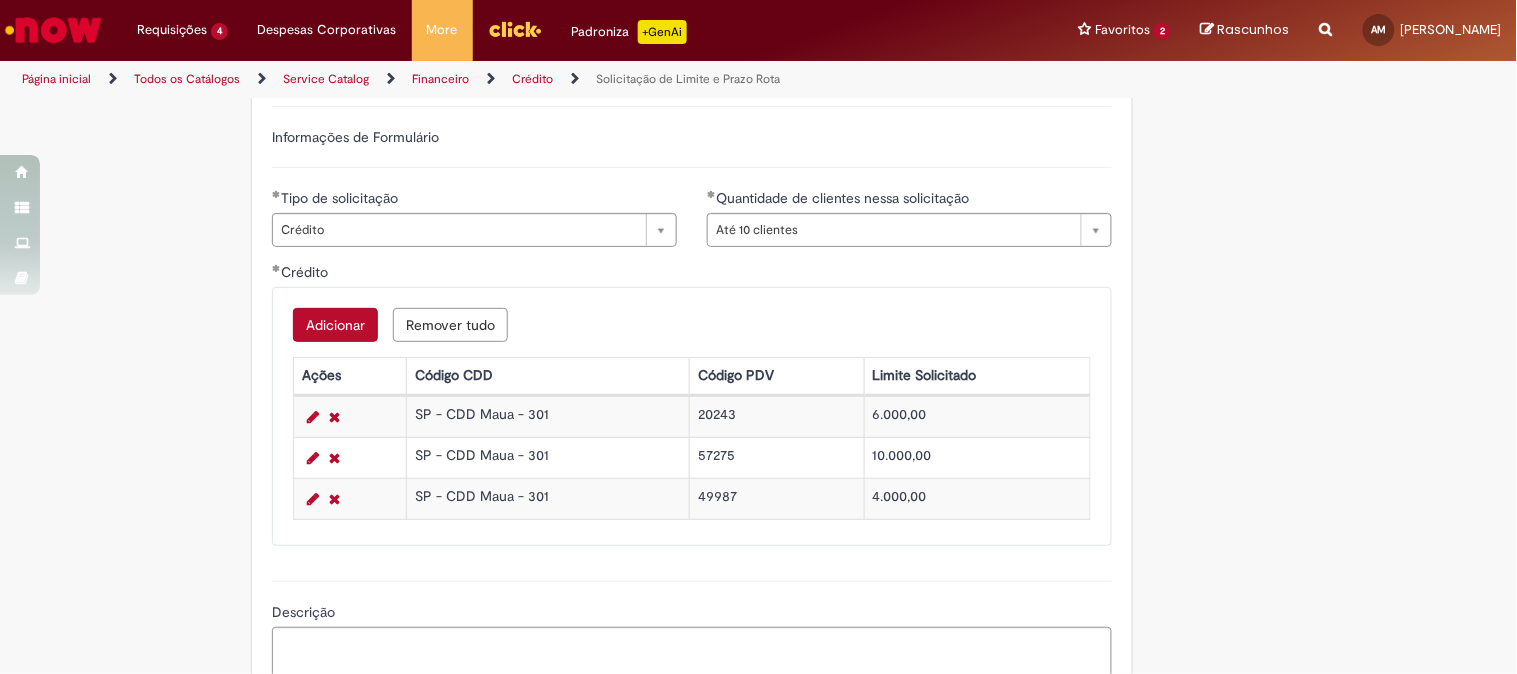 scroll, scrollTop: 1111, scrollLeft: 0, axis: vertical 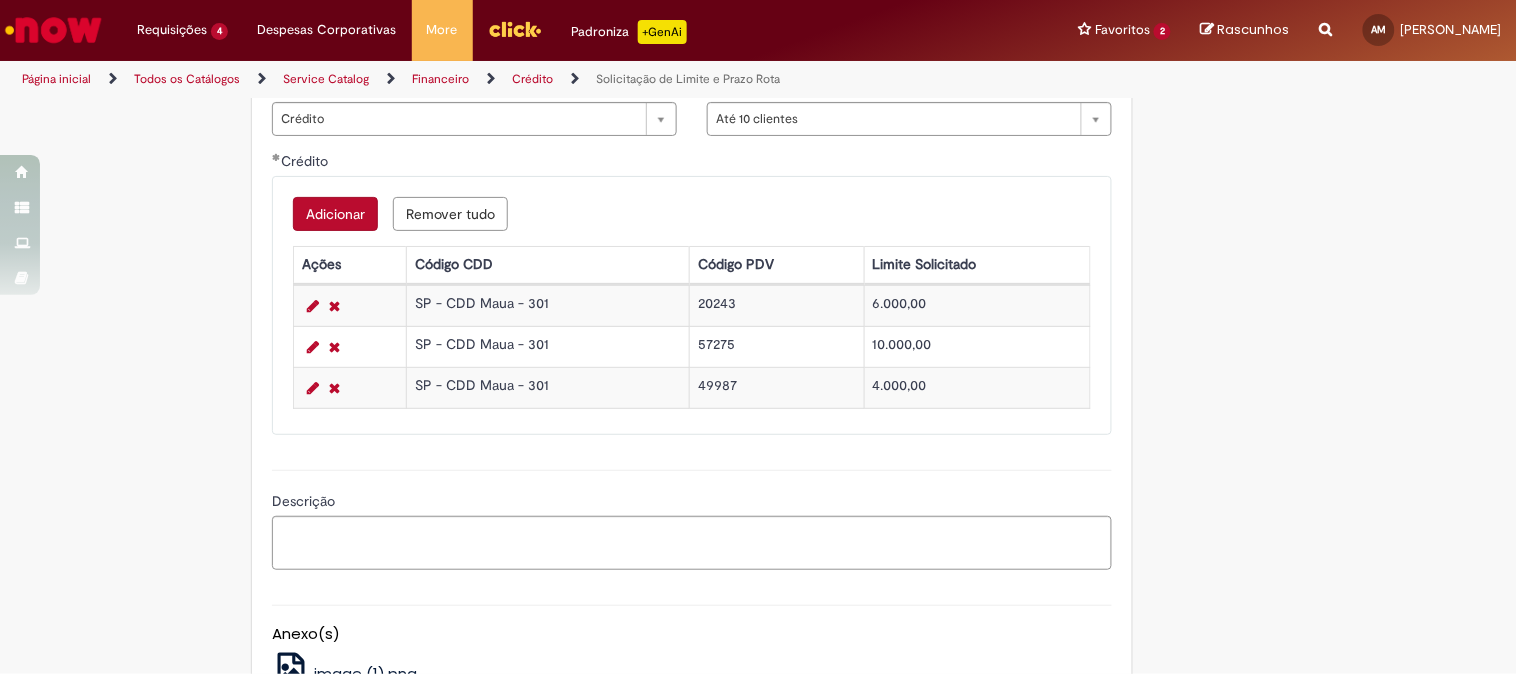 click on "Adicionar" at bounding box center (335, 214) 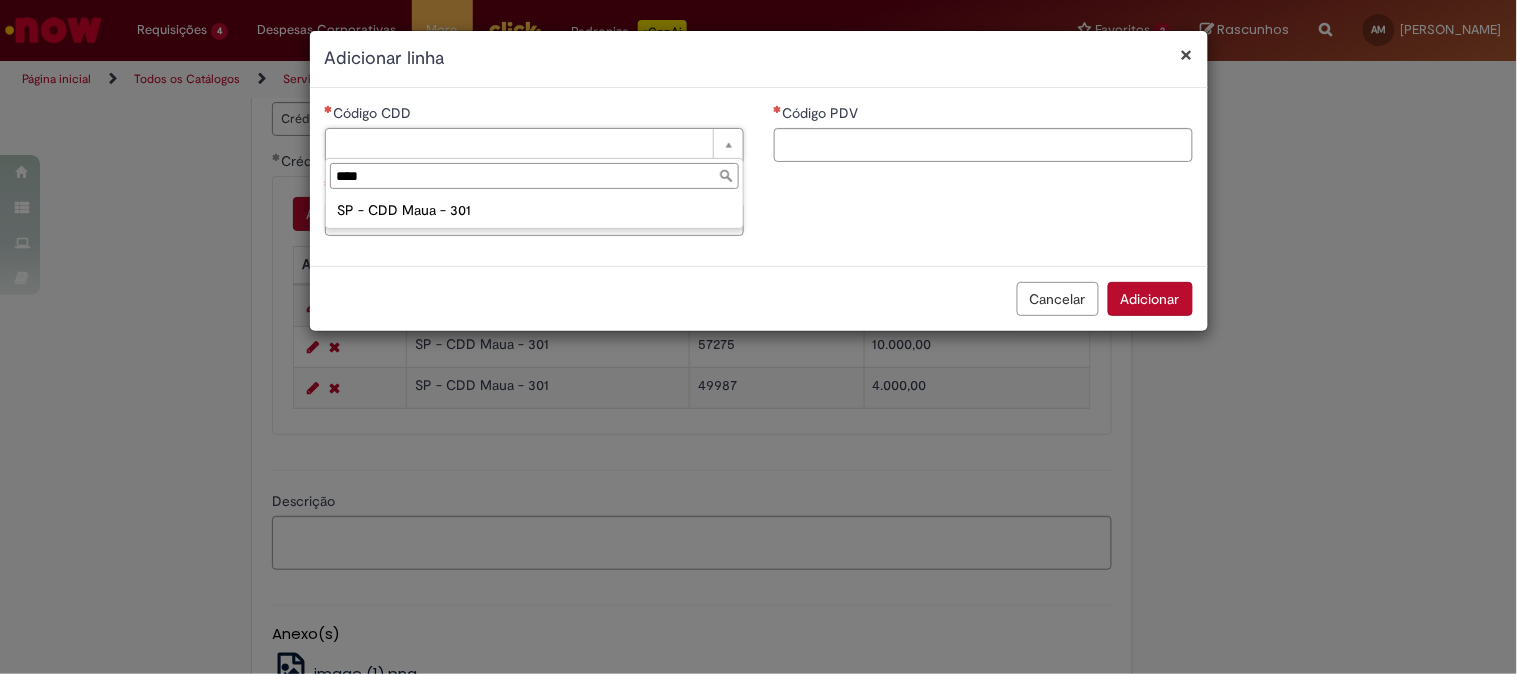 type on "****" 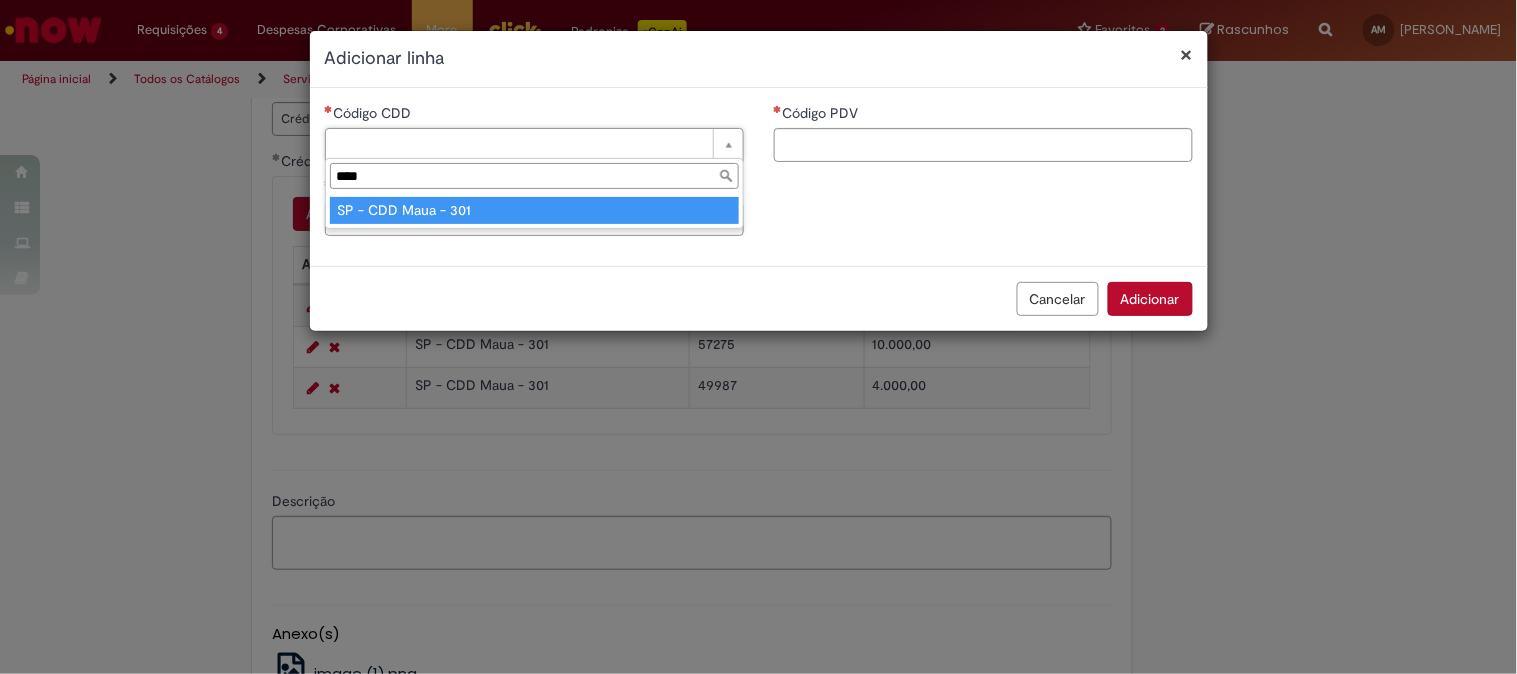 type on "**********" 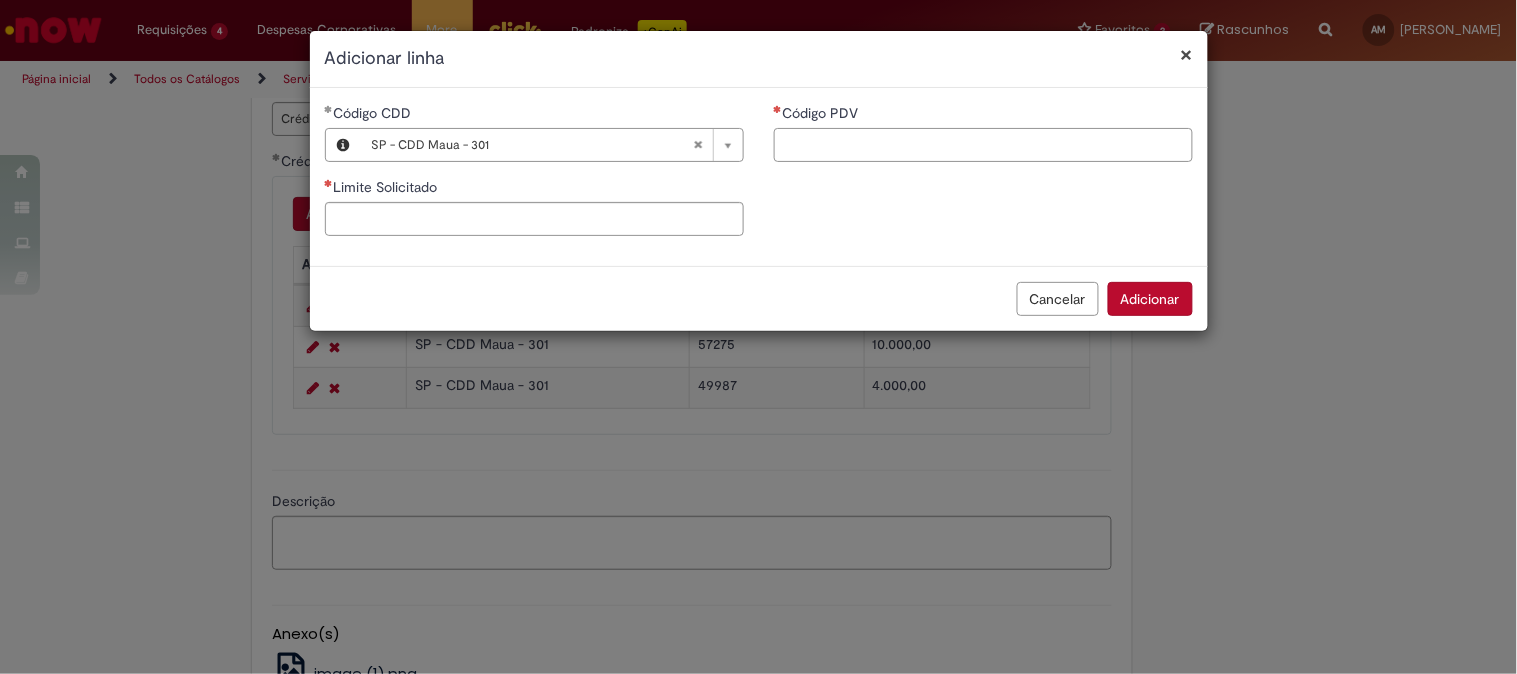 drag, startPoint x: 848, startPoint y: 143, endPoint x: 846, endPoint y: 83, distance: 60.033325 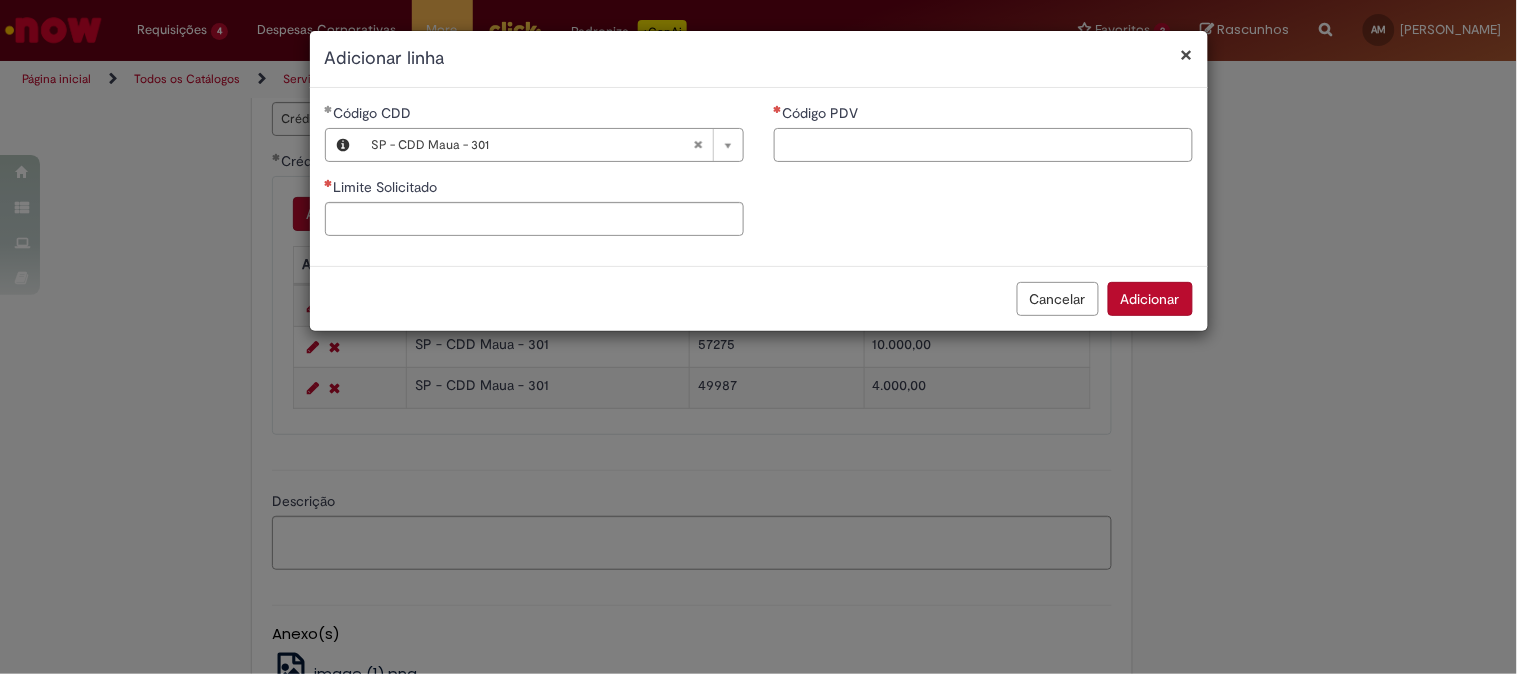 paste on "*****" 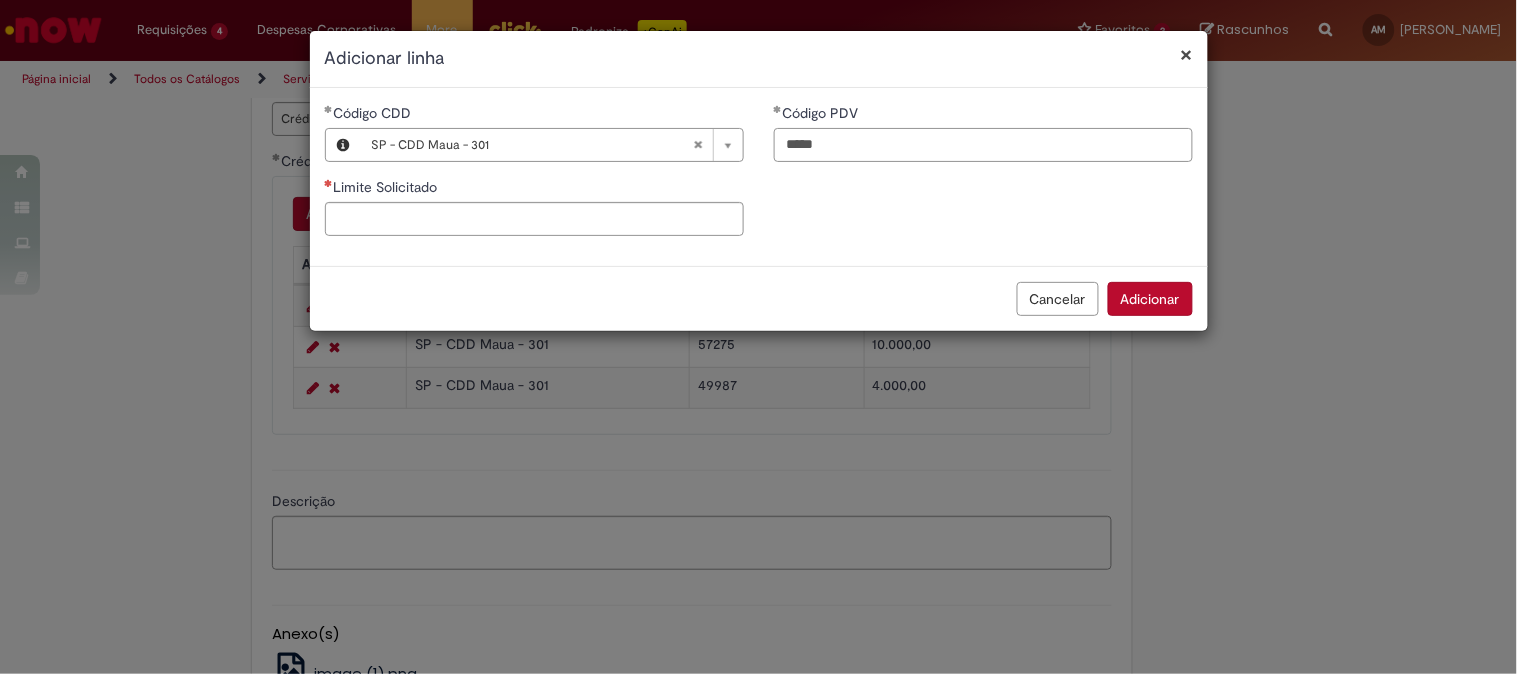 type on "*****" 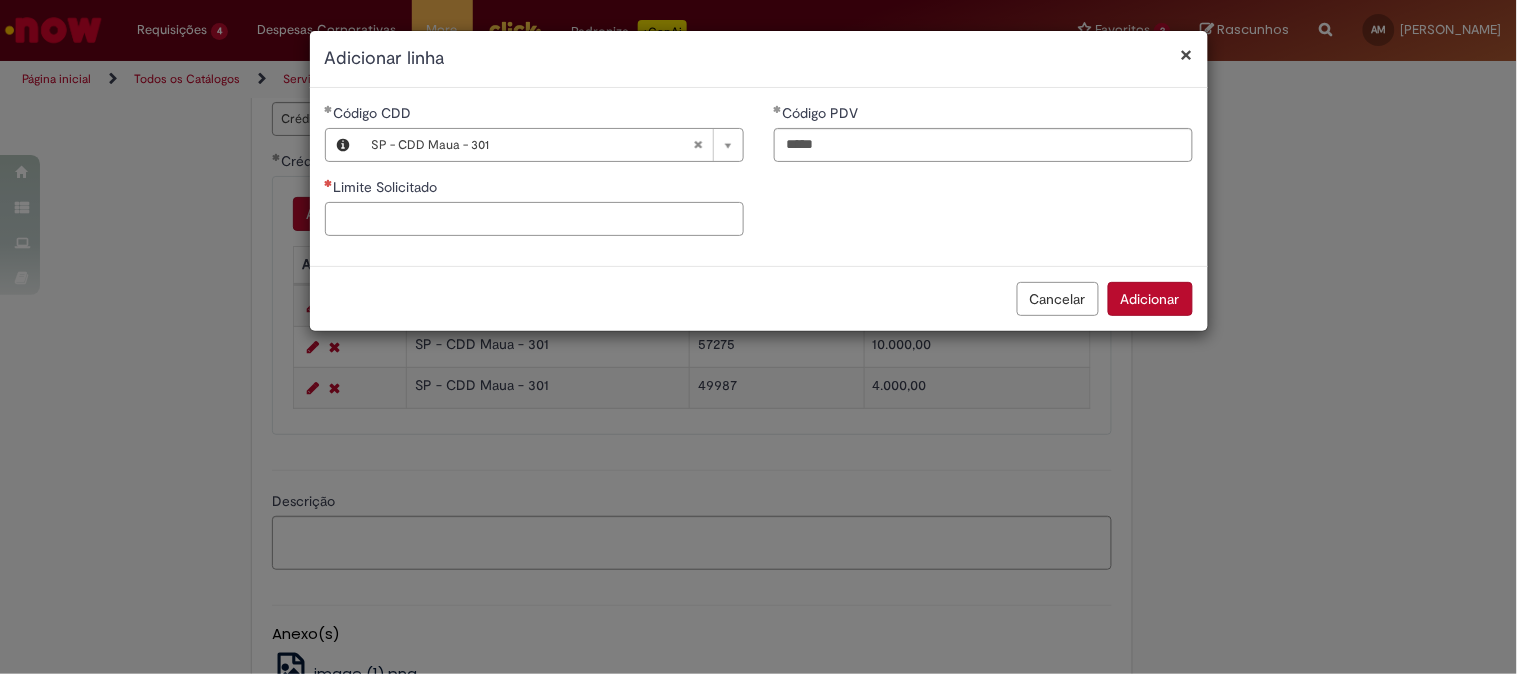 click on "Limite Solicitado" at bounding box center (534, 219) 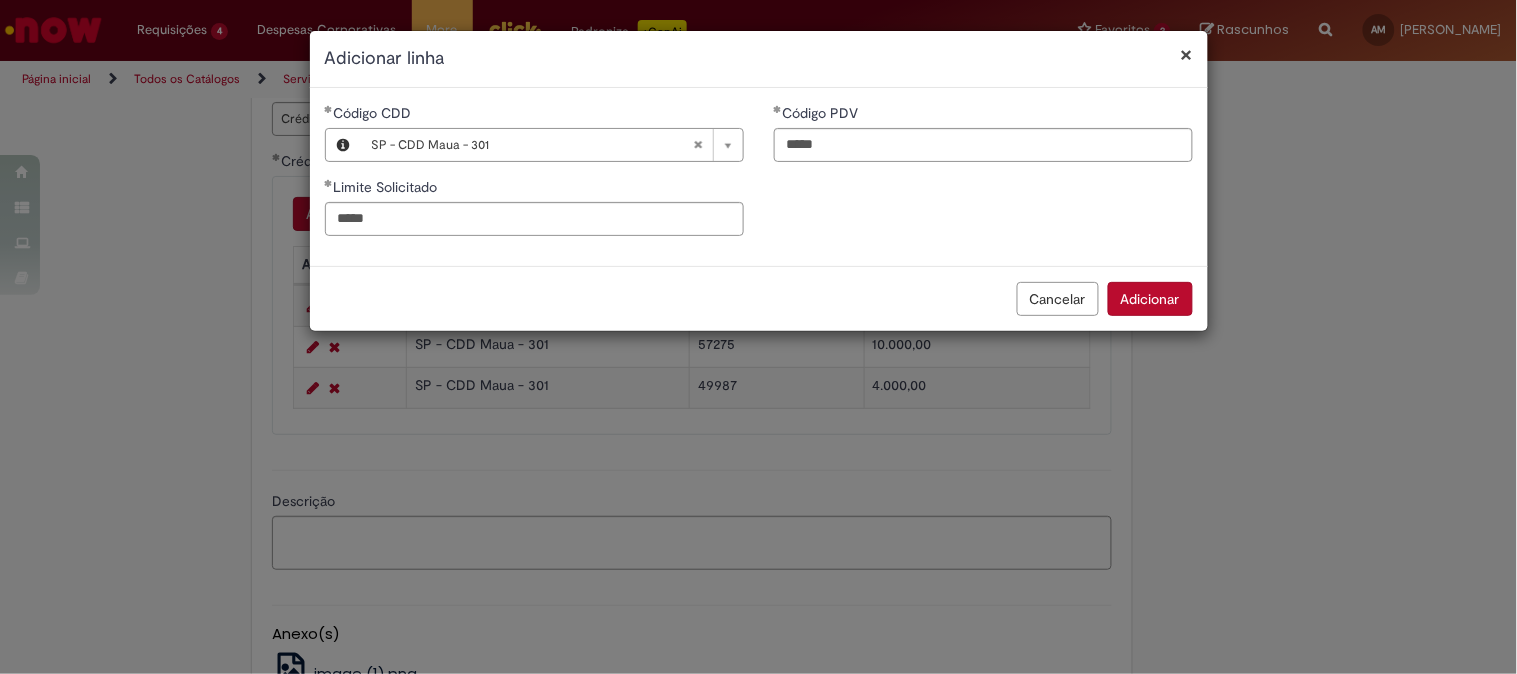 type on "********" 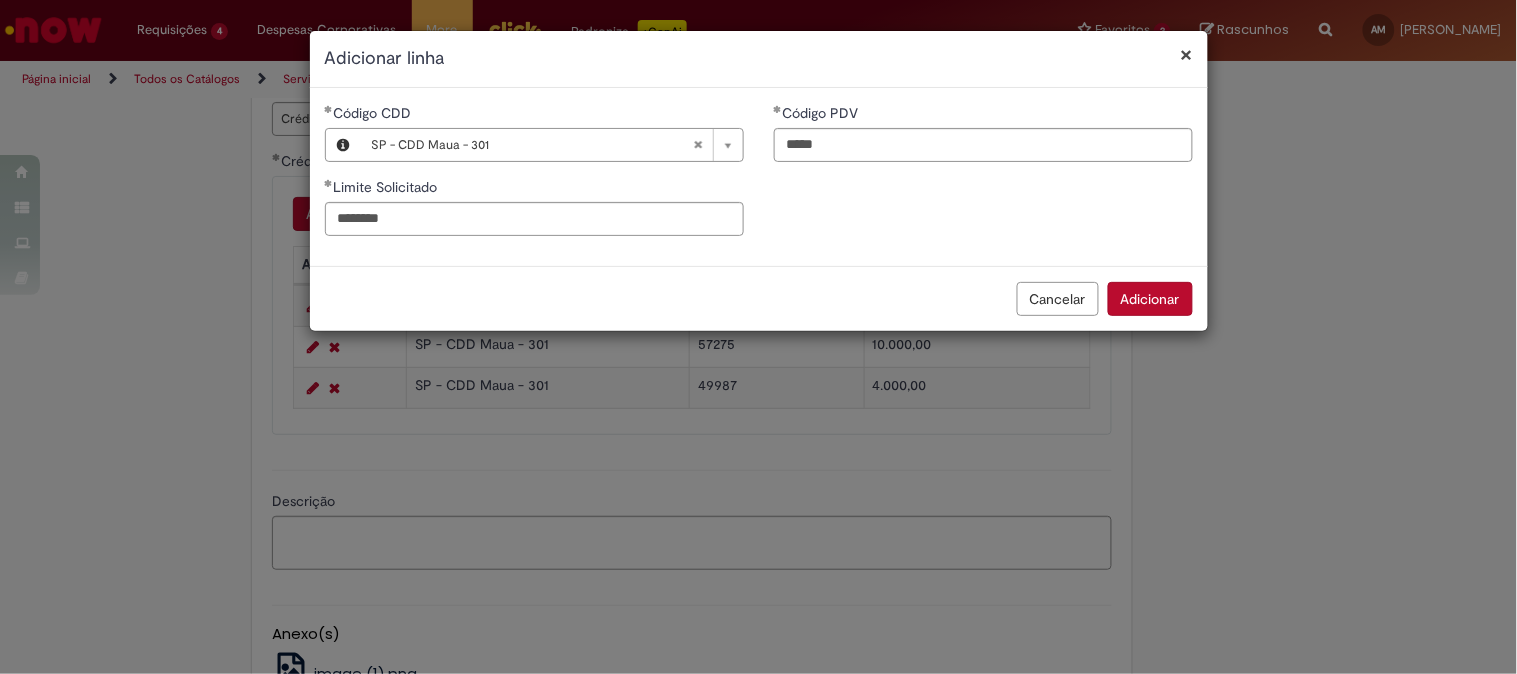 click on "Adicionar" at bounding box center (1150, 299) 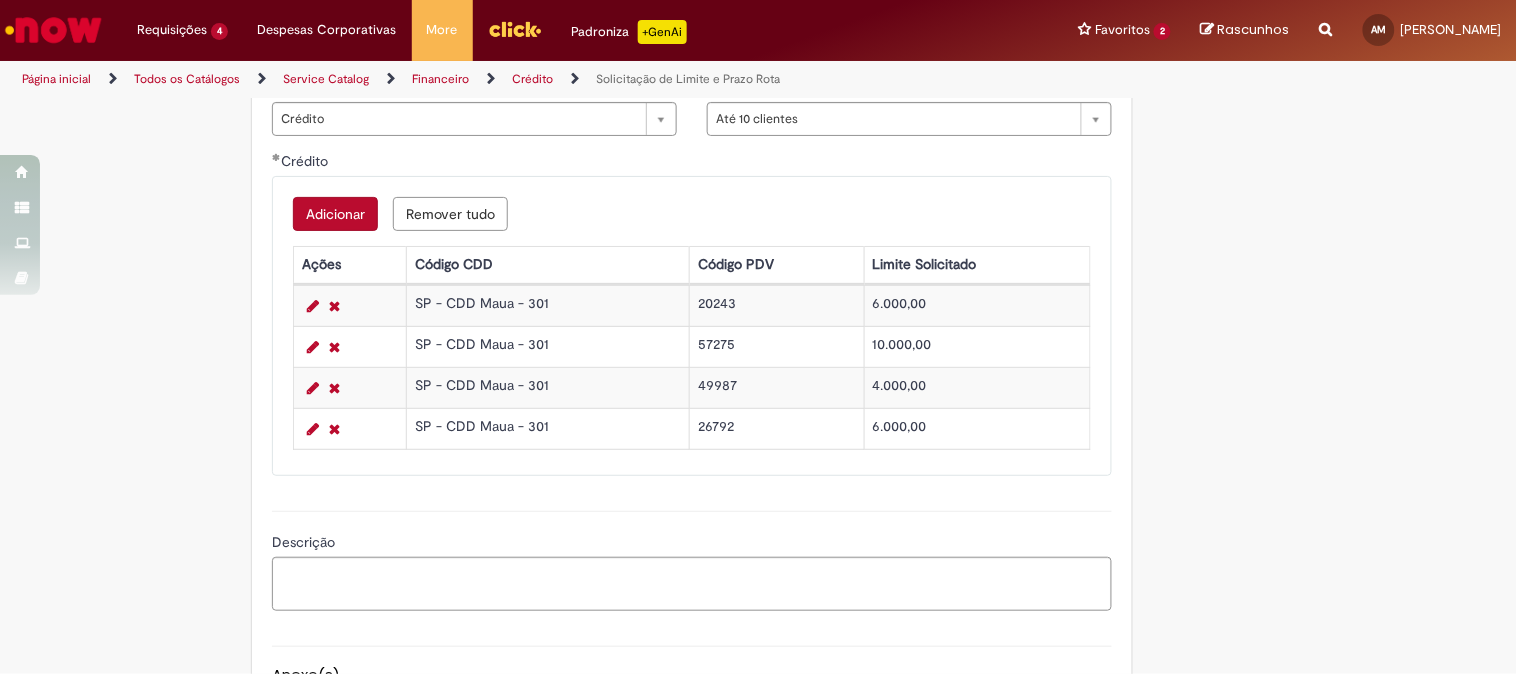 click on "Adicionar" at bounding box center [335, 214] 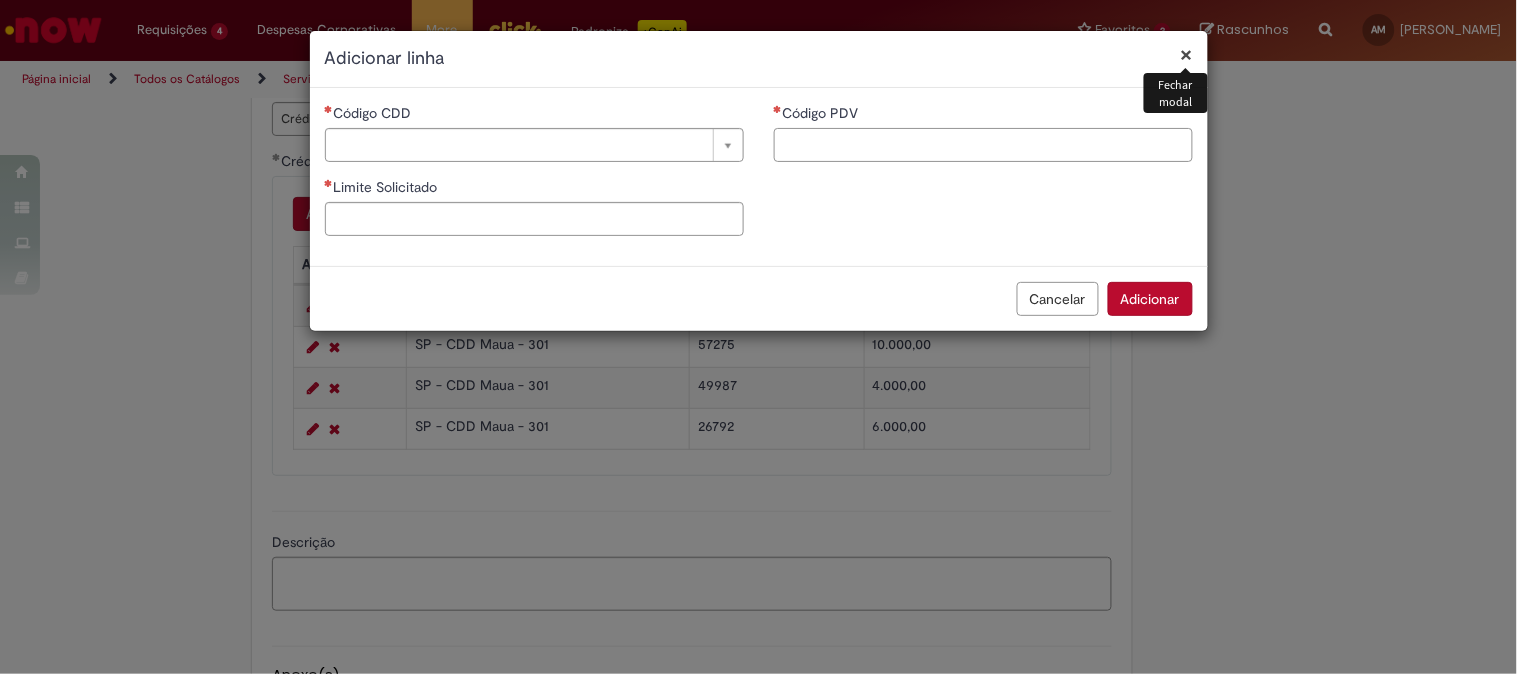 click on "Código PDV" at bounding box center (983, 145) 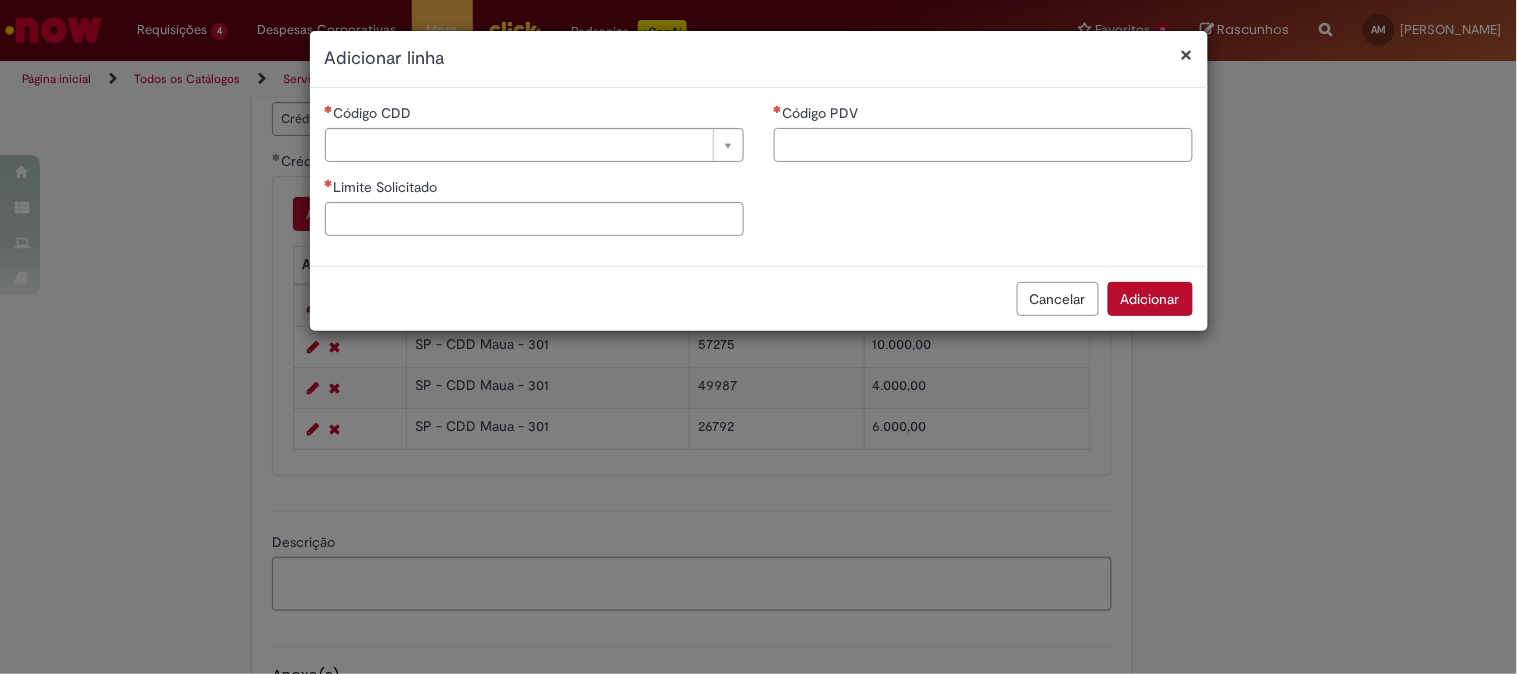 paste on "****" 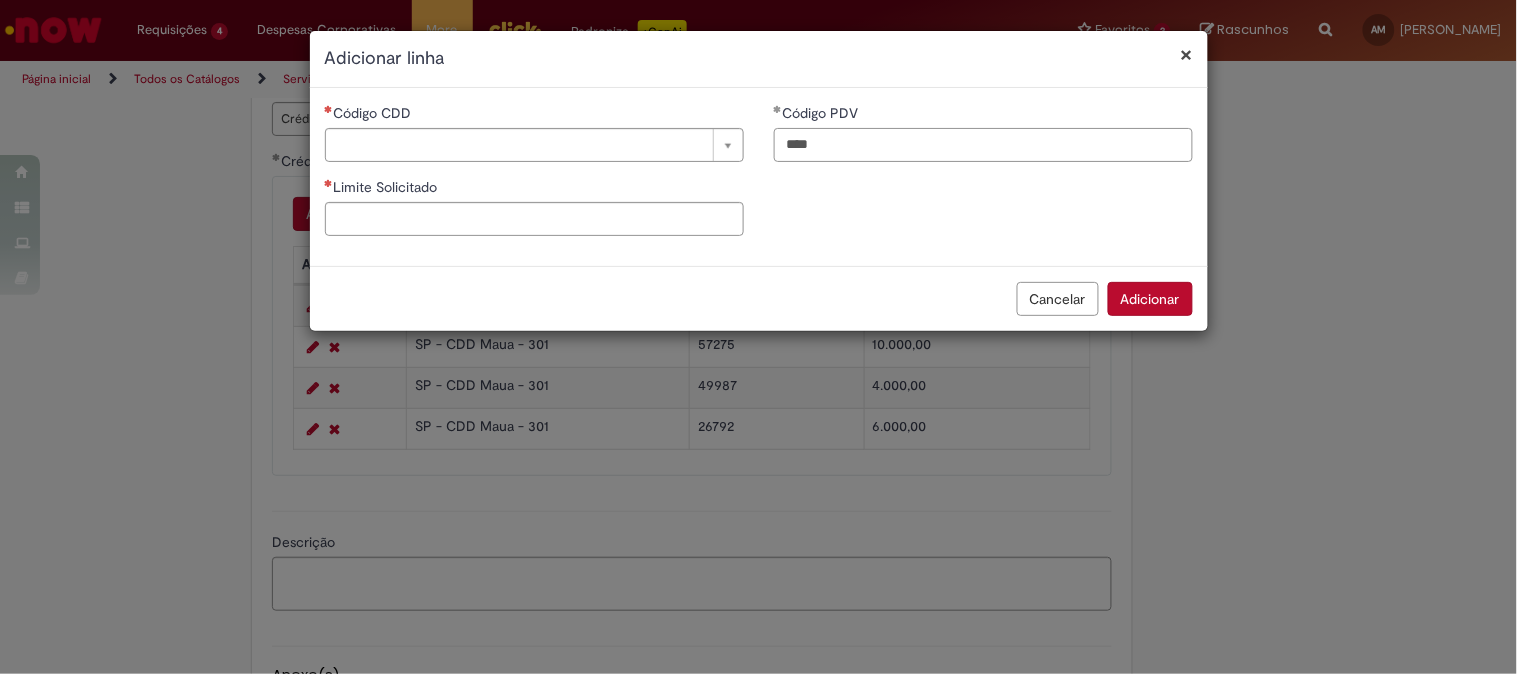 type on "****" 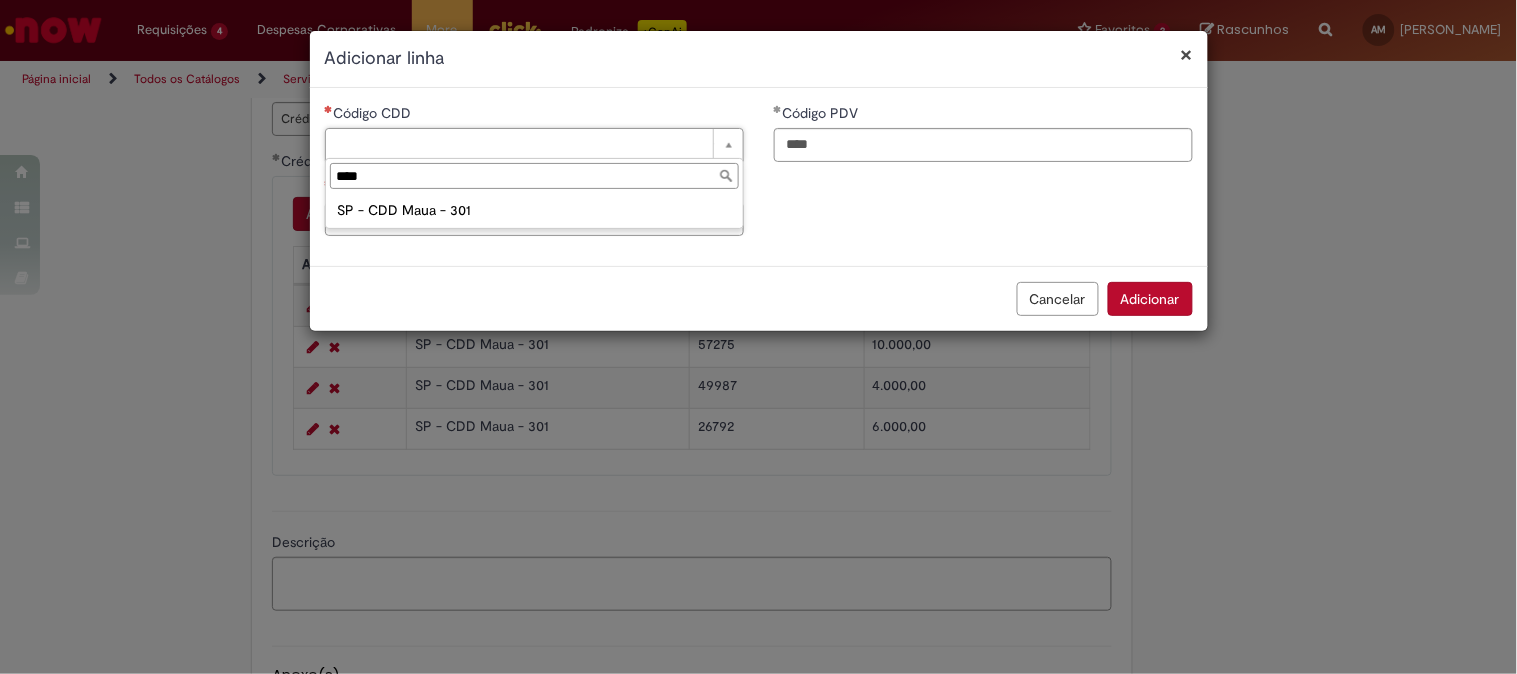 type on "****" 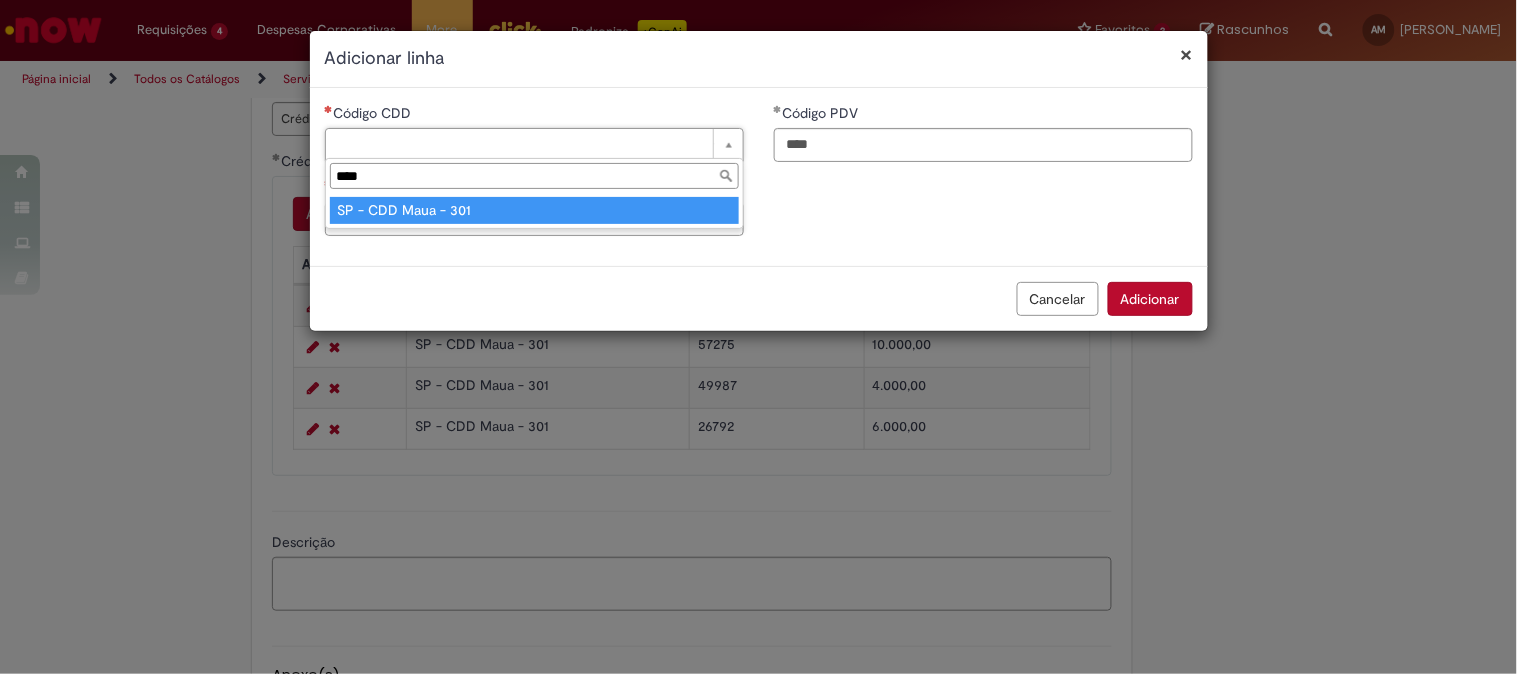 type on "**********" 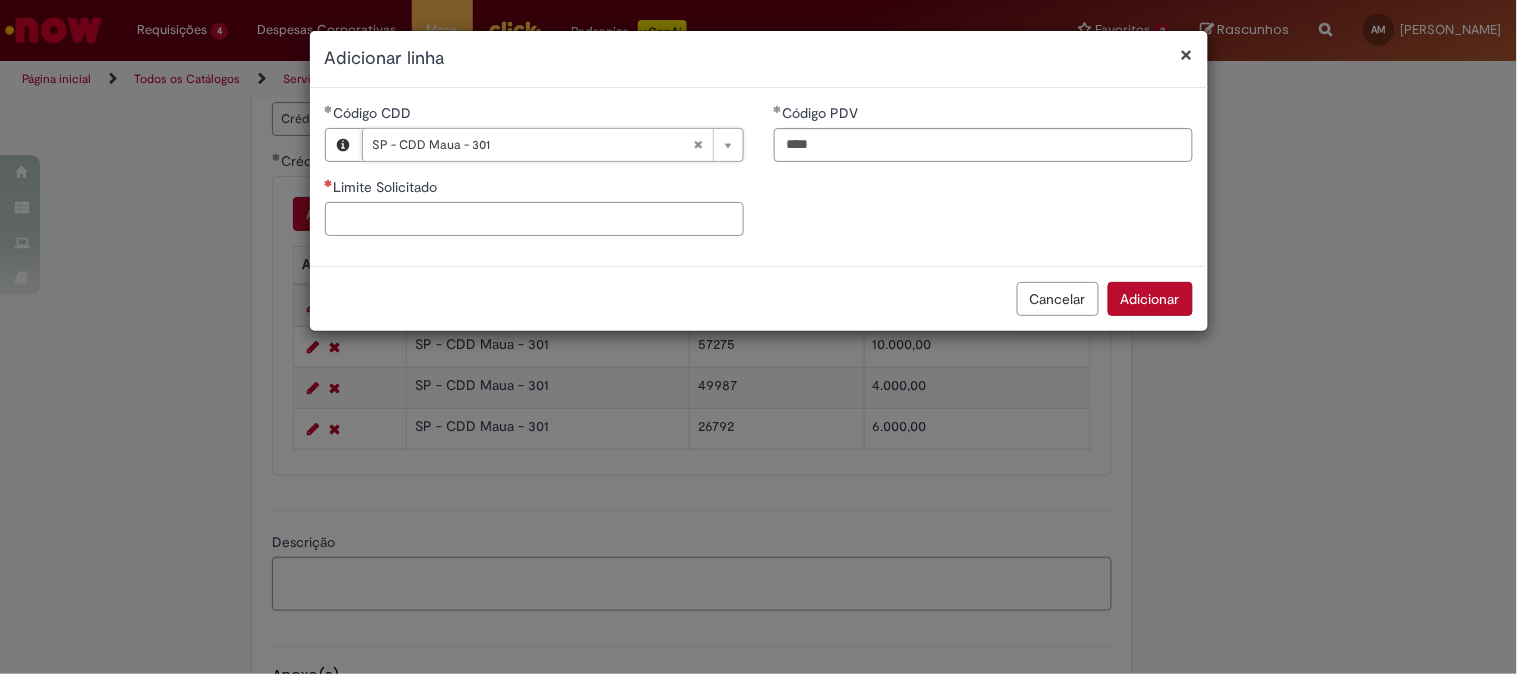 click on "Limite Solicitado" at bounding box center (534, 219) 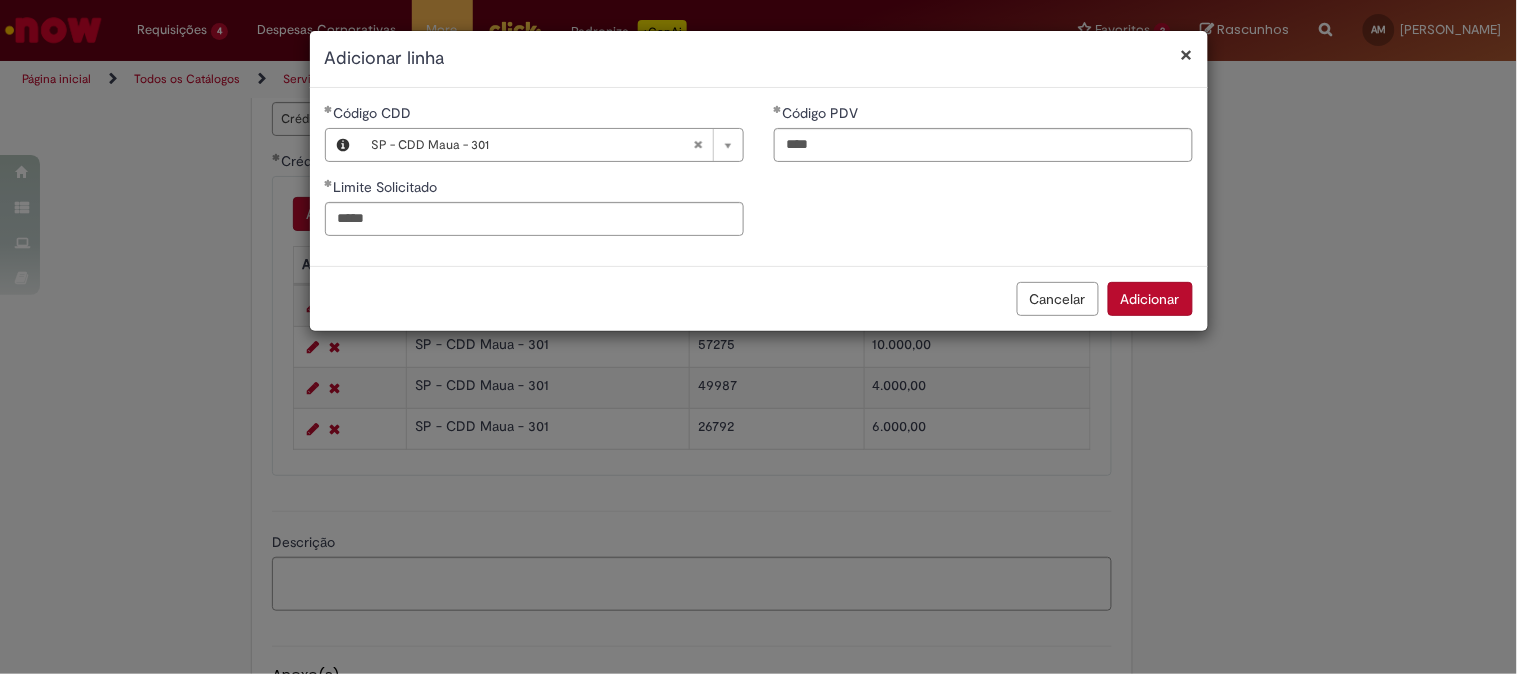 type on "********" 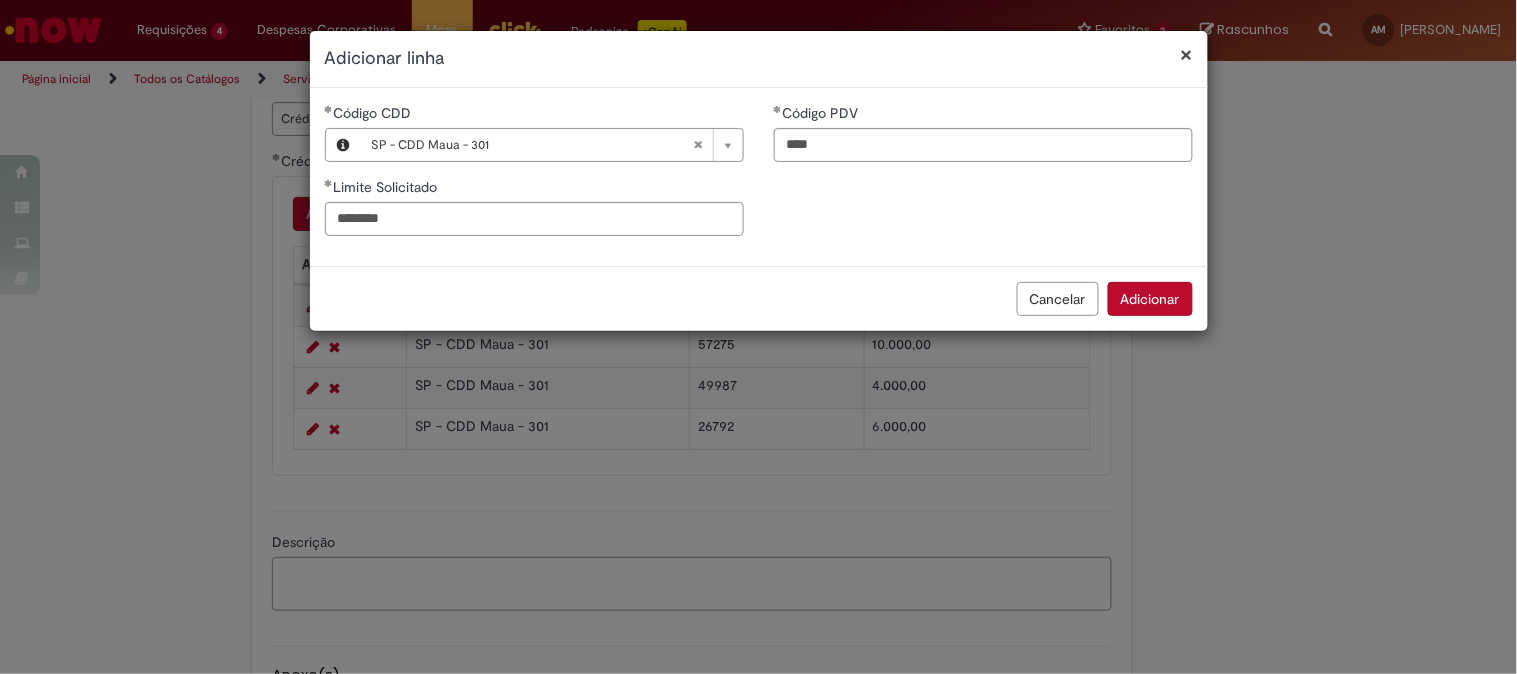 drag, startPoint x: 1157, startPoint y: 294, endPoint x: 935, endPoint y: 322, distance: 223.7588 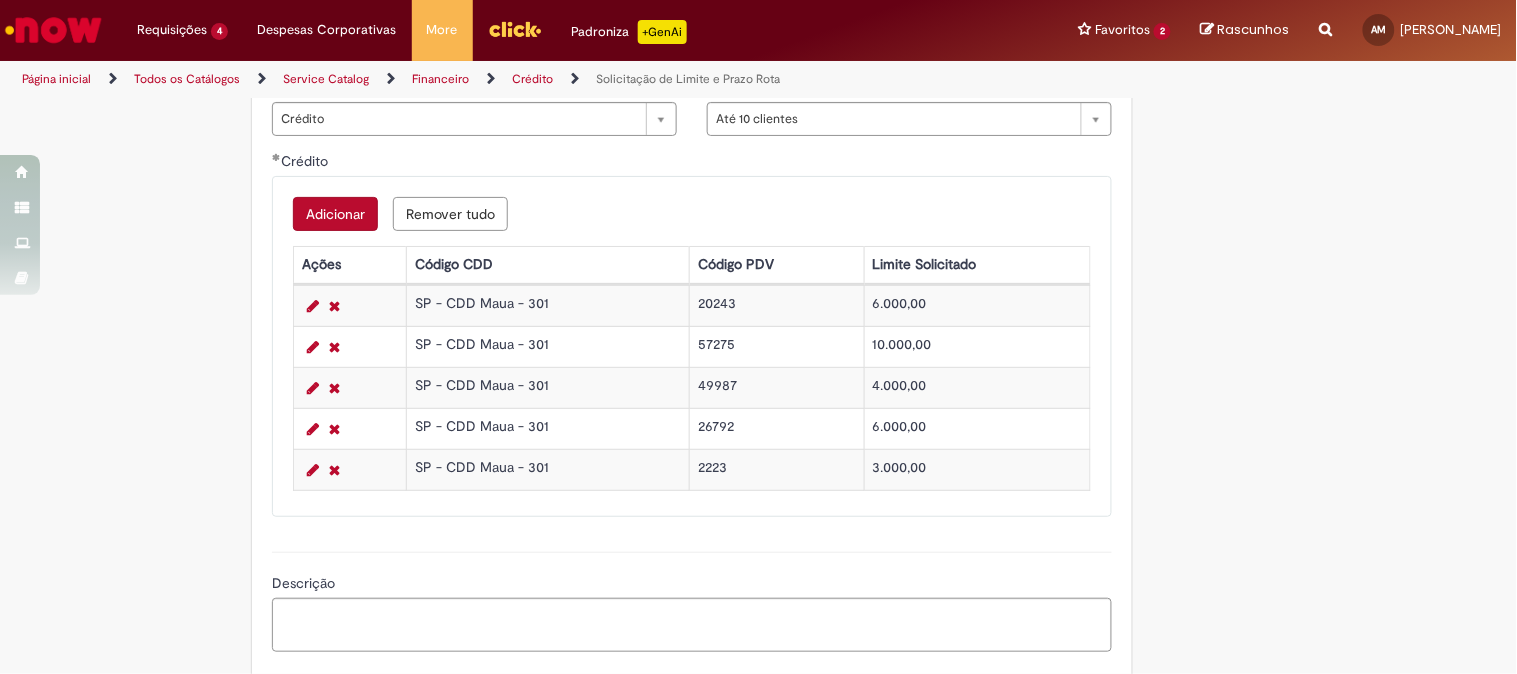 click on "Adicionar" at bounding box center (335, 214) 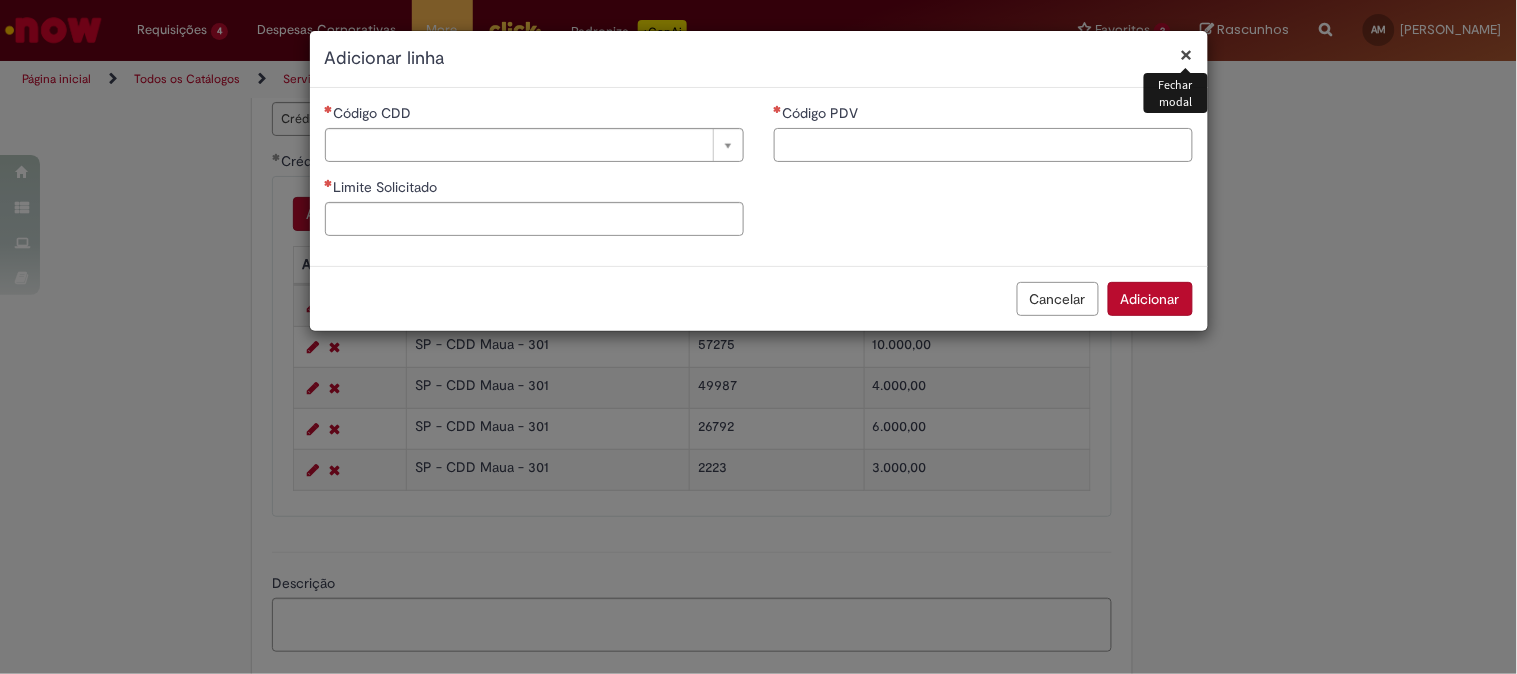 click on "Código PDV" at bounding box center (983, 145) 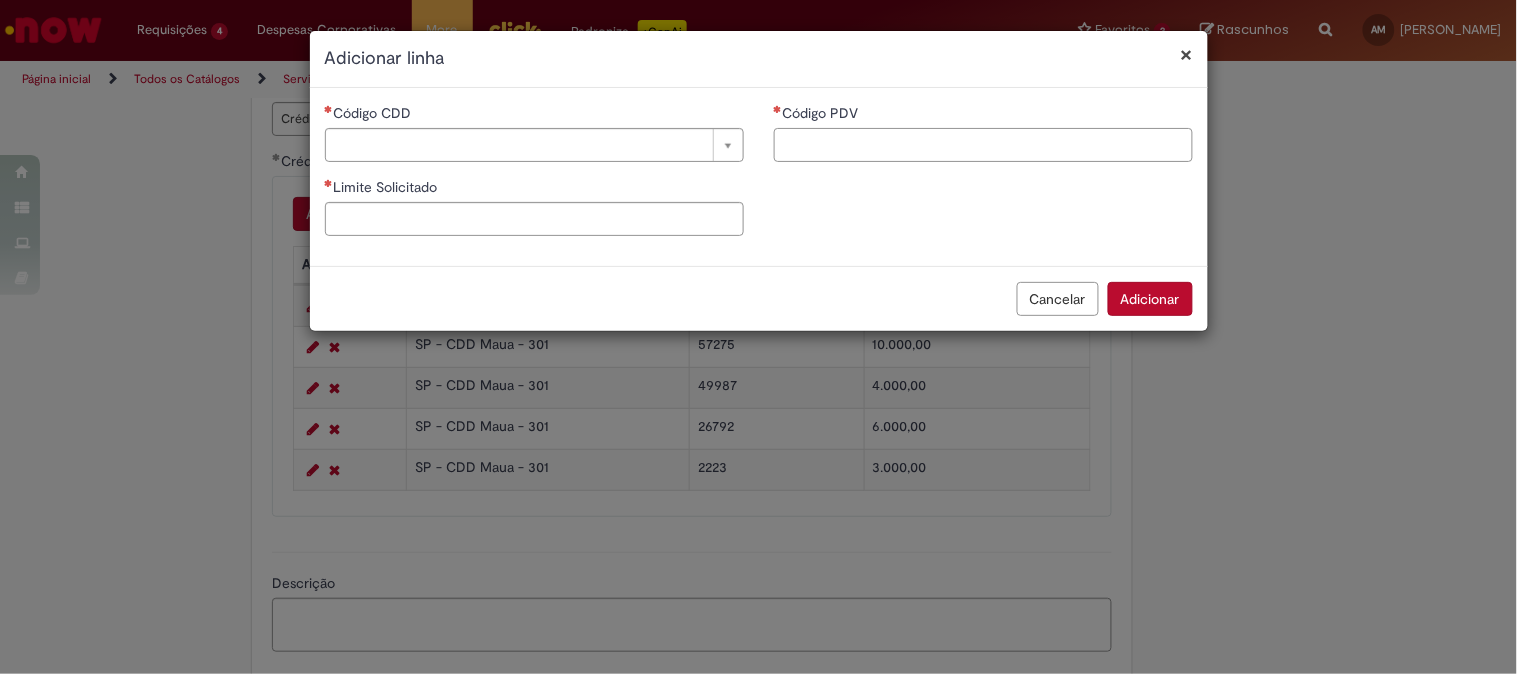 paste on "*****" 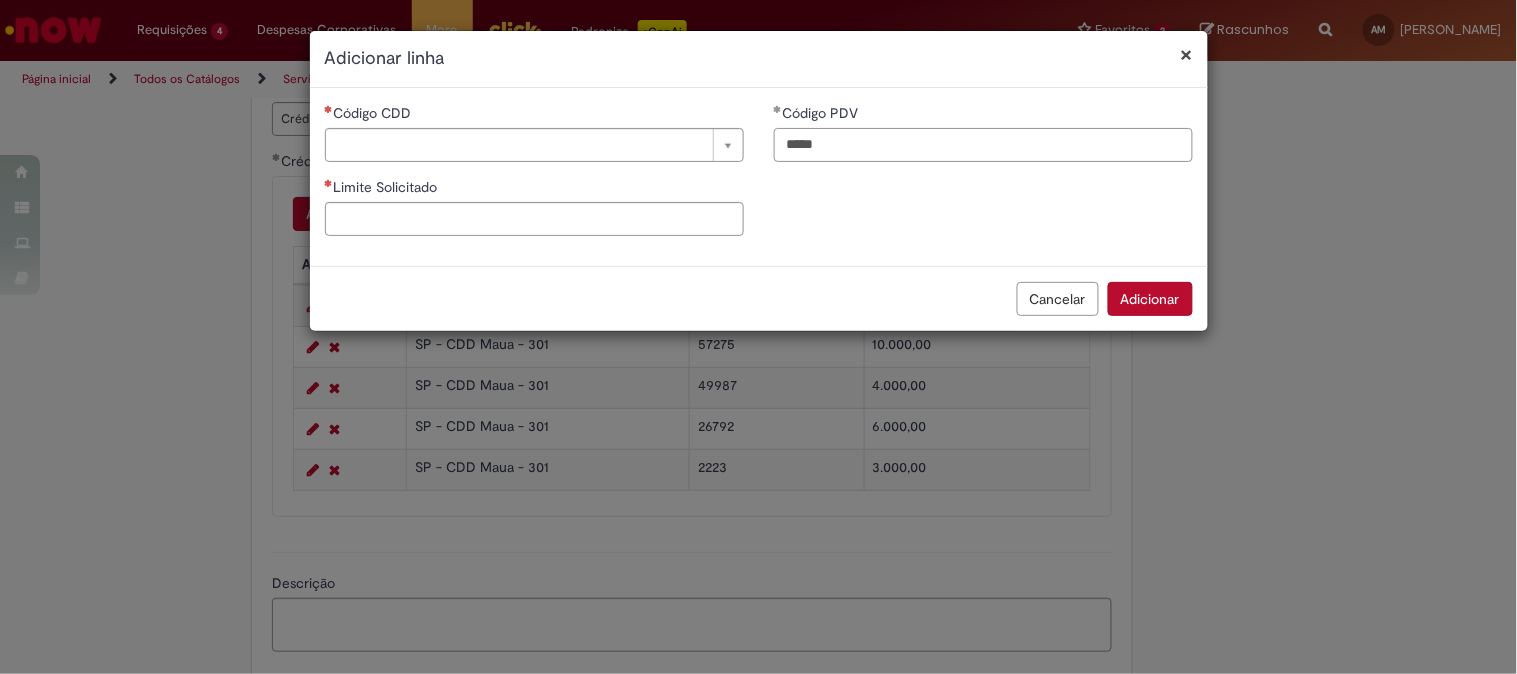 type on "*****" 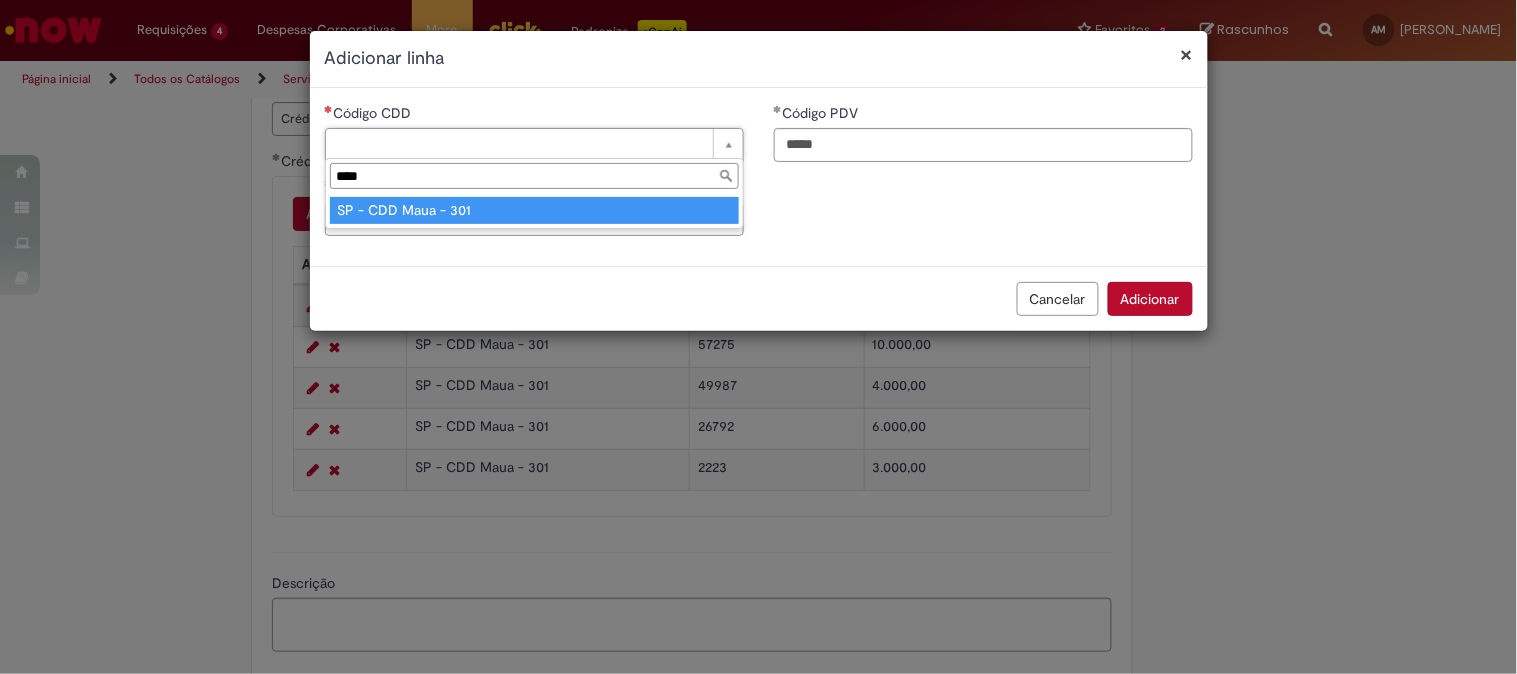 type on "****" 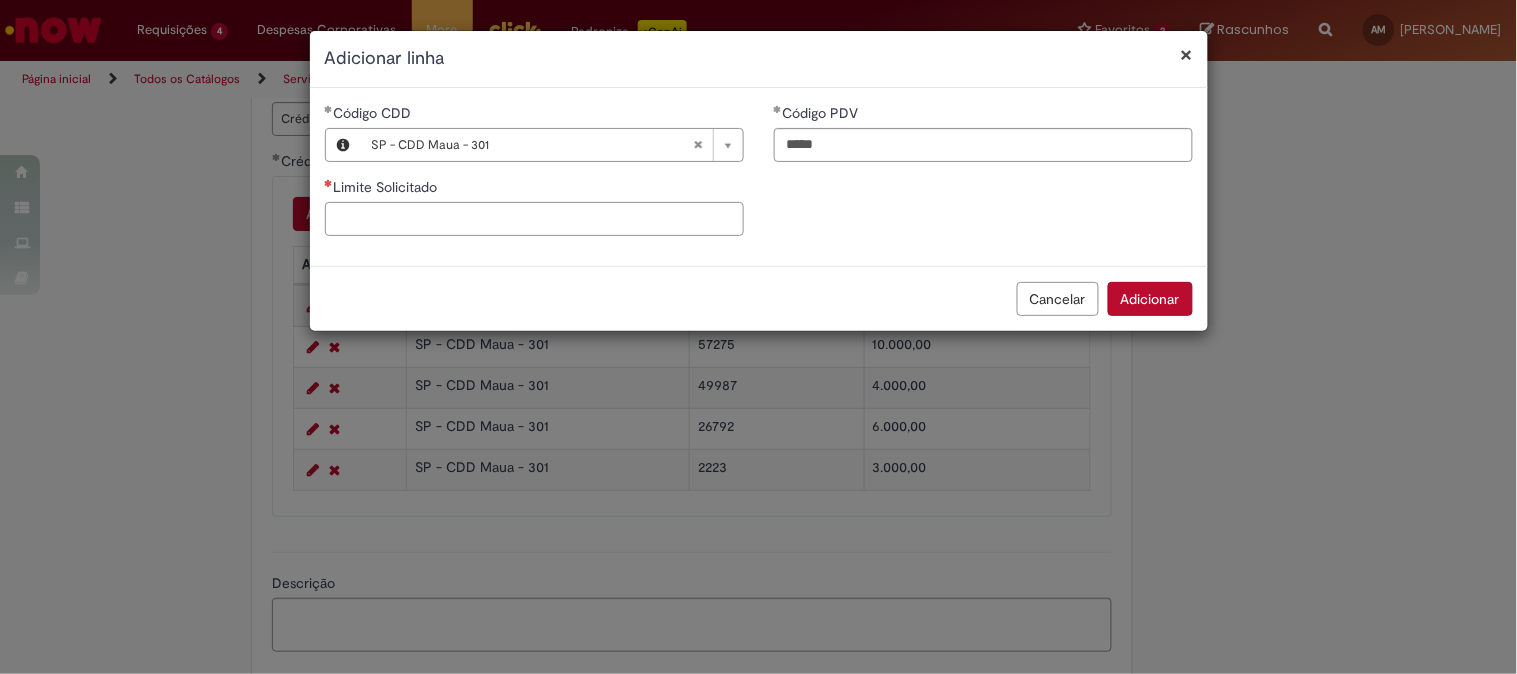 click on "Limite Solicitado" at bounding box center (534, 219) 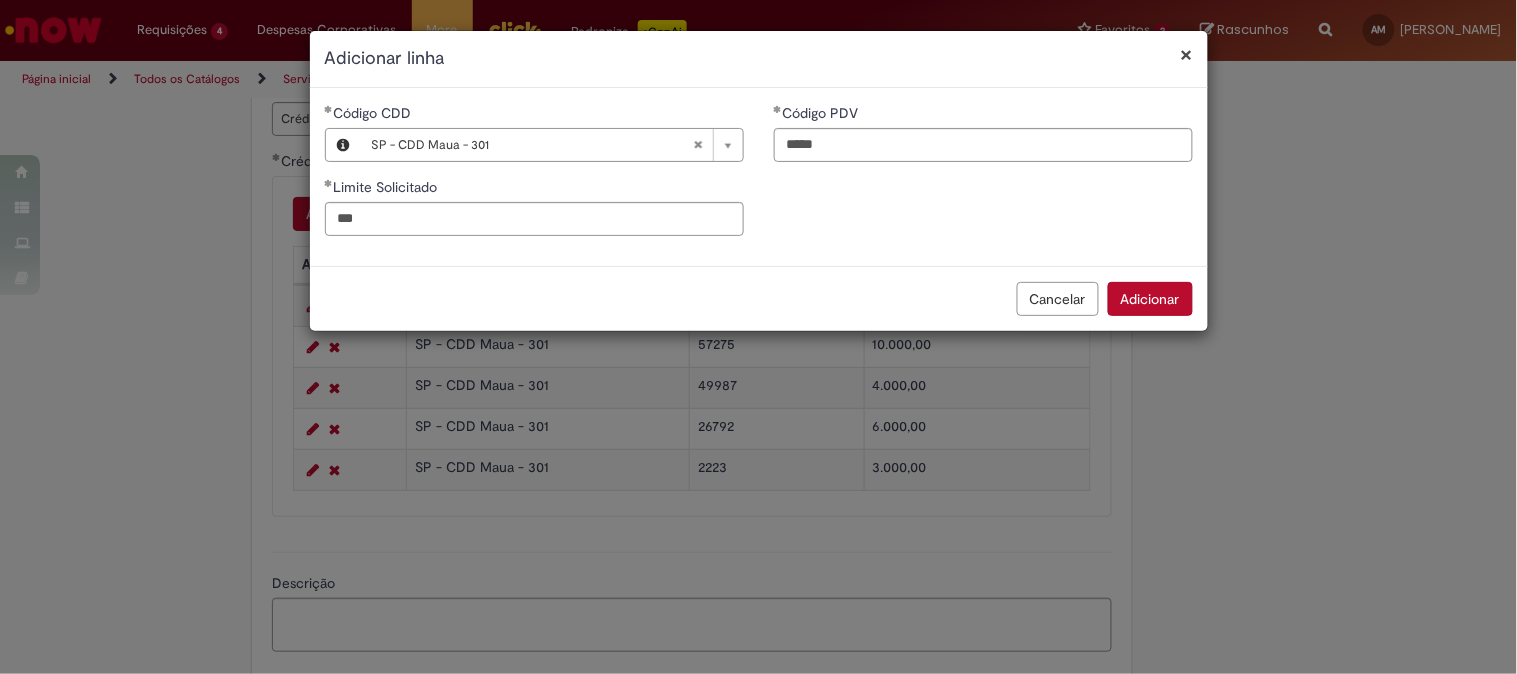 type on "******" 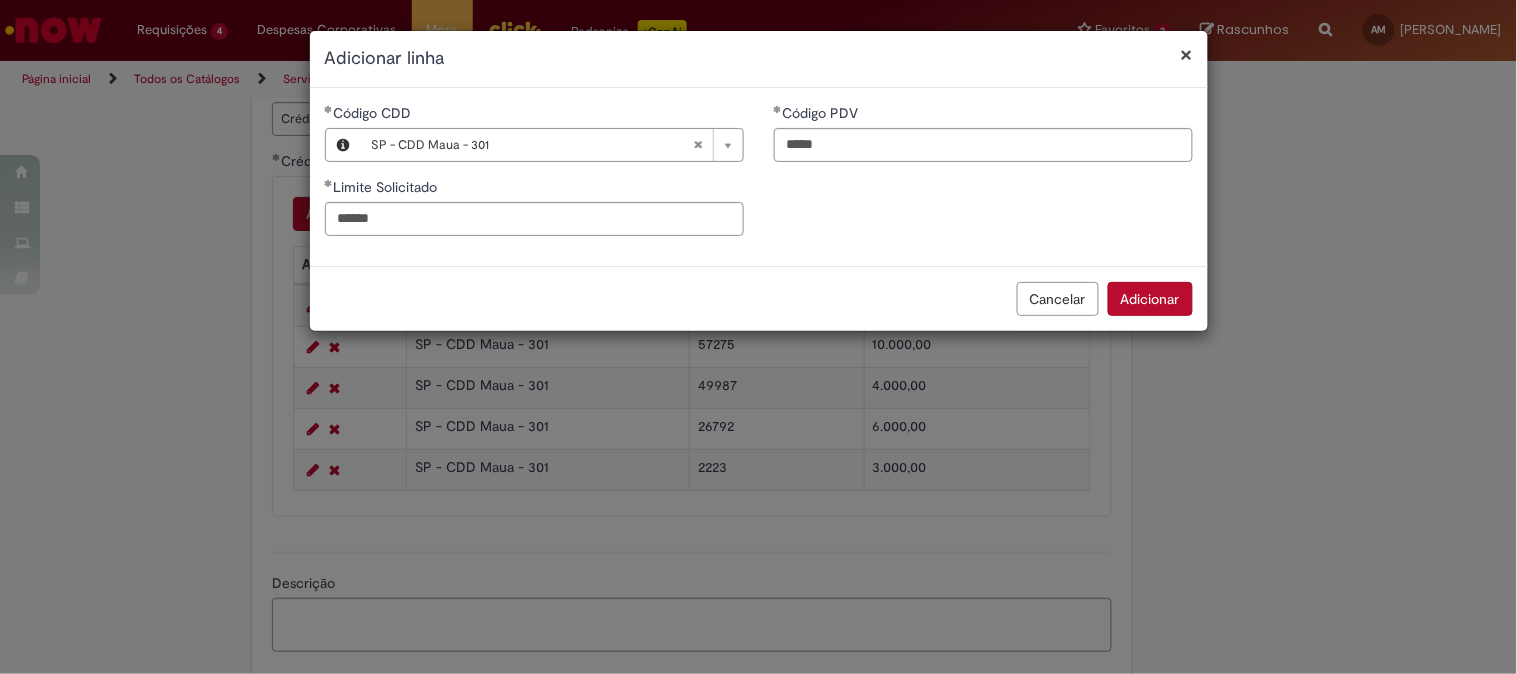 click on "Adicionar" at bounding box center (1150, 299) 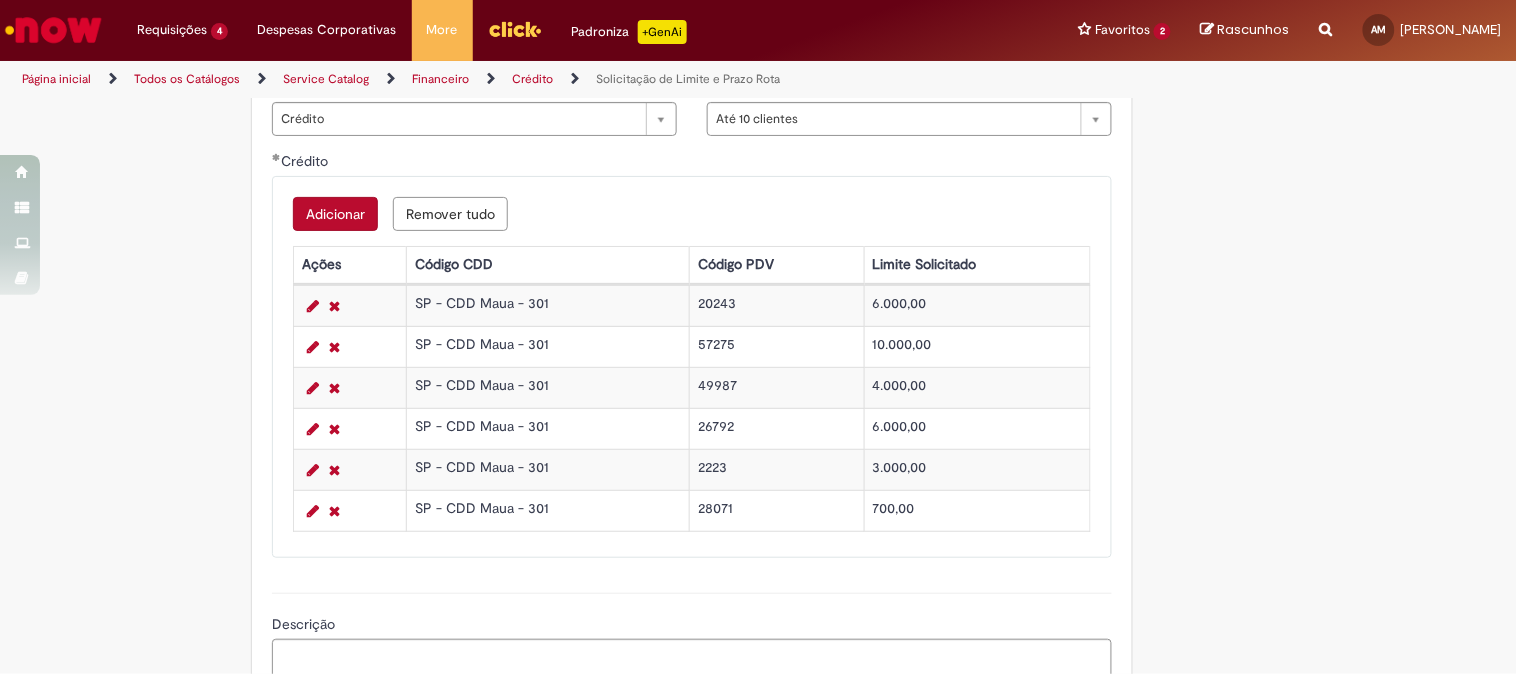click on "Adicionar" at bounding box center (335, 214) 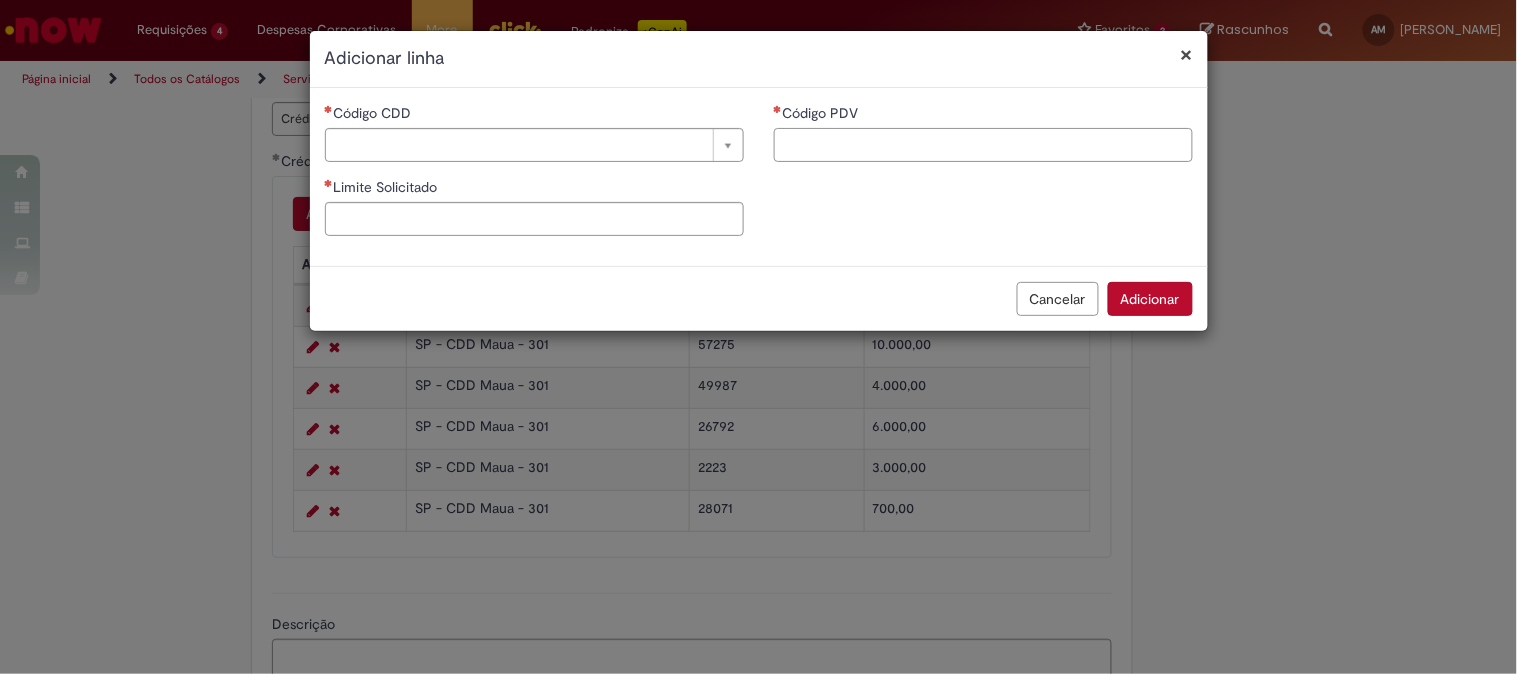 click on "Código PDV" at bounding box center (983, 145) 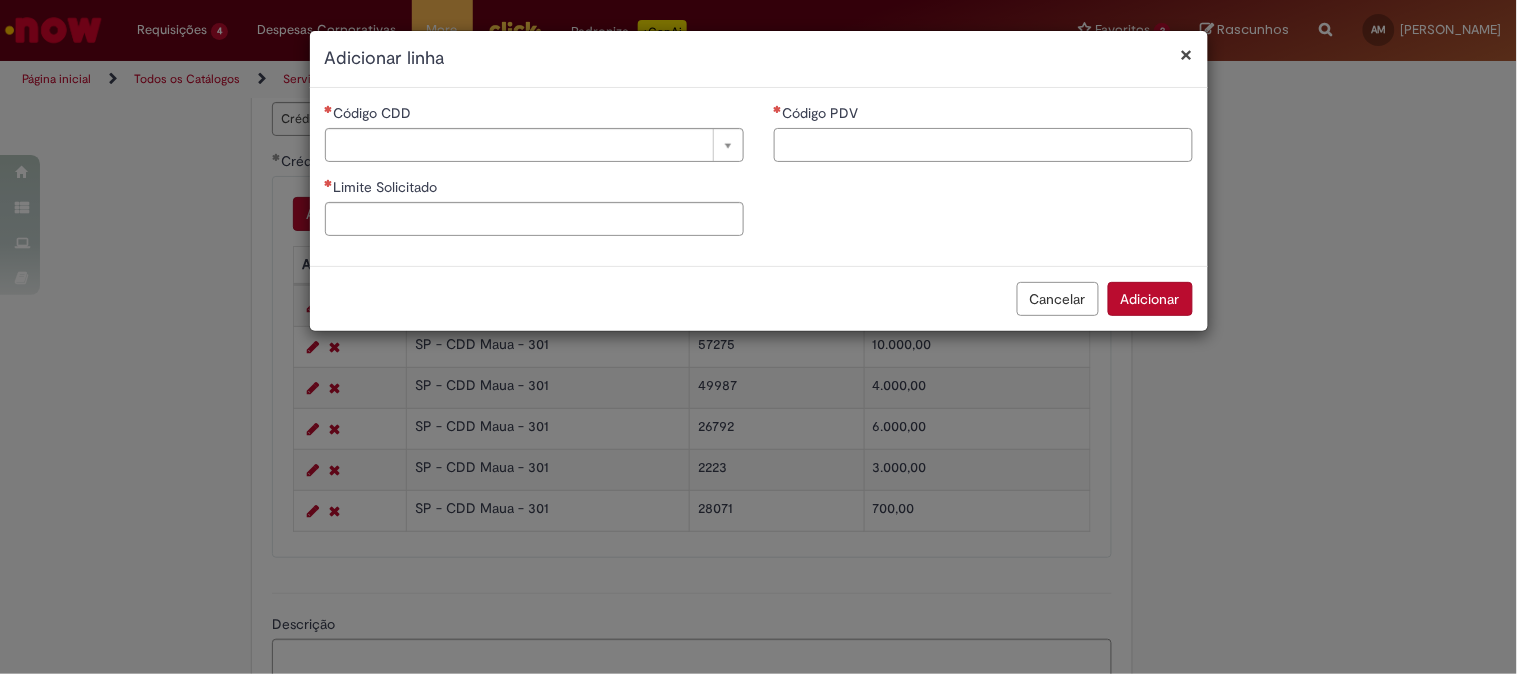paste on "*****" 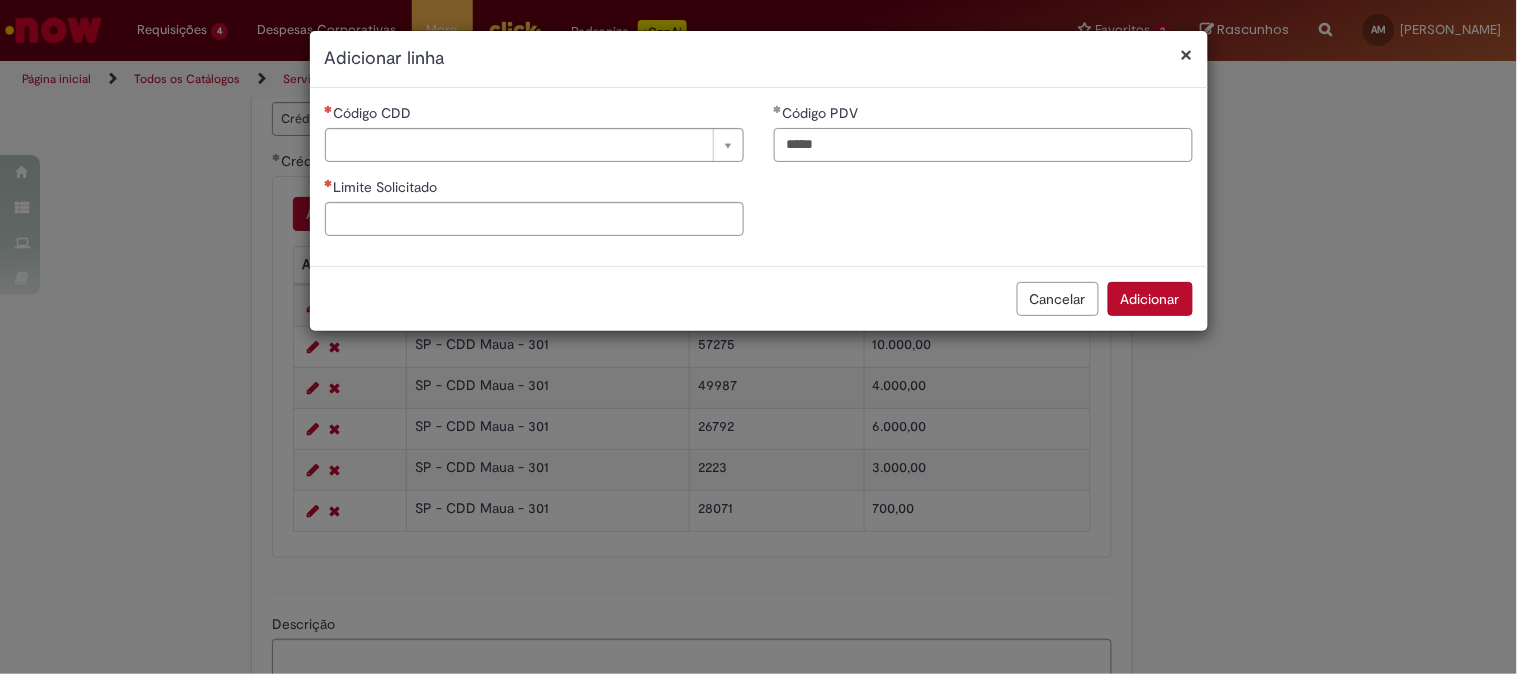 type on "*****" 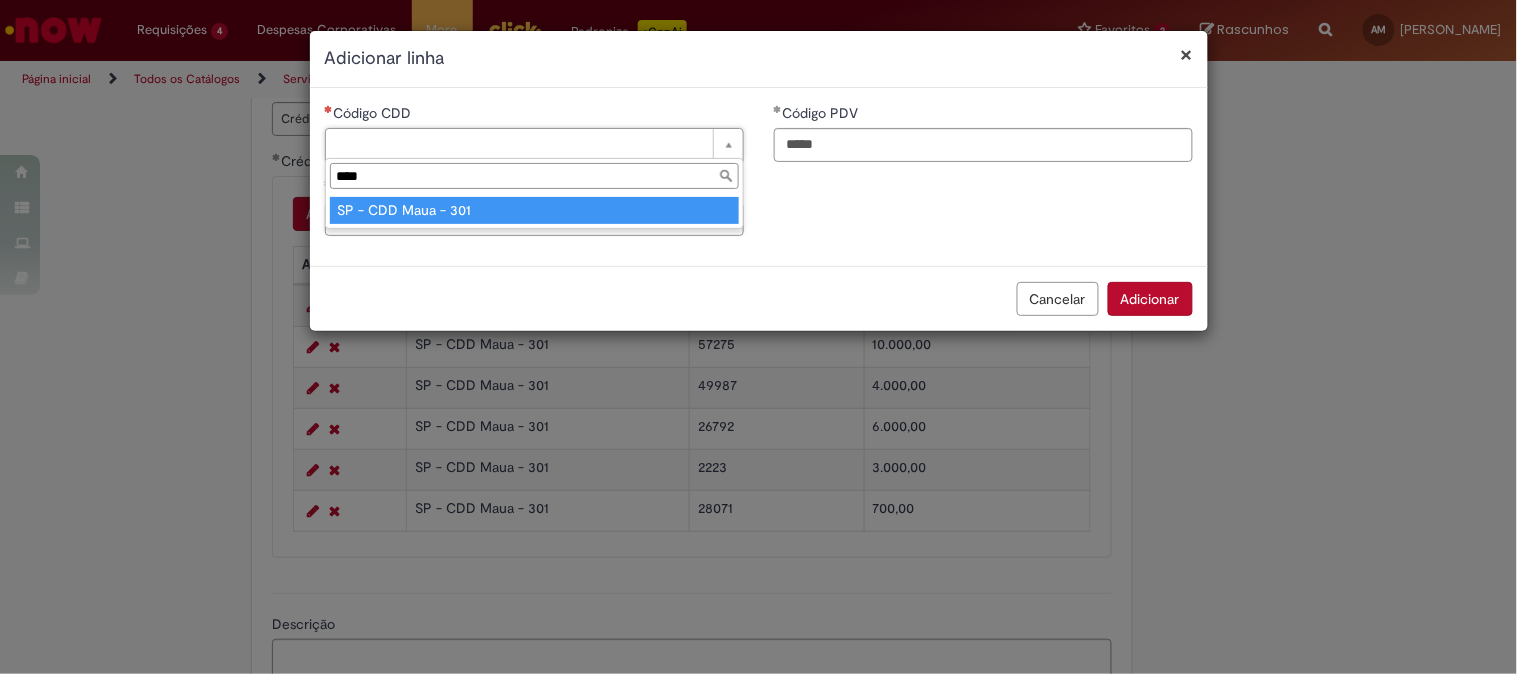 type on "****" 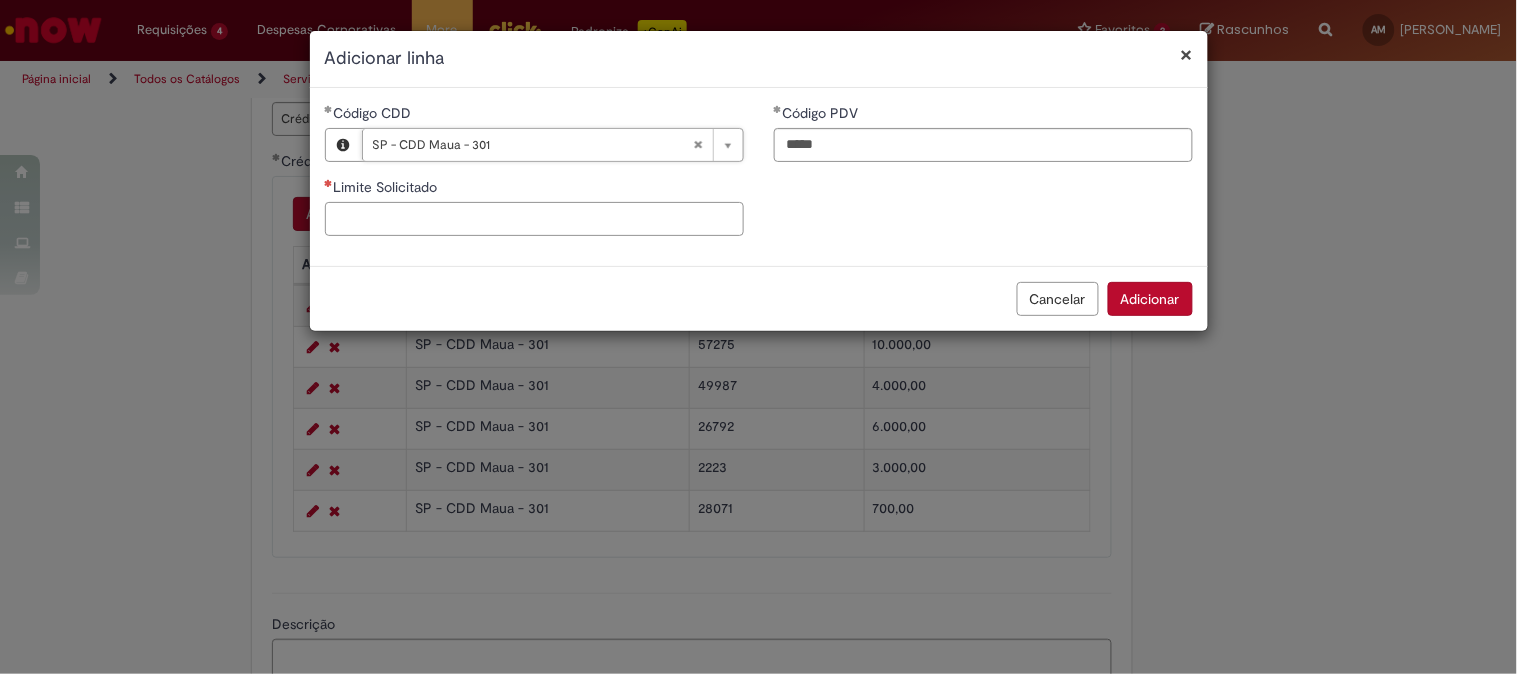 click on "Limite Solicitado" at bounding box center [534, 219] 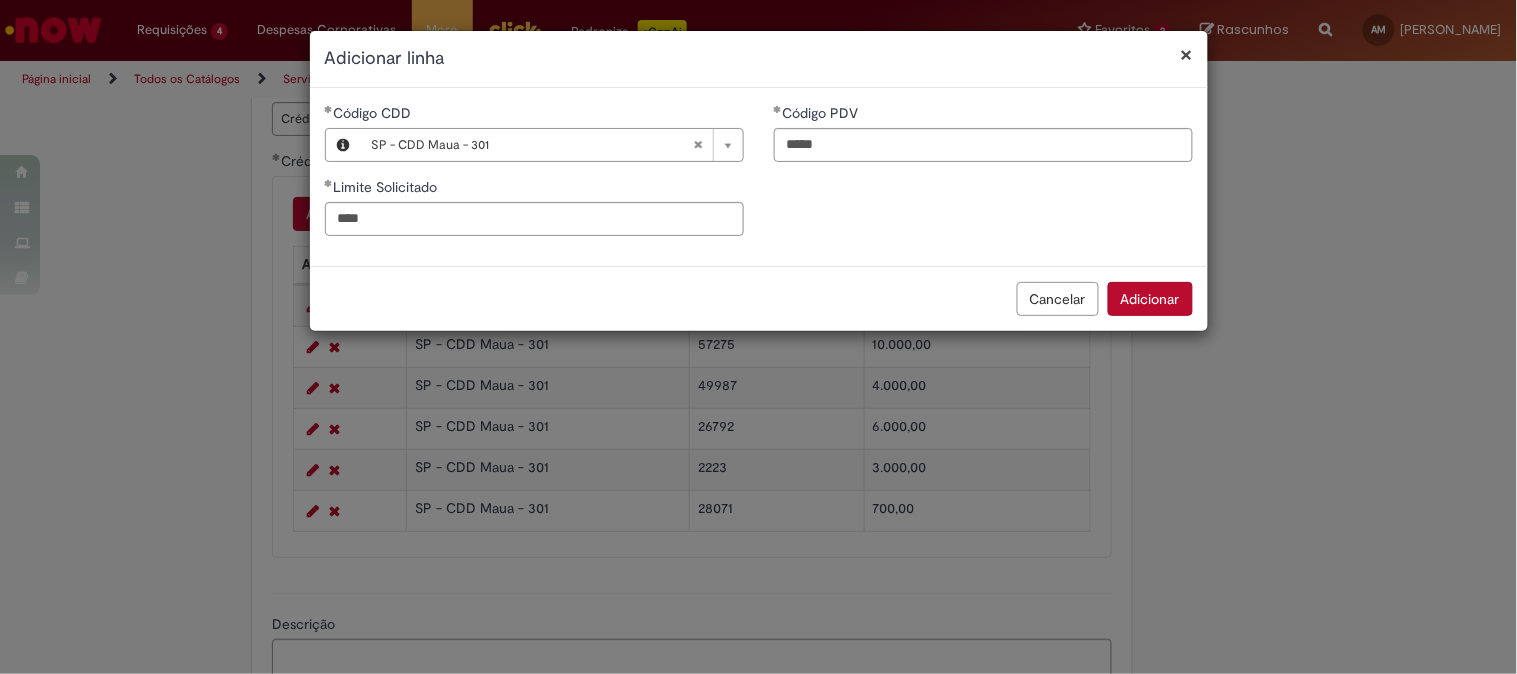 type on "********" 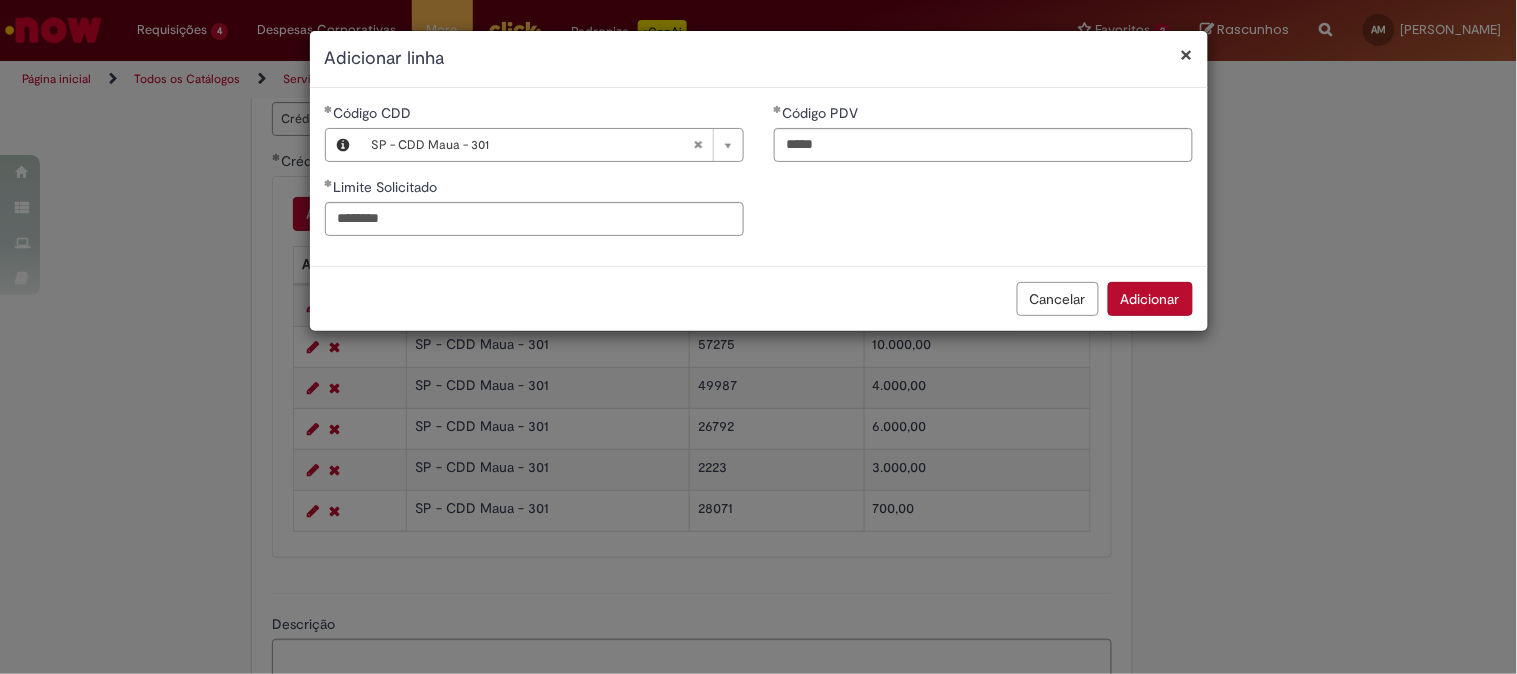 click on "Adicionar" at bounding box center [1150, 299] 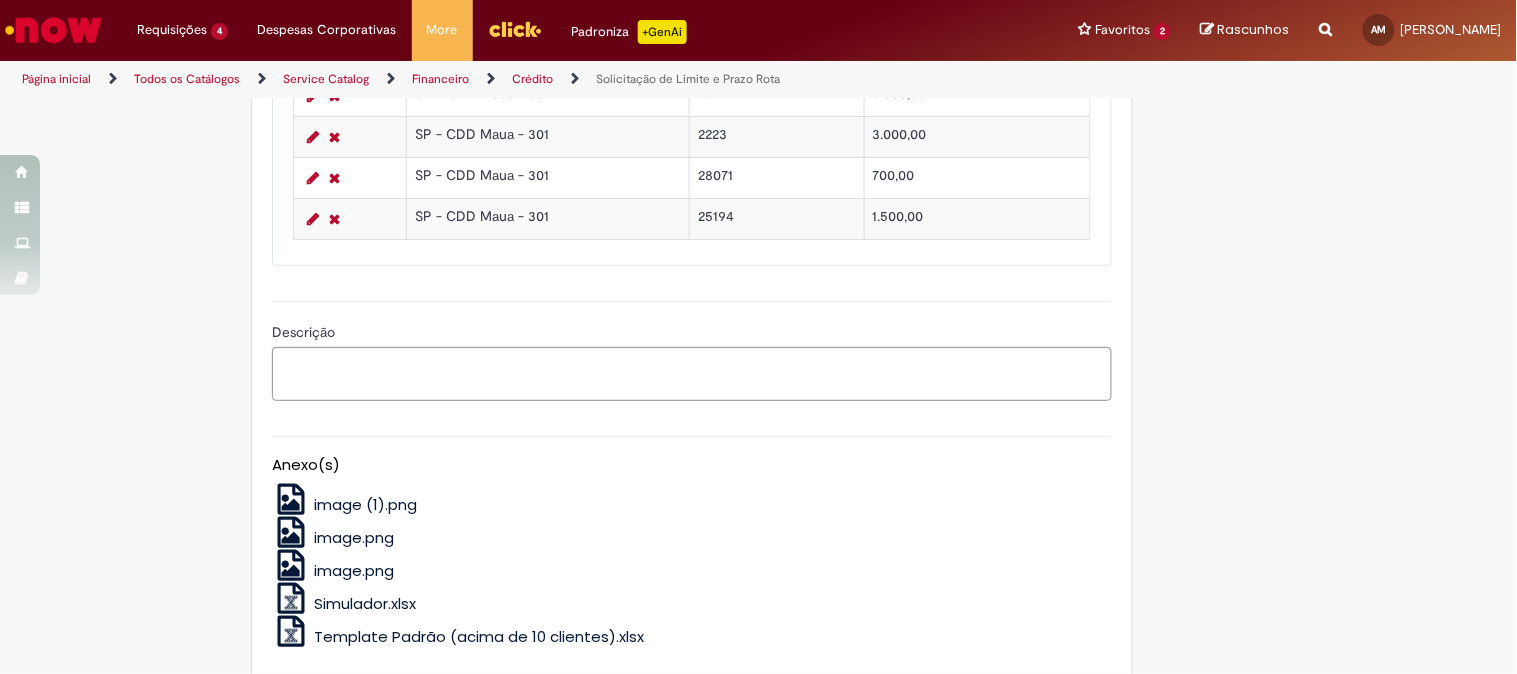 scroll, scrollTop: 1645, scrollLeft: 0, axis: vertical 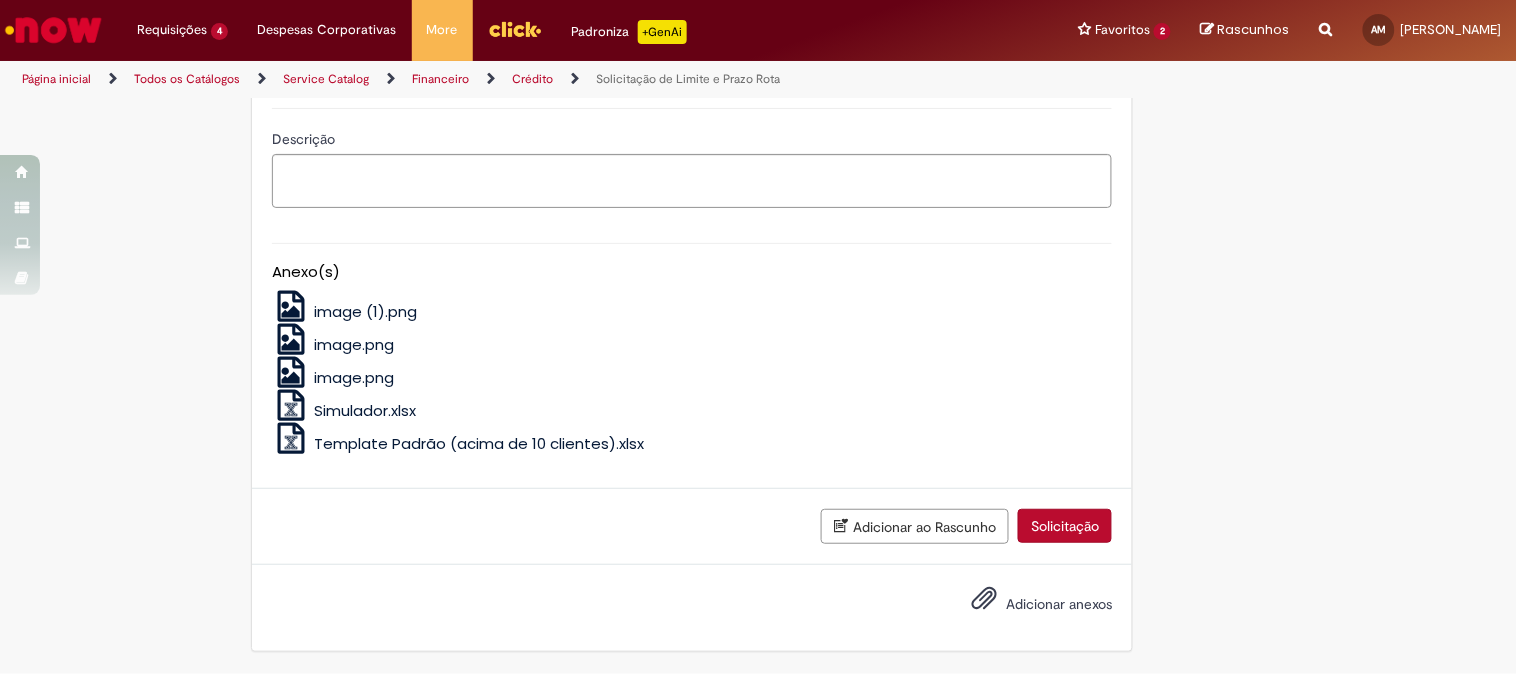click on "Adicionar anexos" at bounding box center [1027, 605] 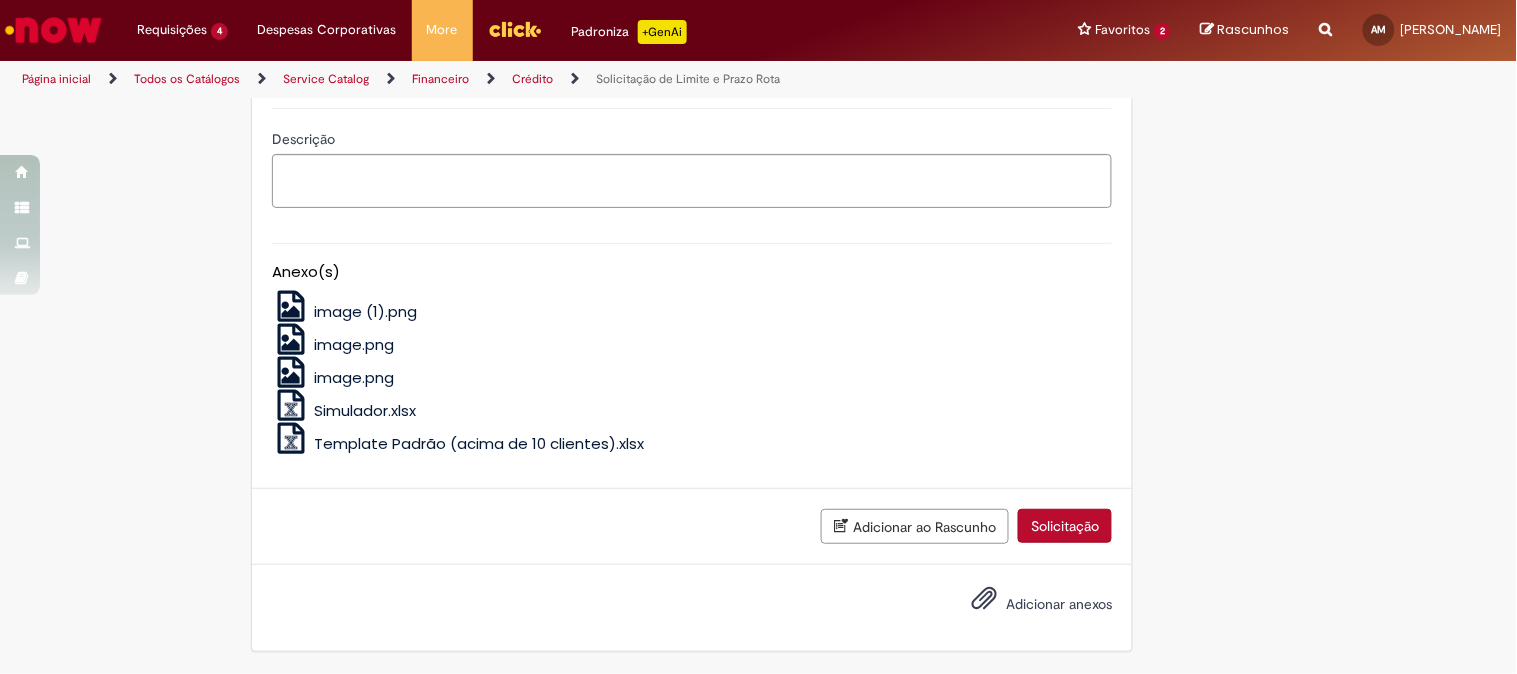 click on "Adicionar anexos" at bounding box center [1027, 605] 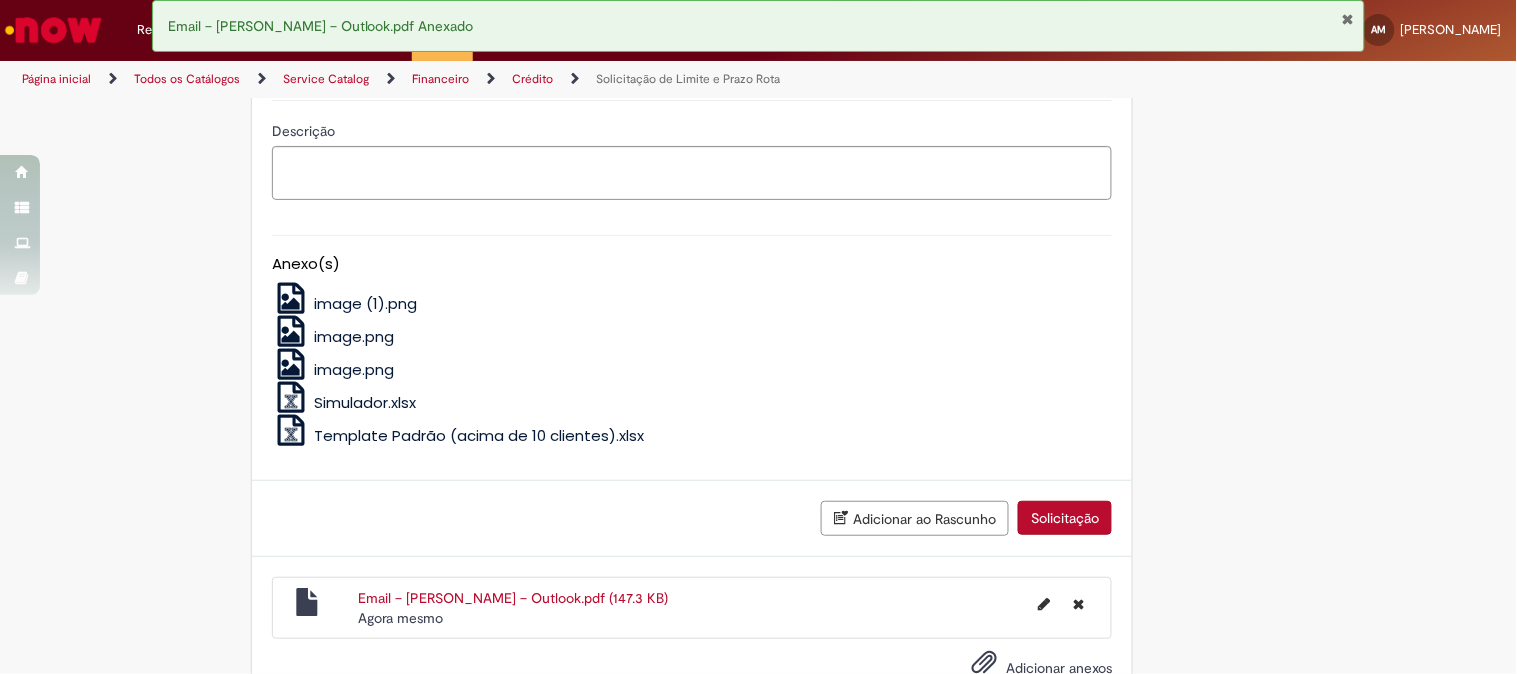 scroll, scrollTop: 1717, scrollLeft: 0, axis: vertical 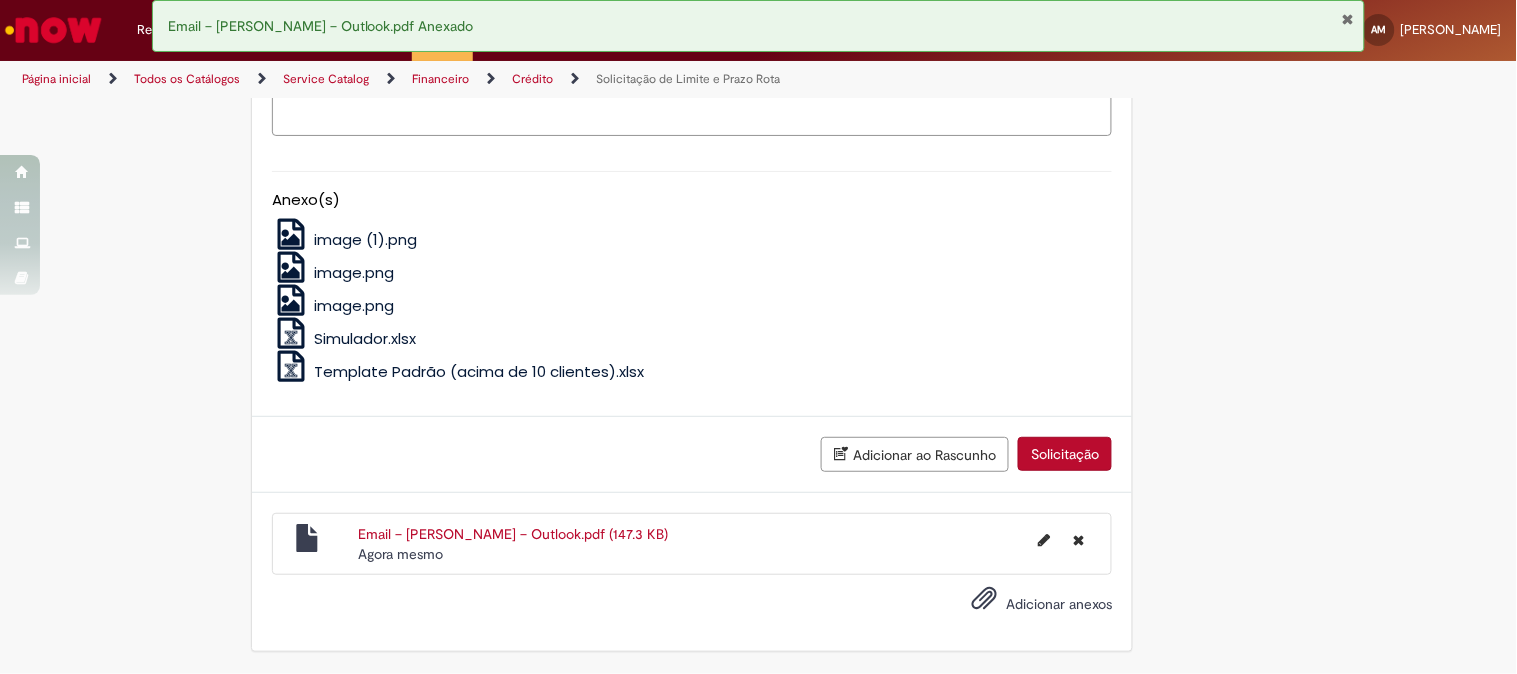 click on "Adicionar anexos" at bounding box center [1059, 604] 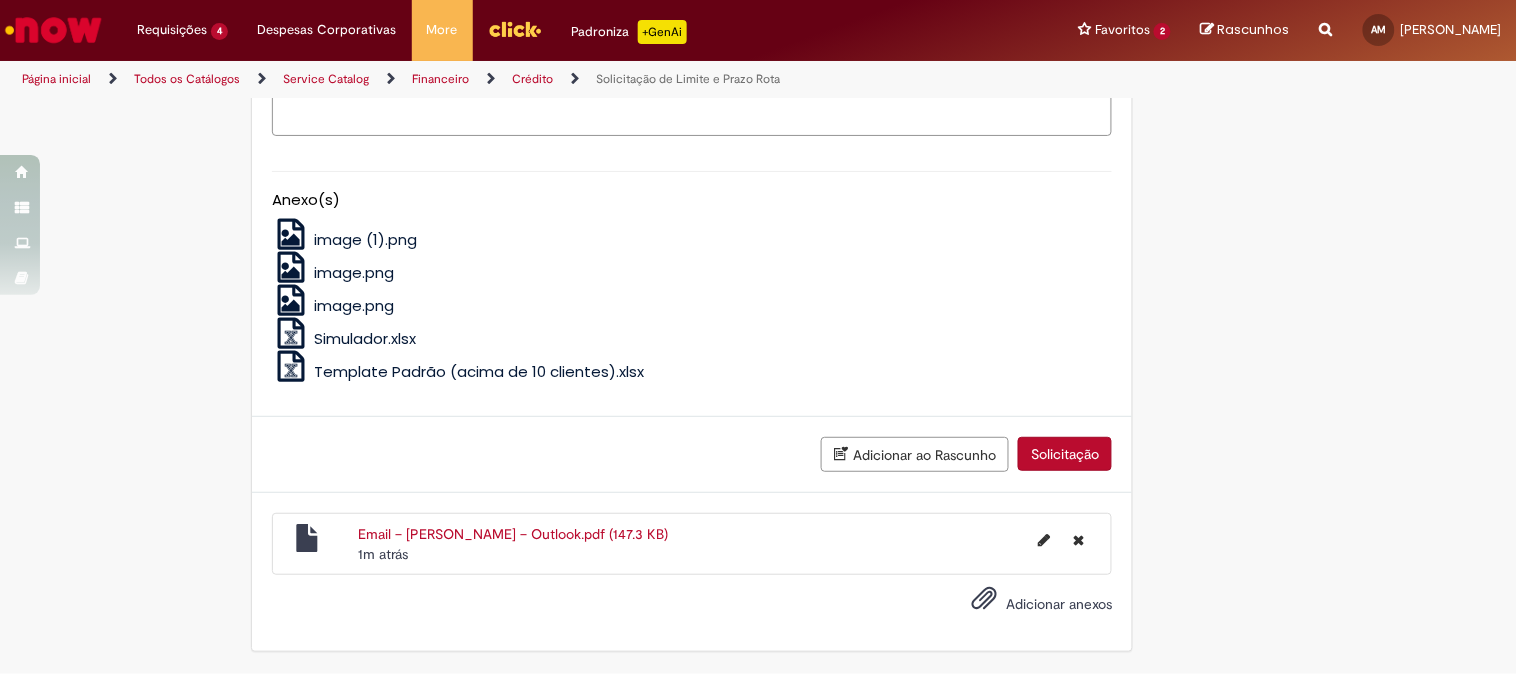 scroll, scrollTop: 1495, scrollLeft: 0, axis: vertical 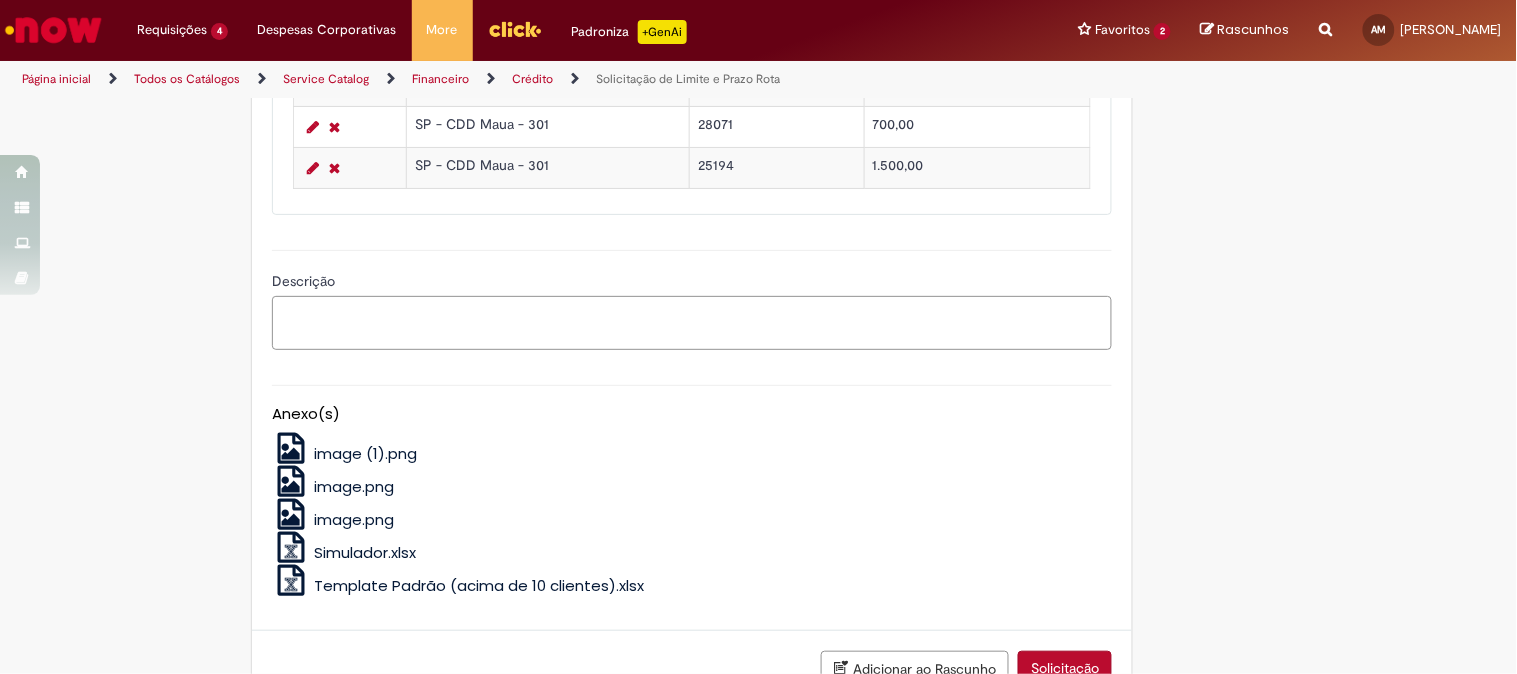 click on "Descrição" at bounding box center (692, 323) 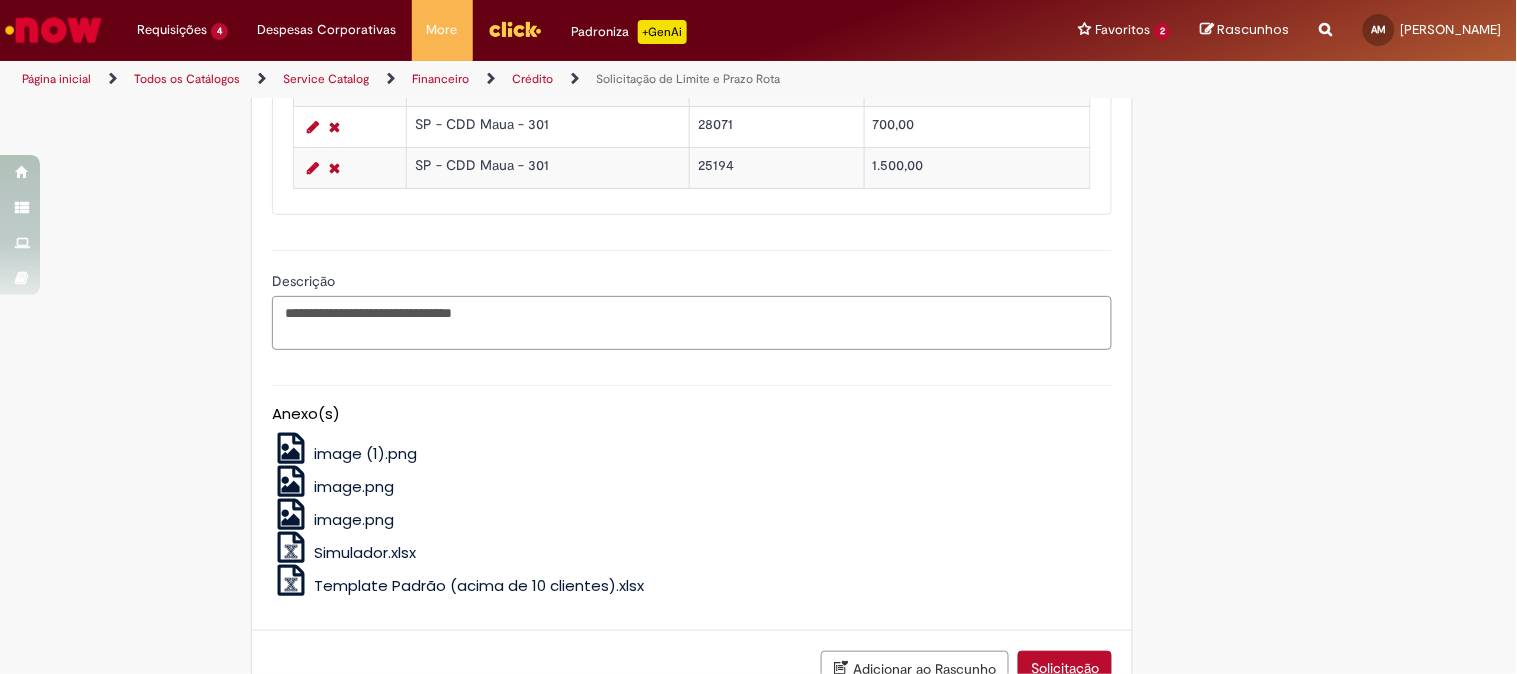 scroll, scrollTop: 1717, scrollLeft: 0, axis: vertical 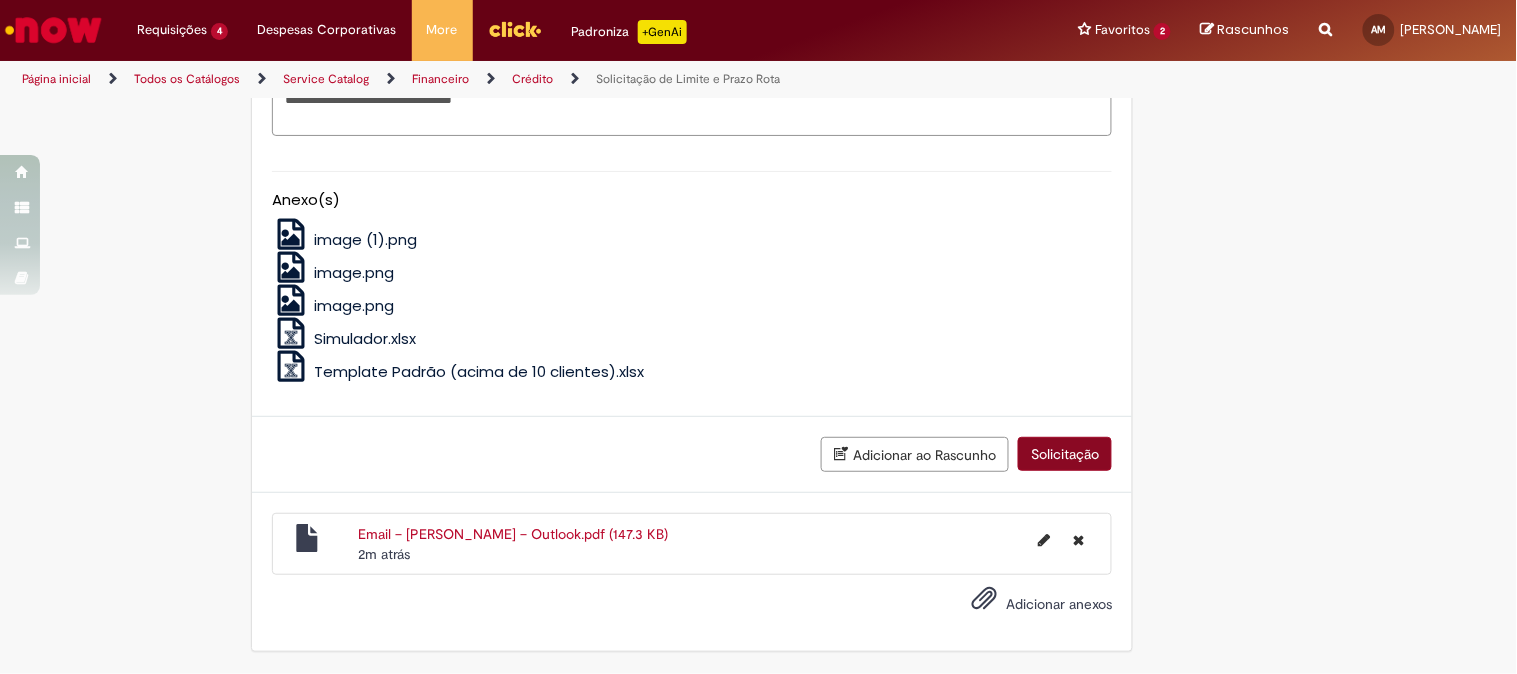type on "**********" 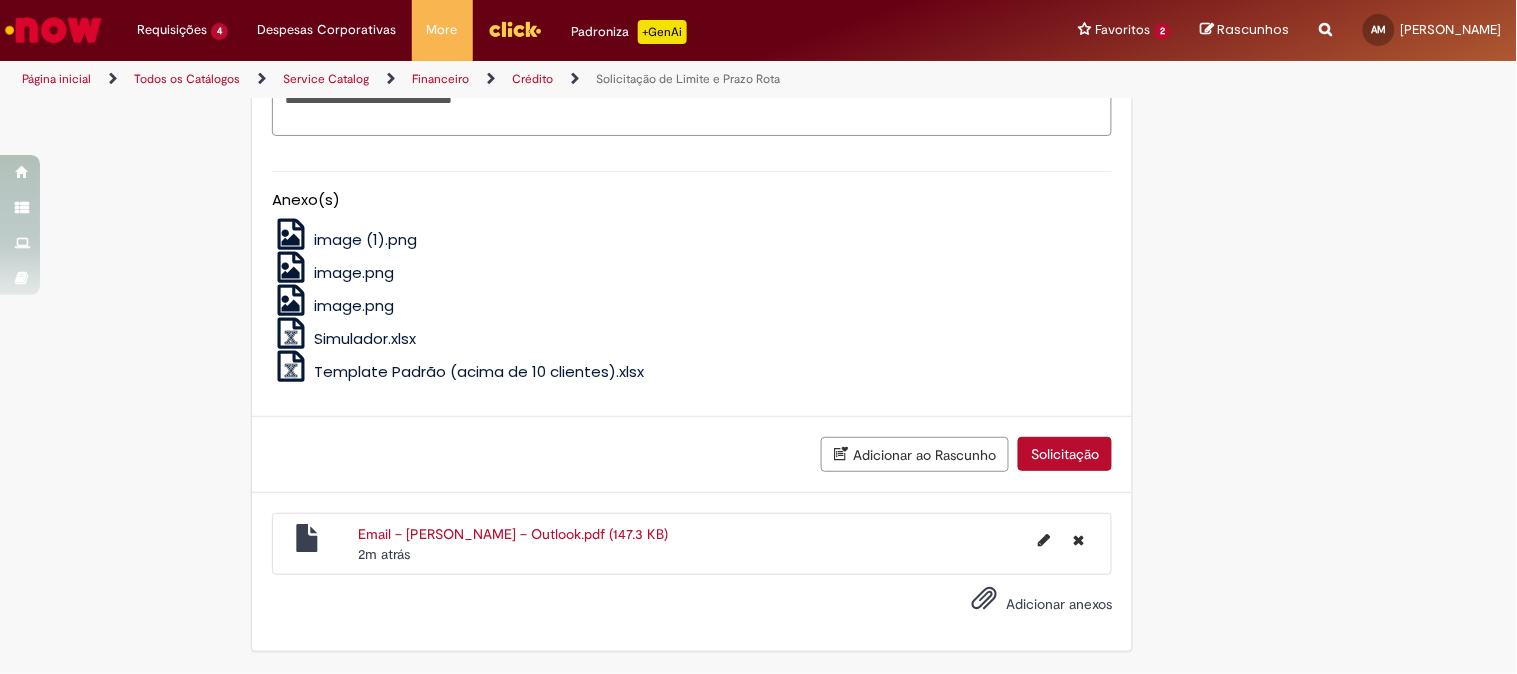 drag, startPoint x: 1078, startPoint y: 456, endPoint x: 885, endPoint y: 298, distance: 249.42534 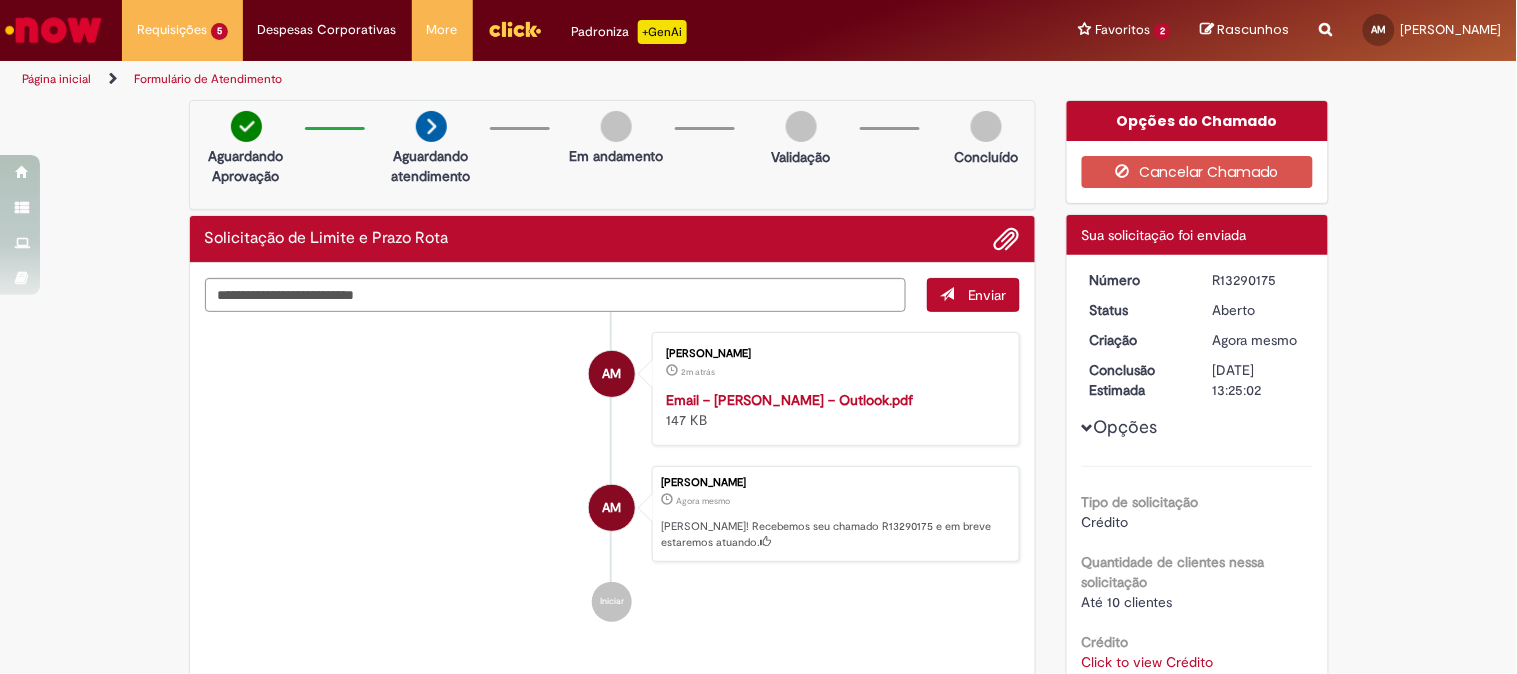 scroll, scrollTop: 111, scrollLeft: 0, axis: vertical 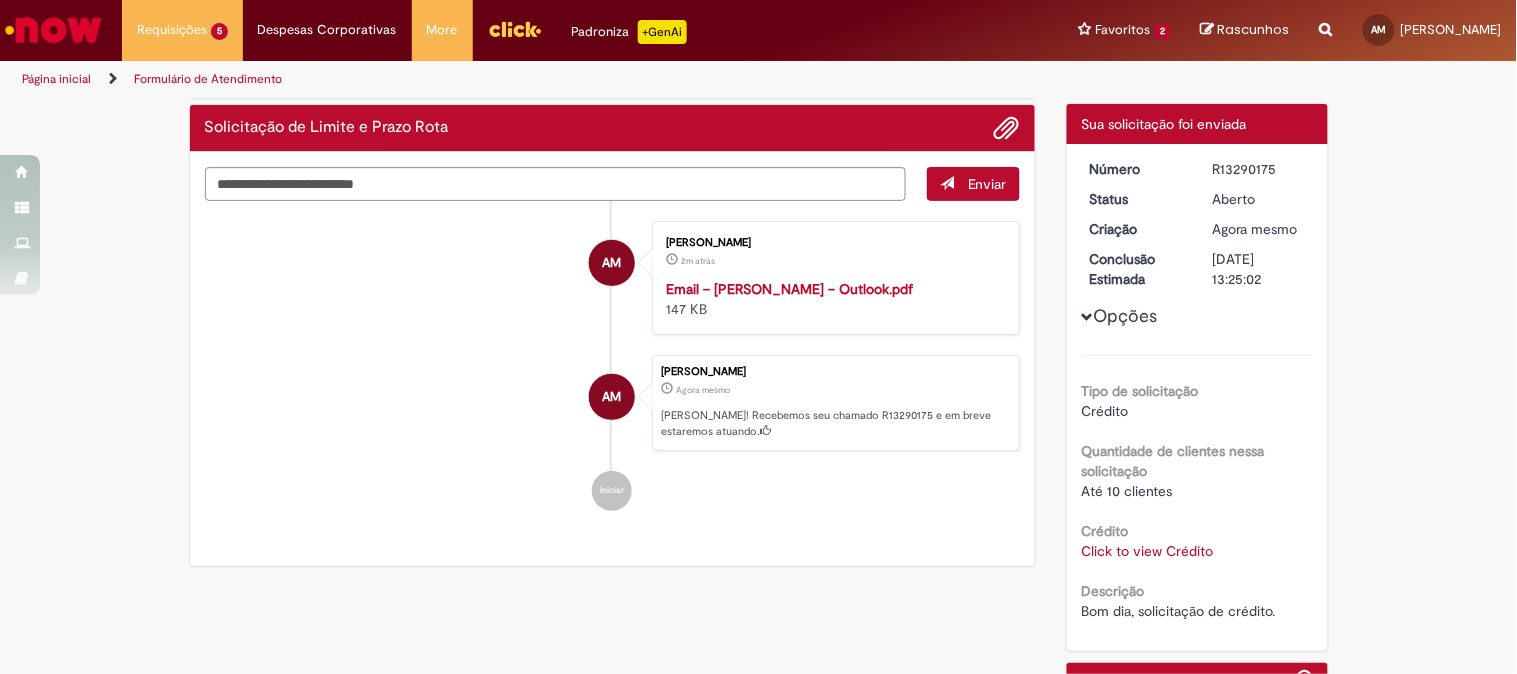 click on "Click to view Crédito" at bounding box center (1148, 551) 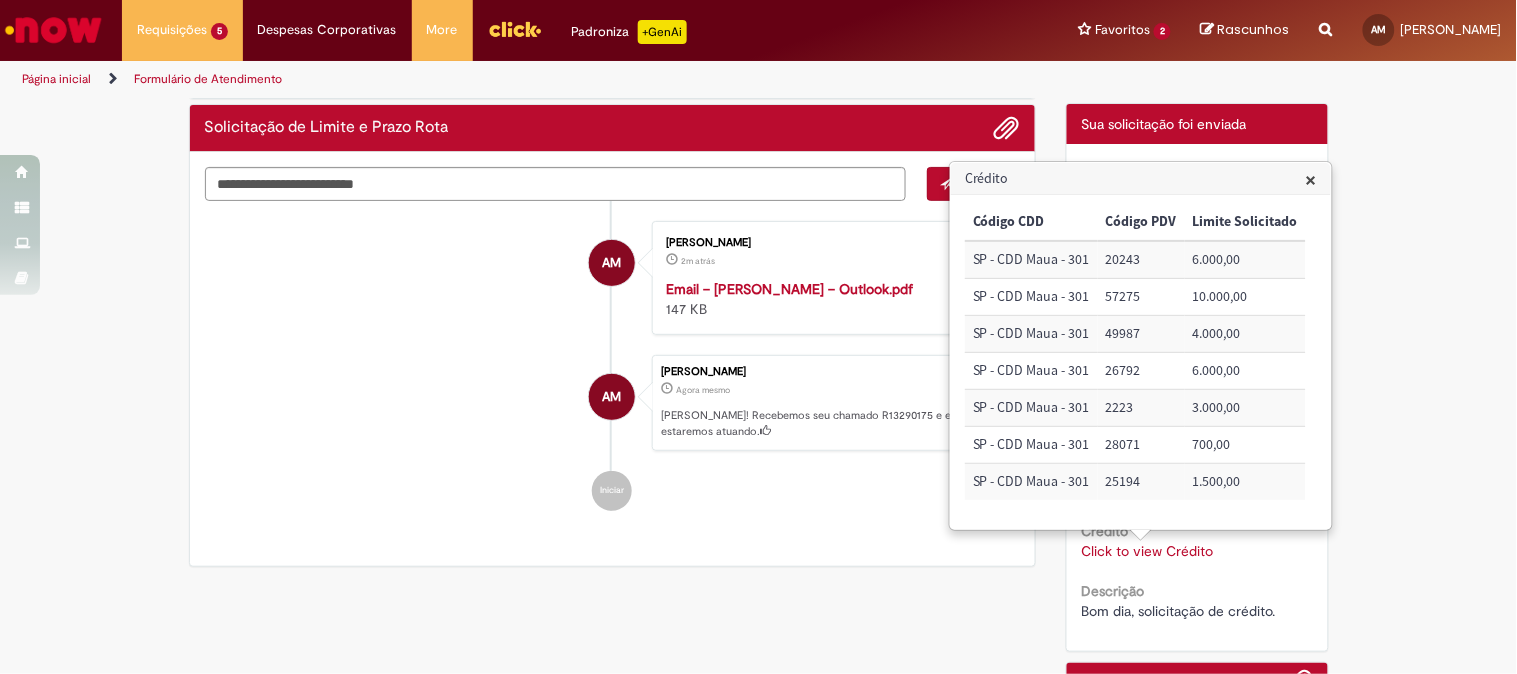 click on "Click to view Crédito" at bounding box center (1148, 551) 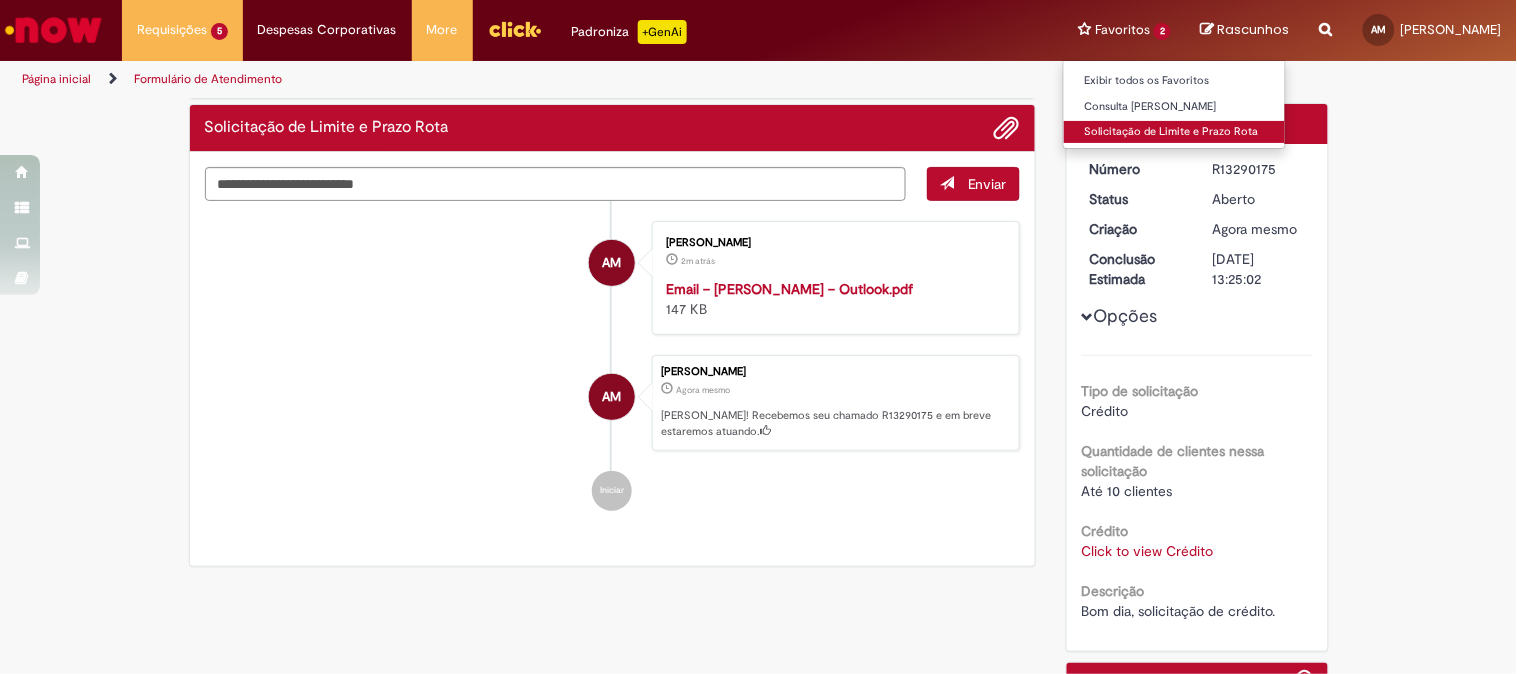click on "Solicitação de Limite e Prazo Rota" at bounding box center [1174, 132] 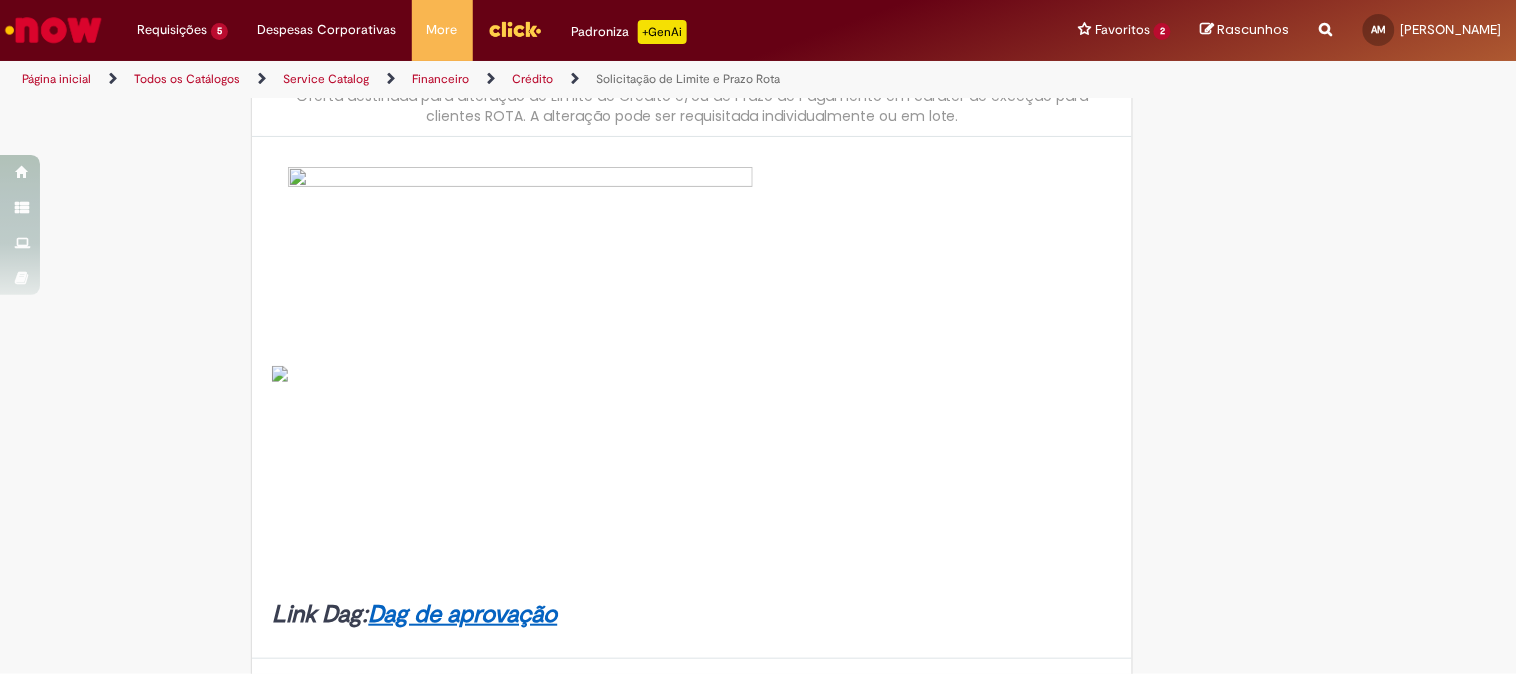 scroll, scrollTop: 0, scrollLeft: 0, axis: both 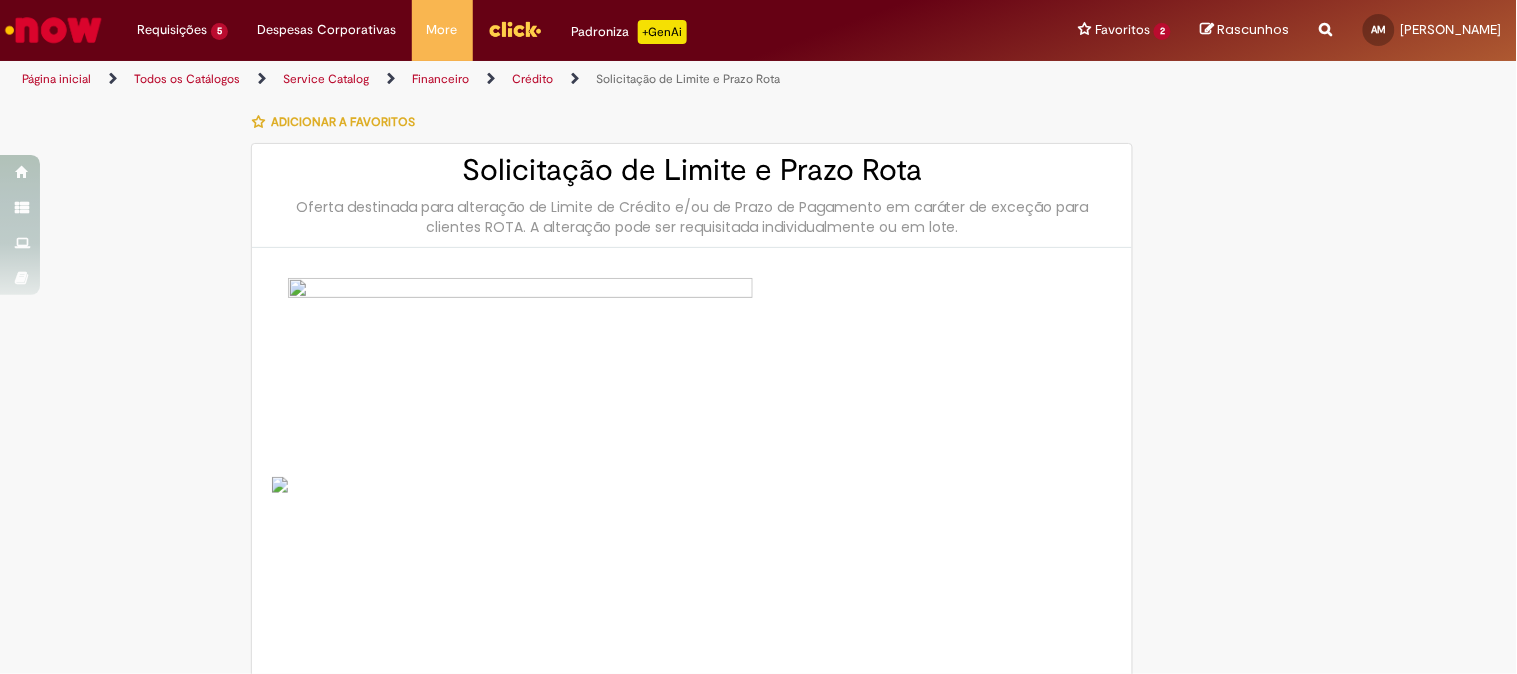 type on "********" 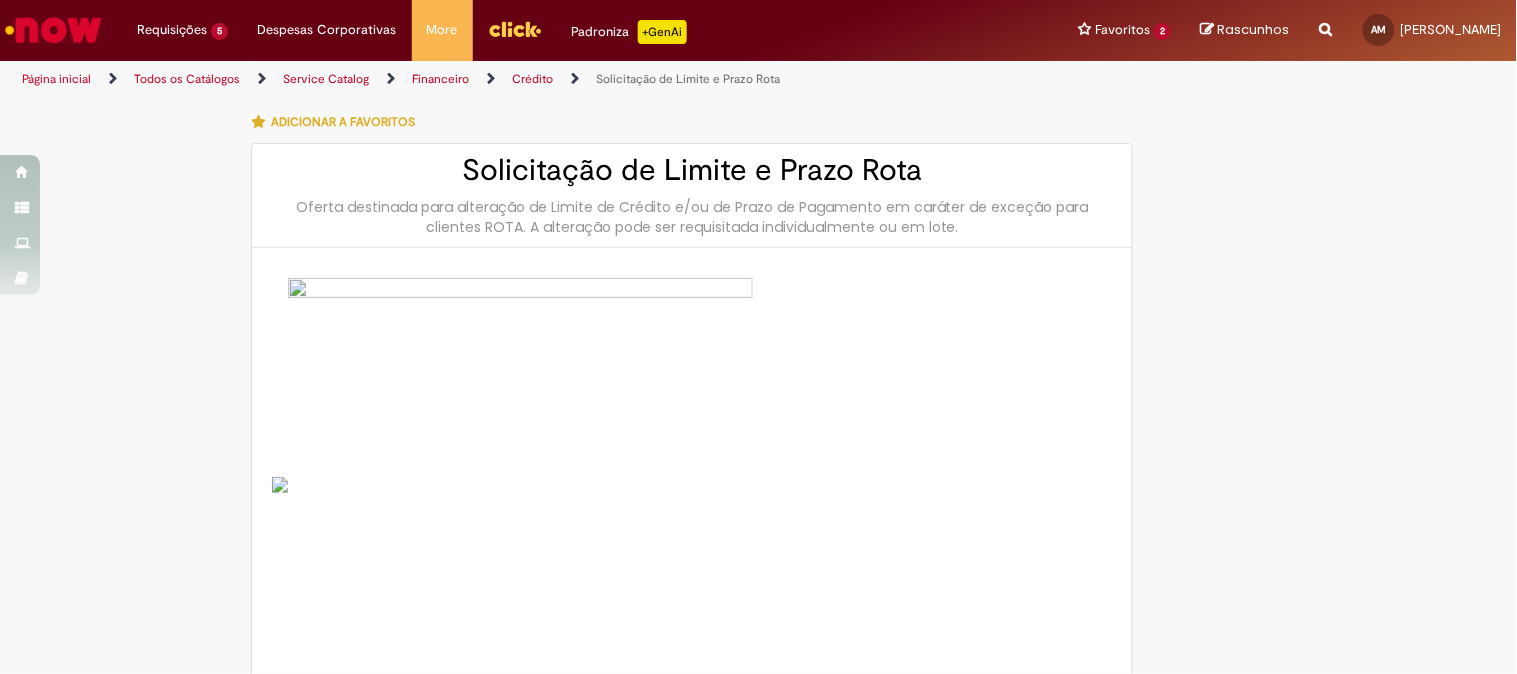 type on "**********" 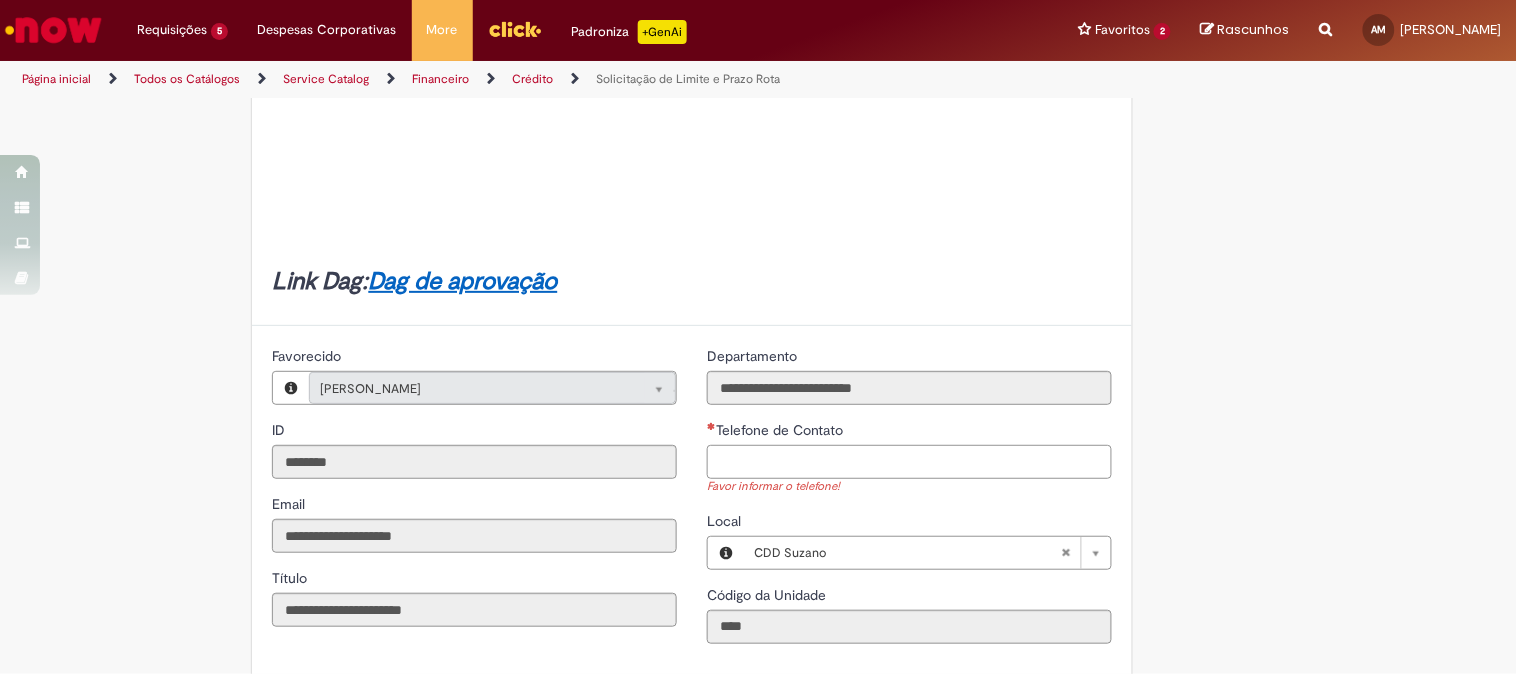 click on "Telefone de Contato" at bounding box center [909, 462] 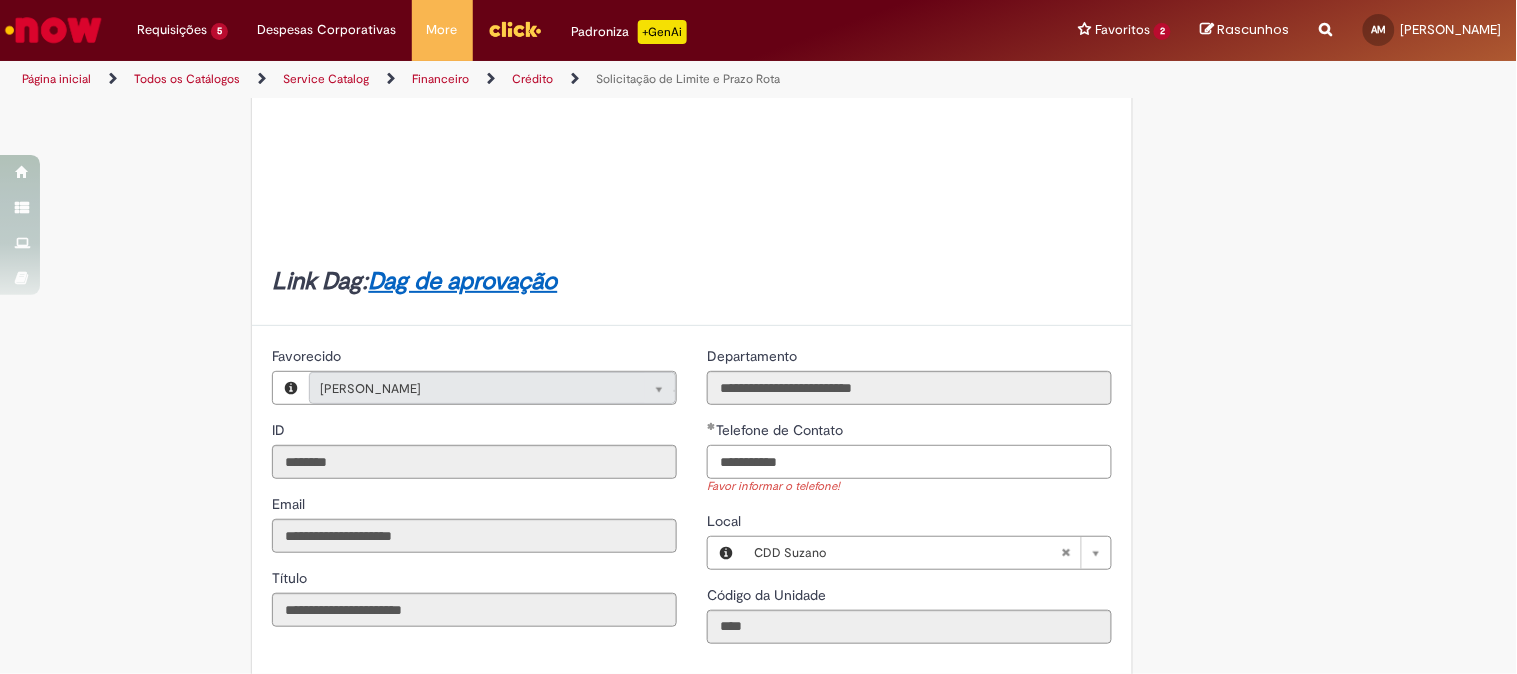 scroll, scrollTop: 777, scrollLeft: 0, axis: vertical 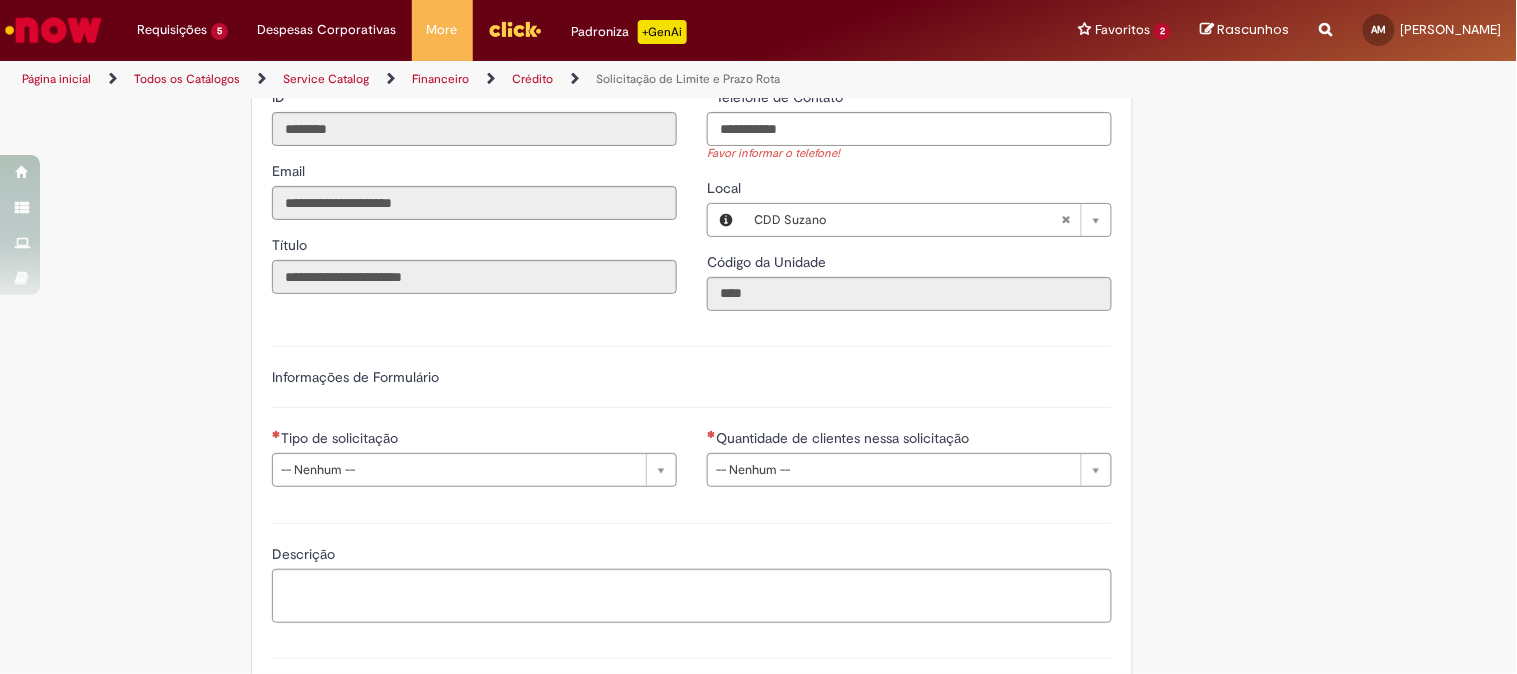 type on "**********" 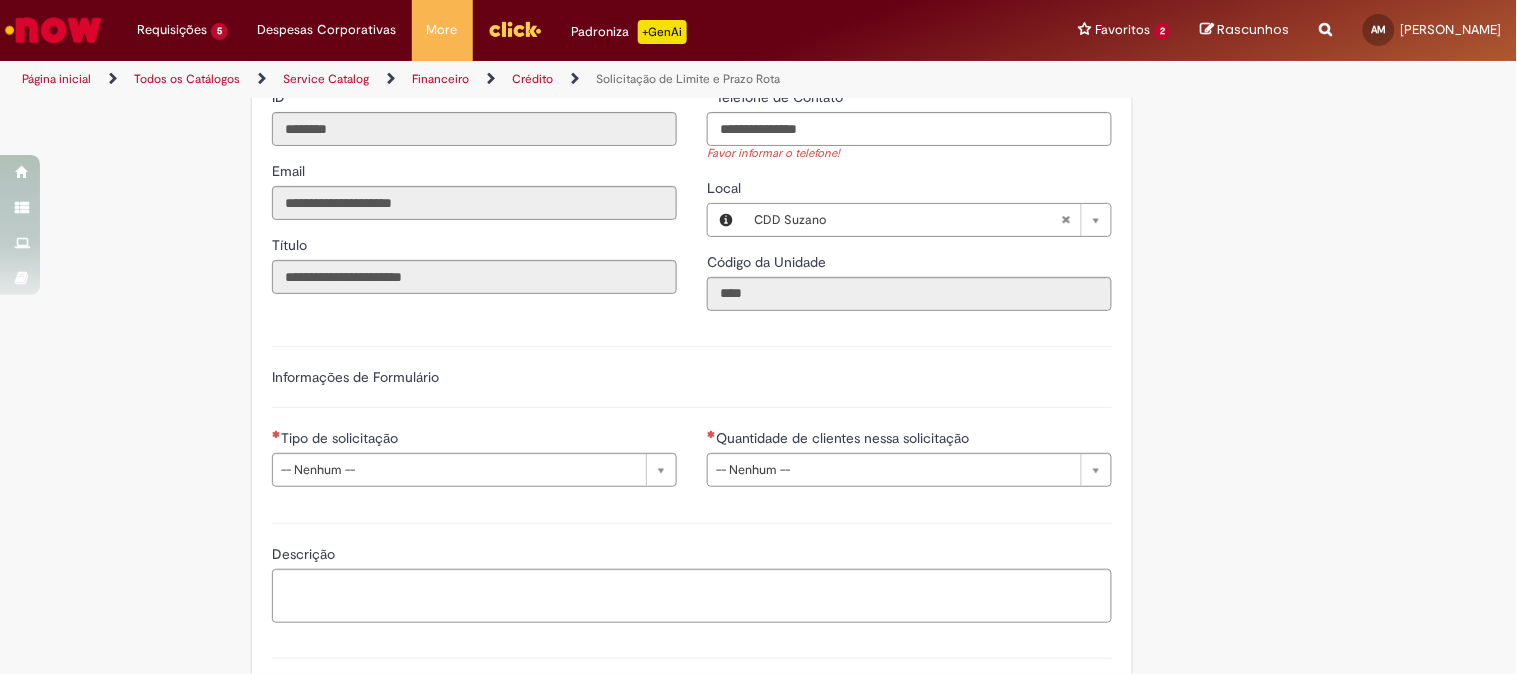 click on "**********" at bounding box center [692, 447] 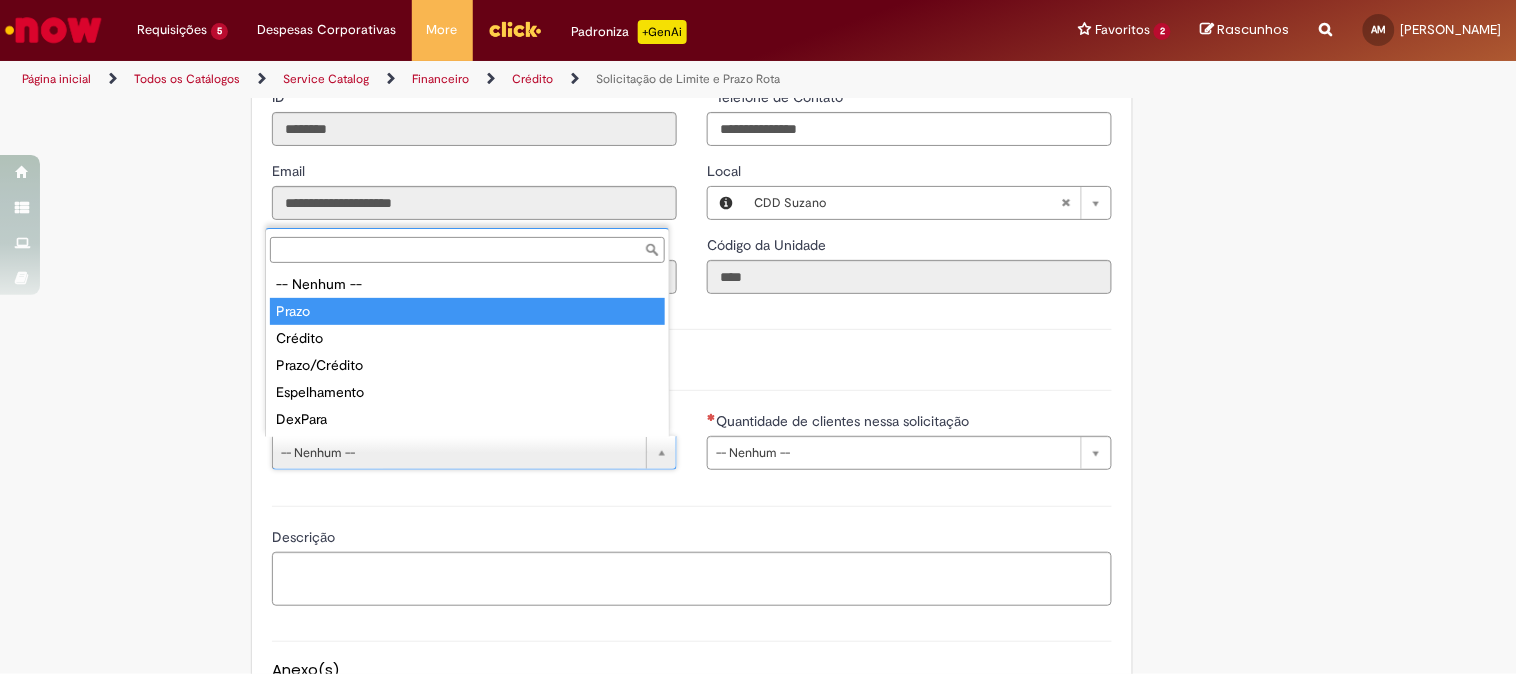 type on "*****" 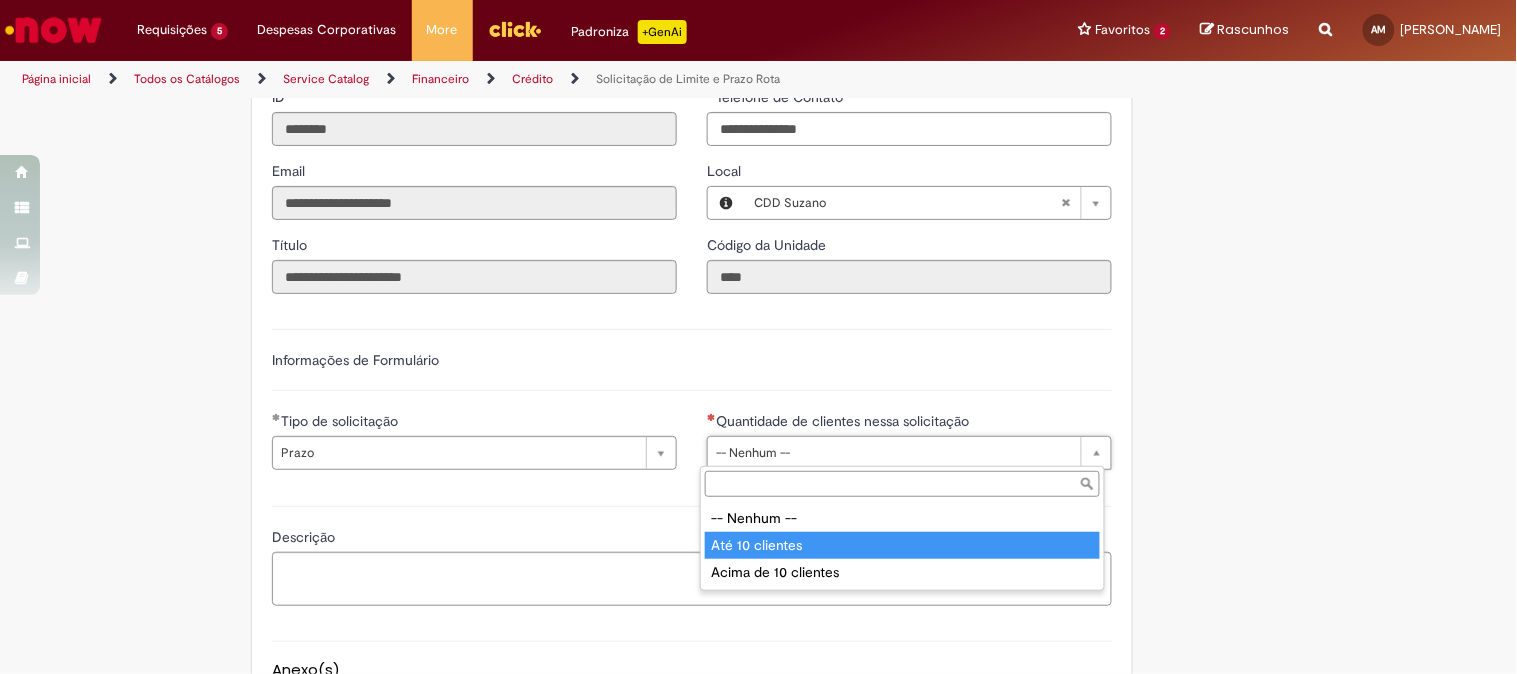 type on "**********" 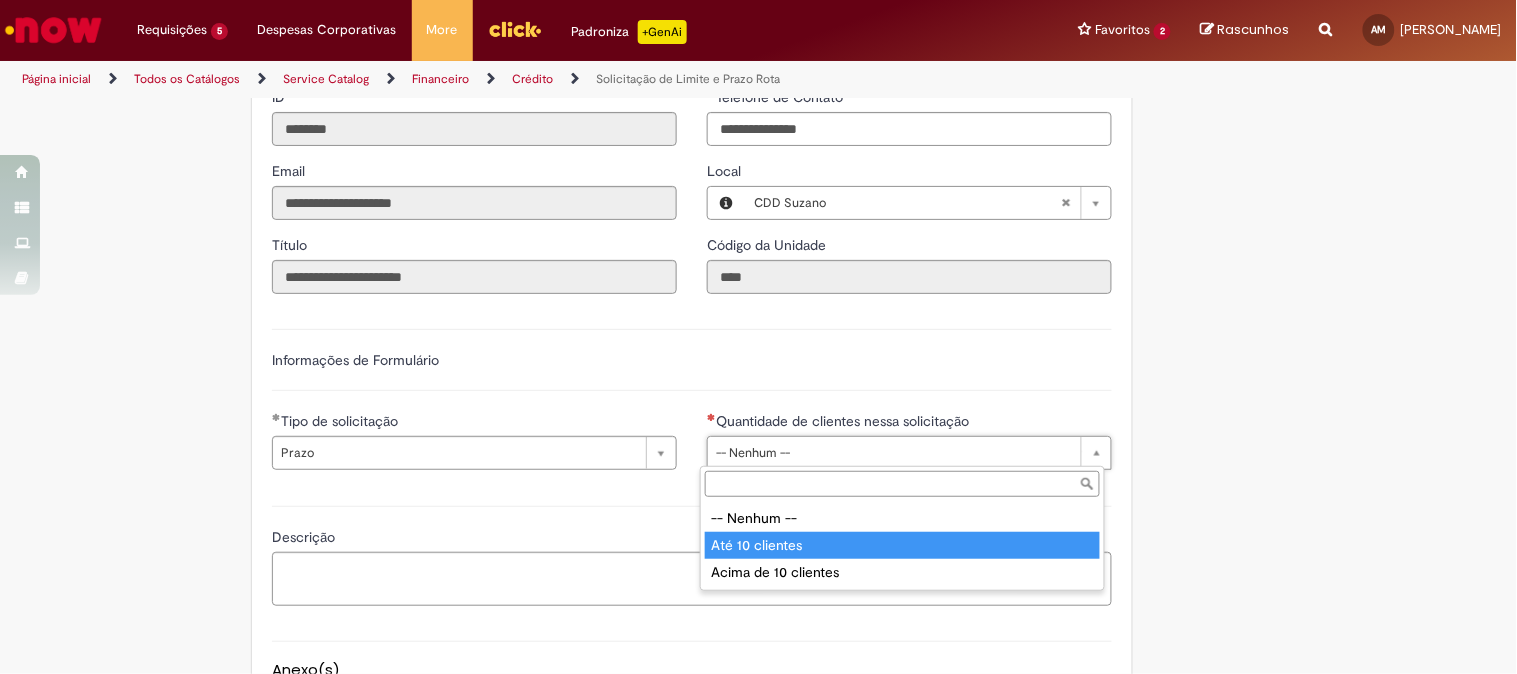 select on "*********" 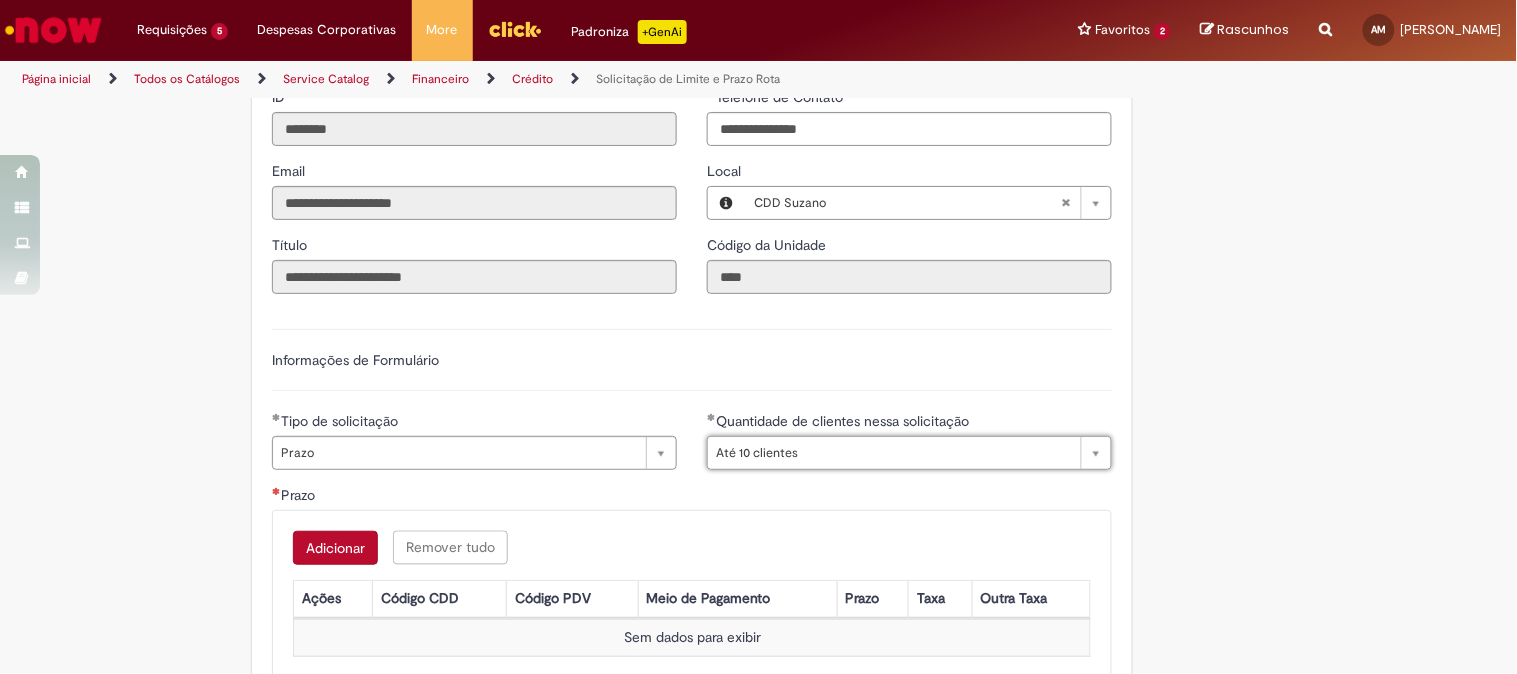 click on "Adicionar Remover tudo" at bounding box center (692, 548) 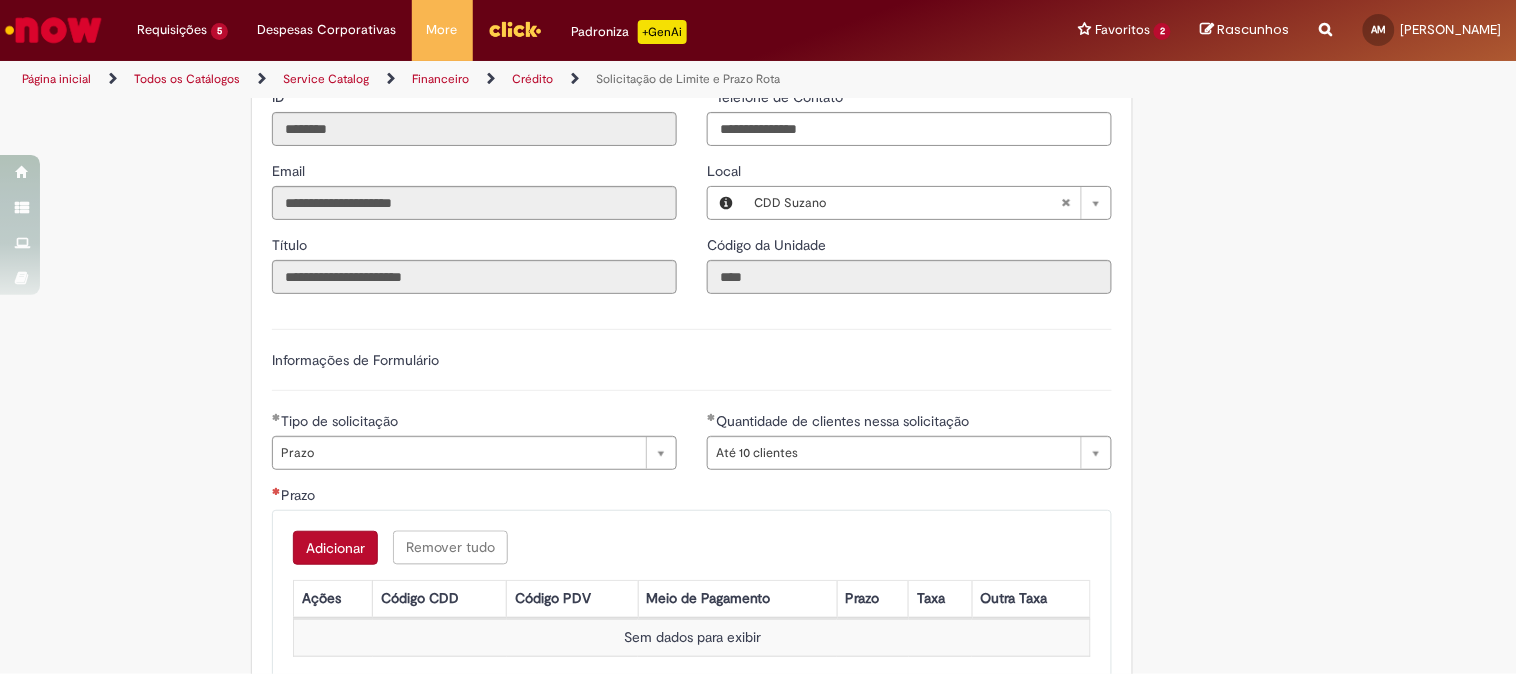 click on "Adicionar" at bounding box center [335, 548] 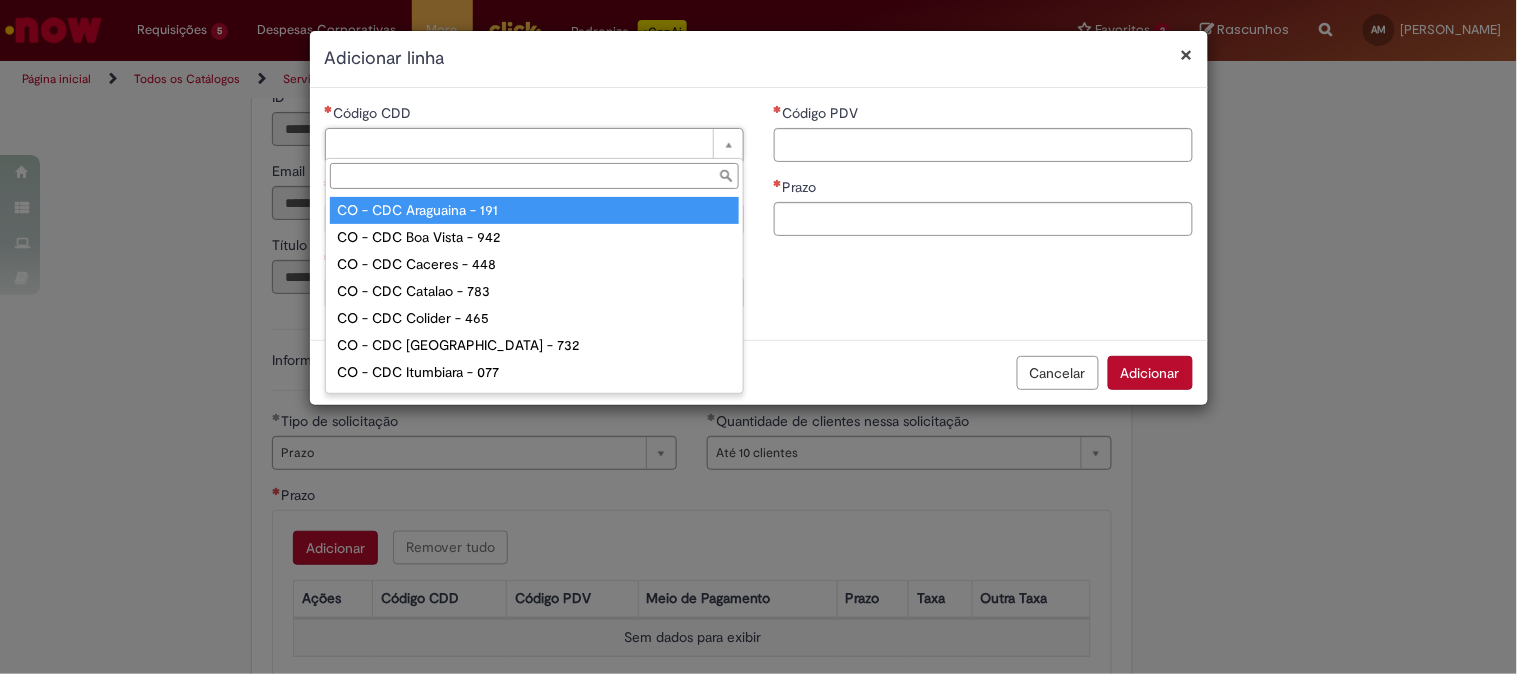 type on "*****" 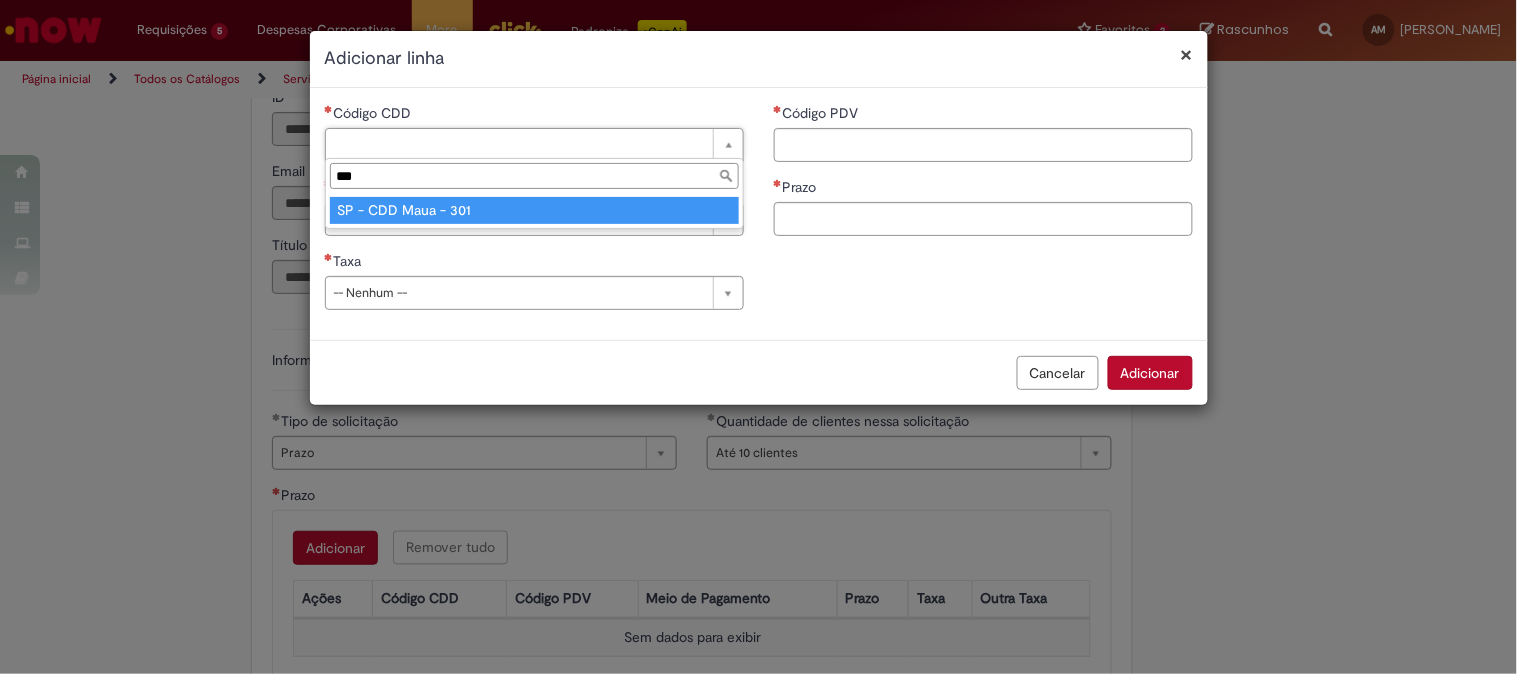 type on "***" 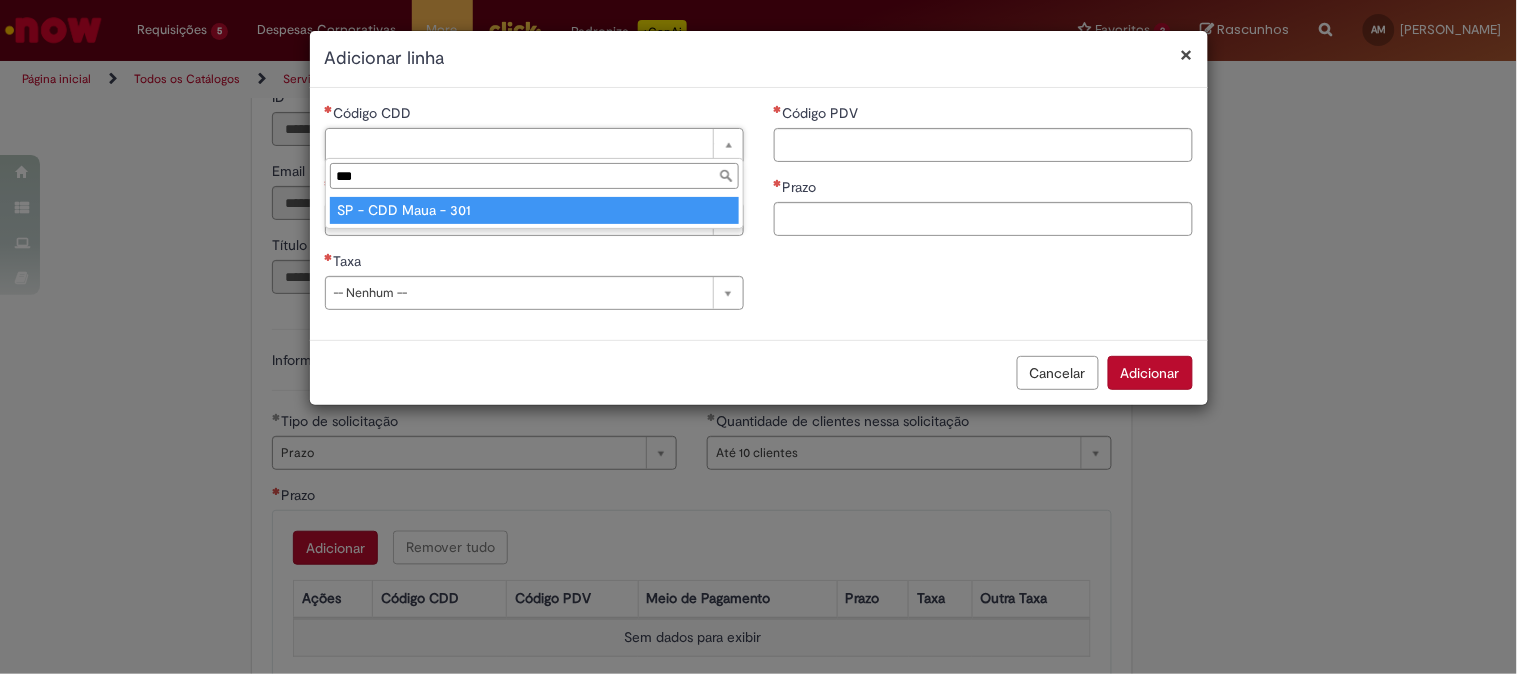 type on "**********" 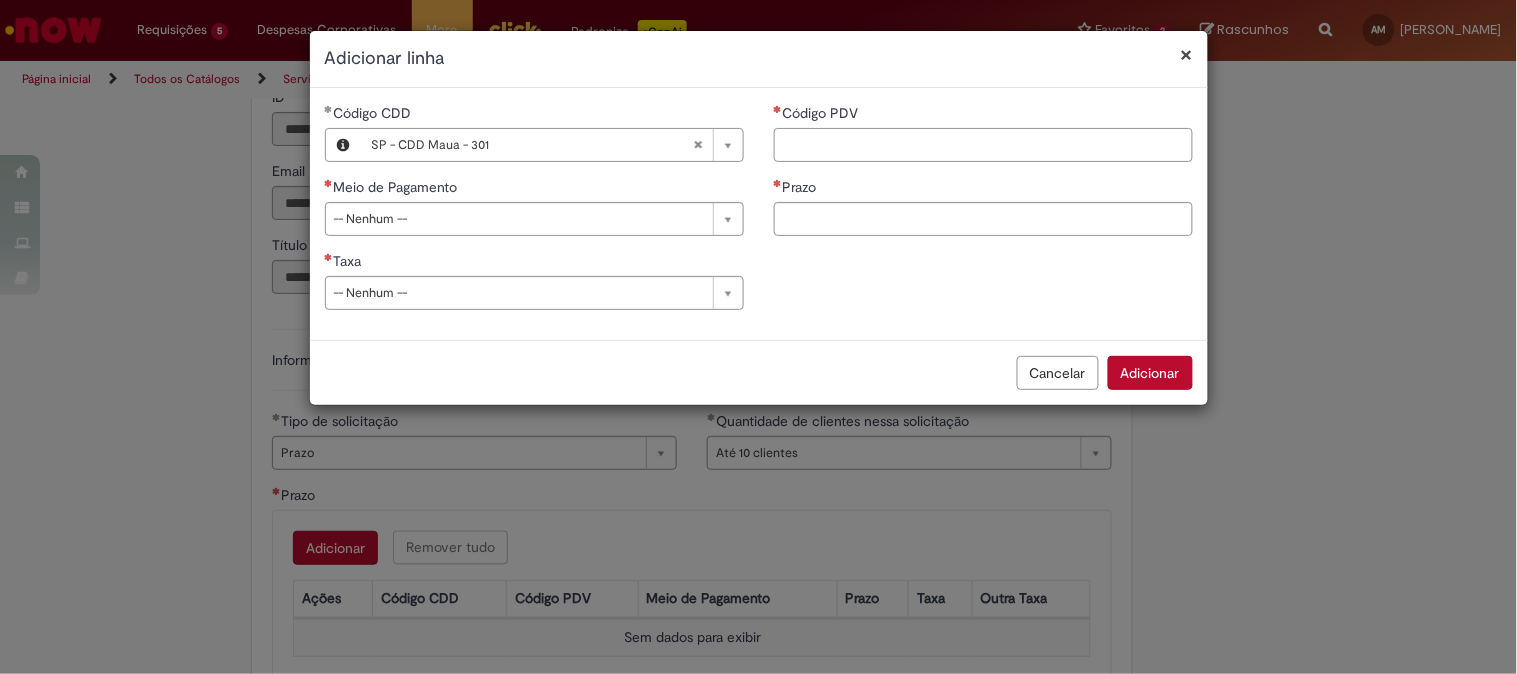 click on "Código PDV" at bounding box center [983, 145] 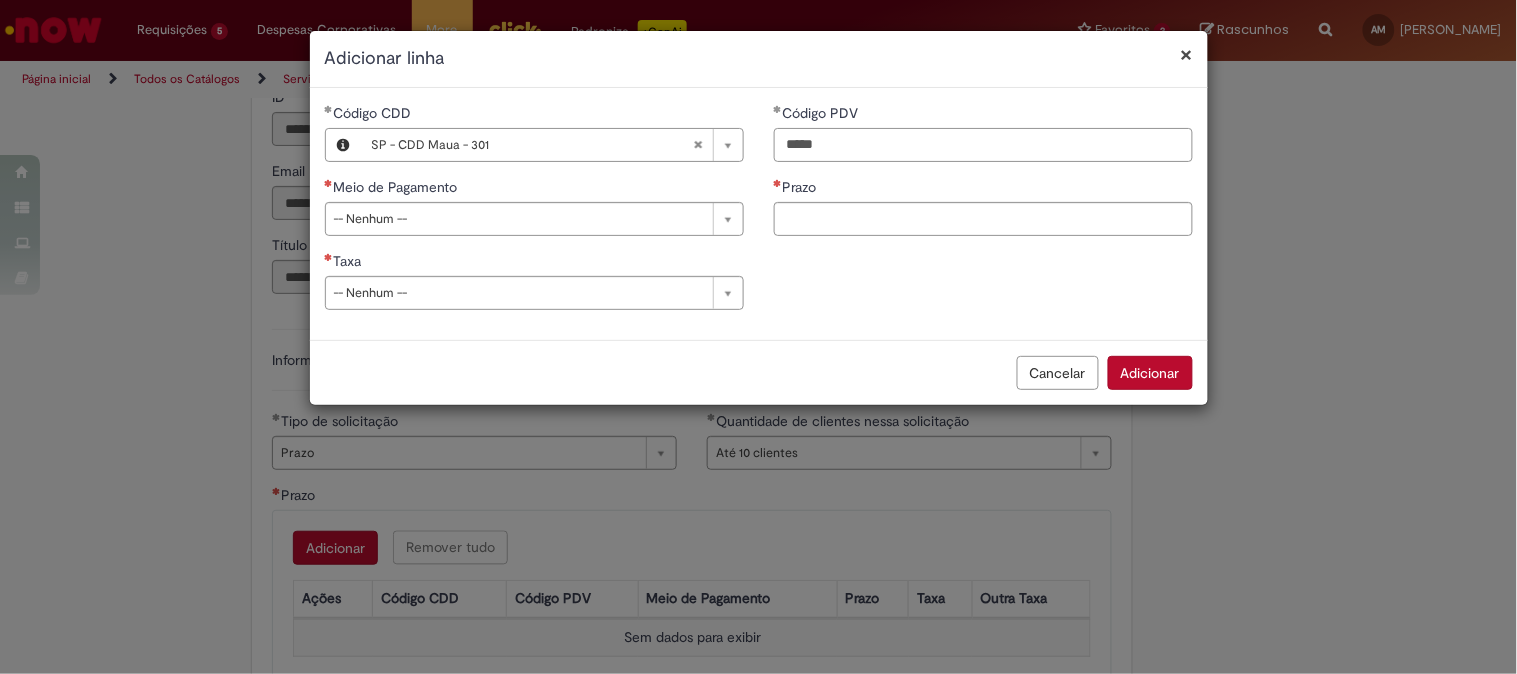 type on "*****" 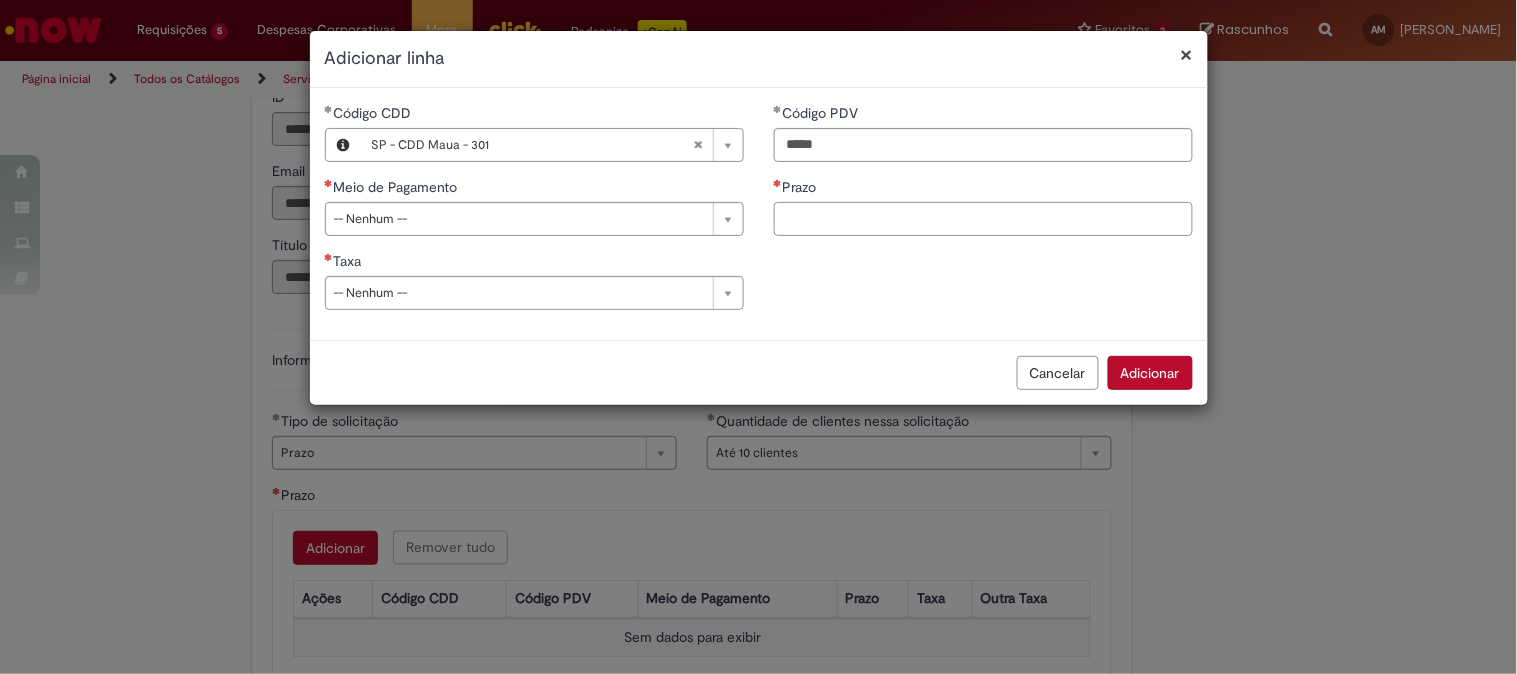 click on "Prazo" at bounding box center (983, 219) 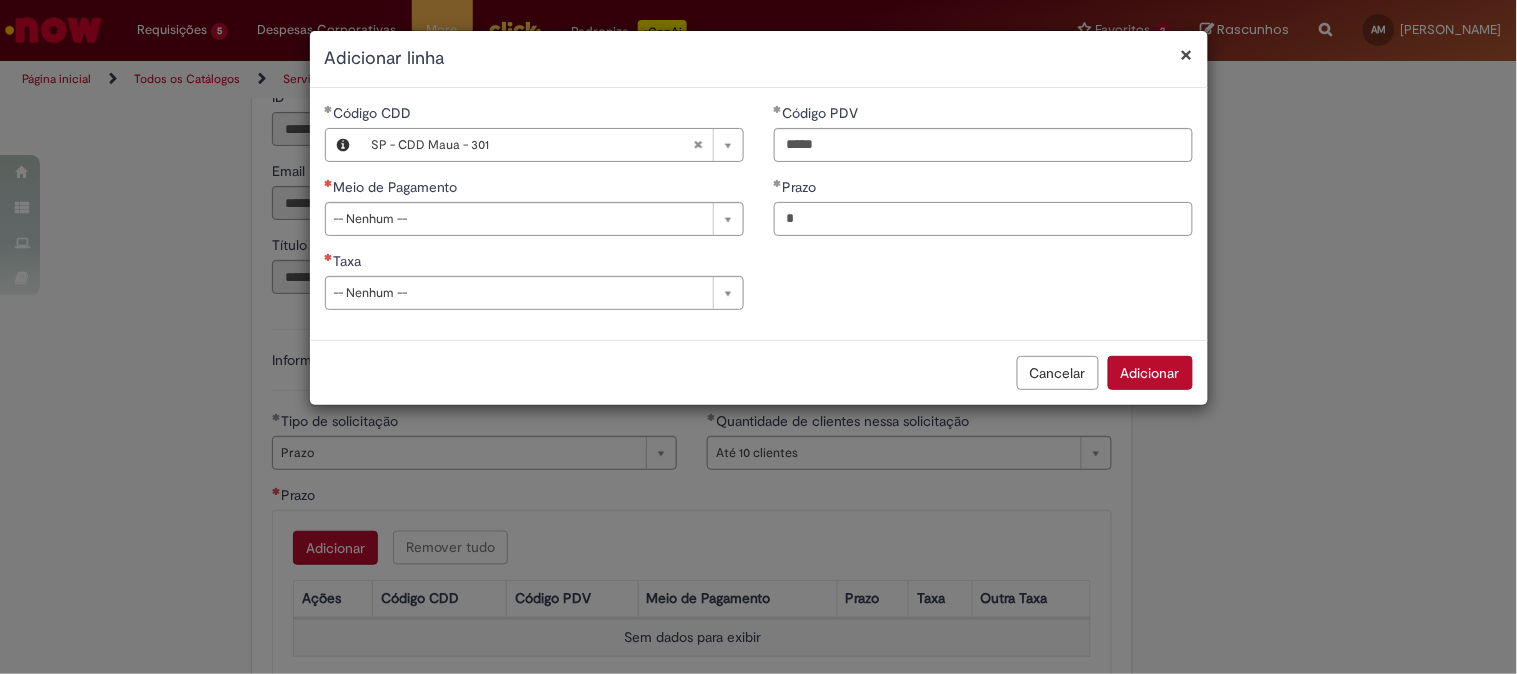 type on "*" 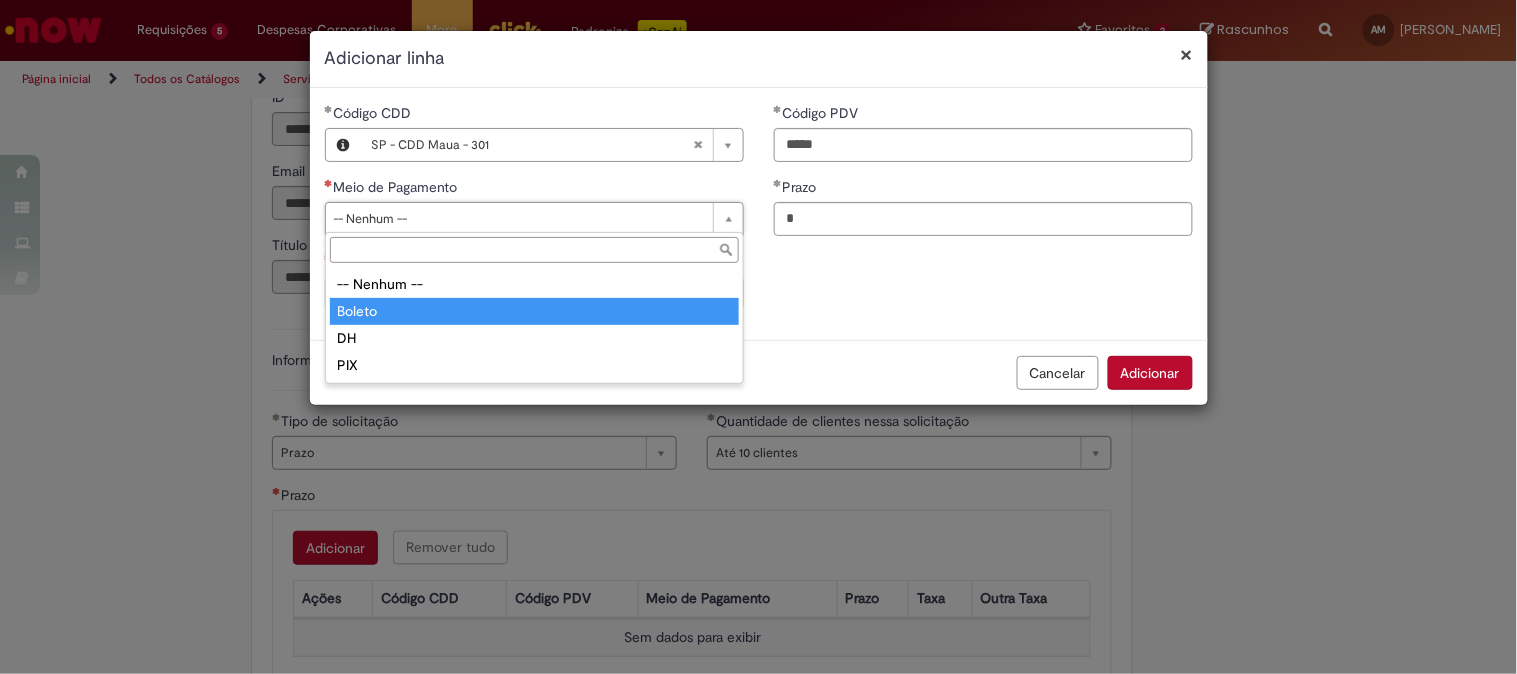 type on "******" 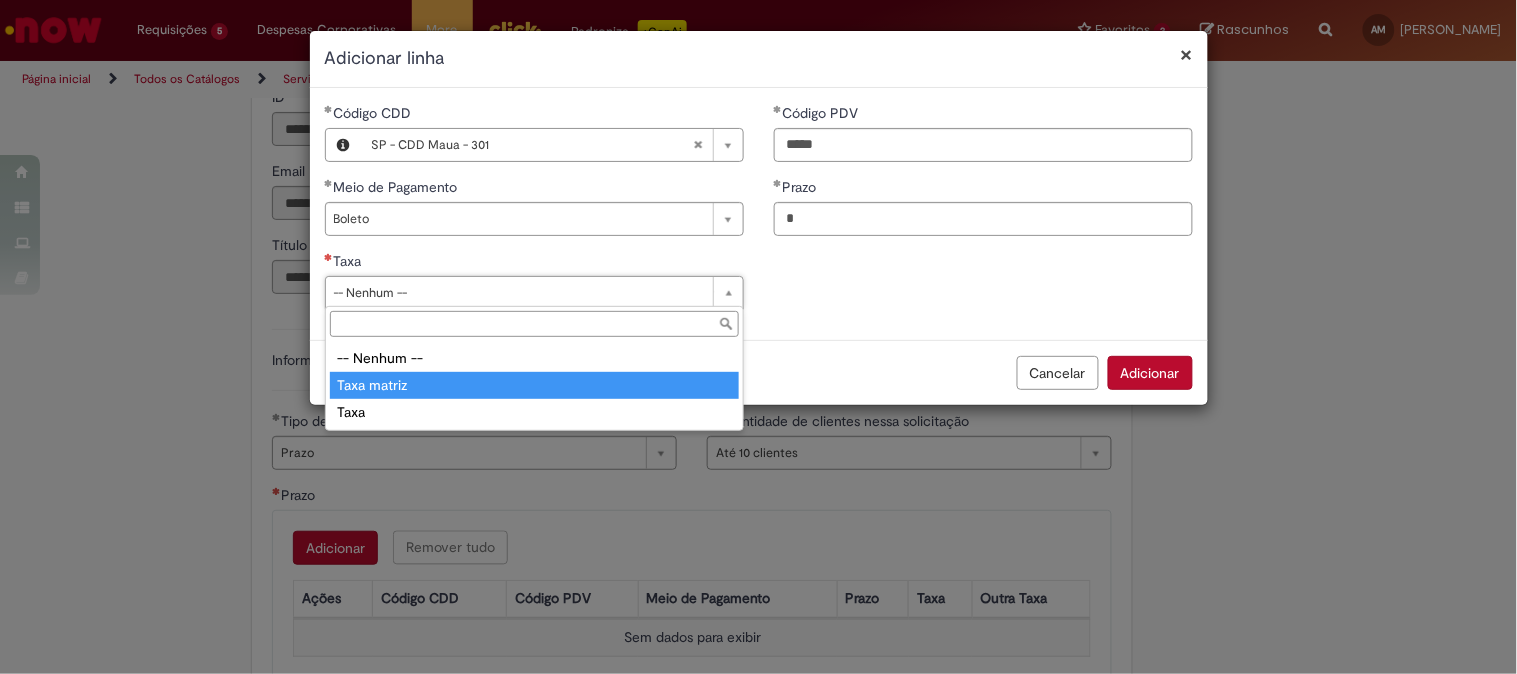 type on "**********" 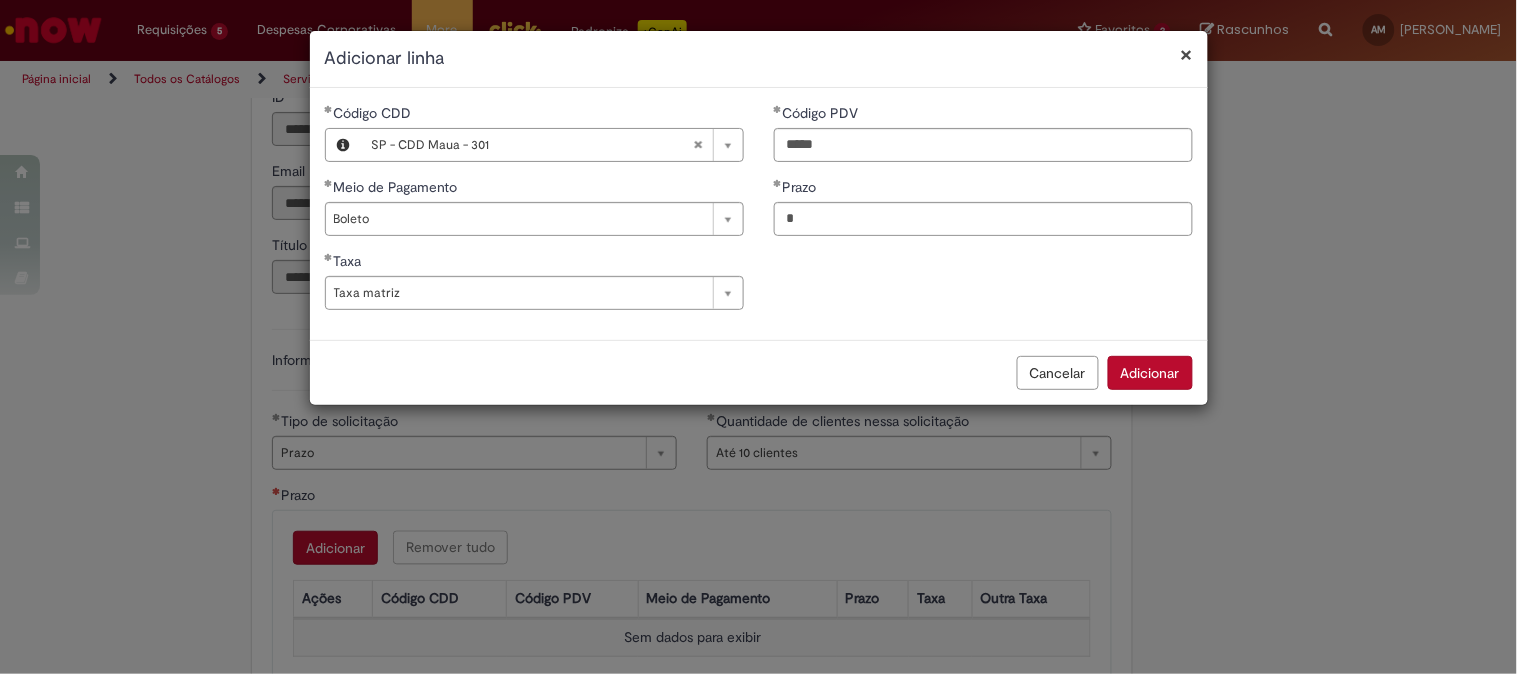 click on "Adicionar" at bounding box center [1150, 373] 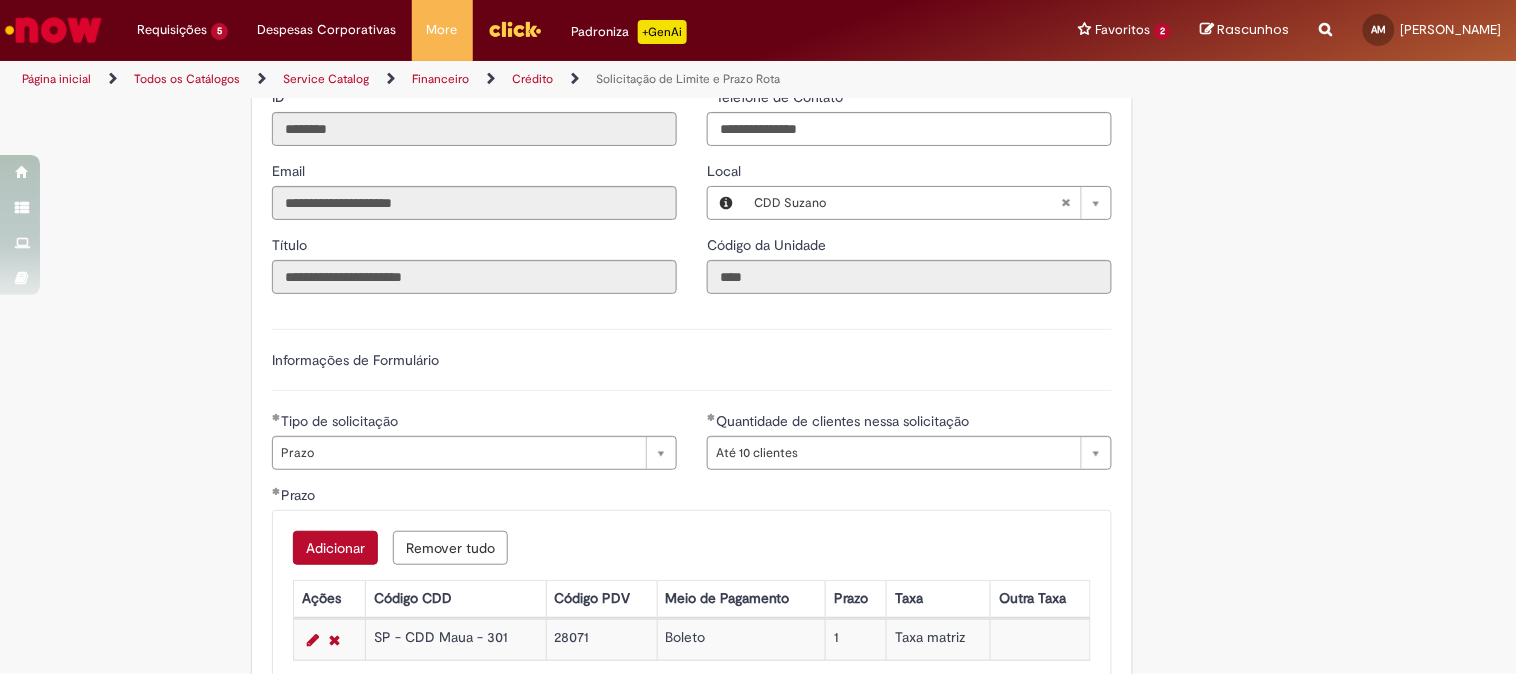 drag, startPoint x: 305, startPoint y: 558, endPoint x: 372, endPoint y: 453, distance: 124.55521 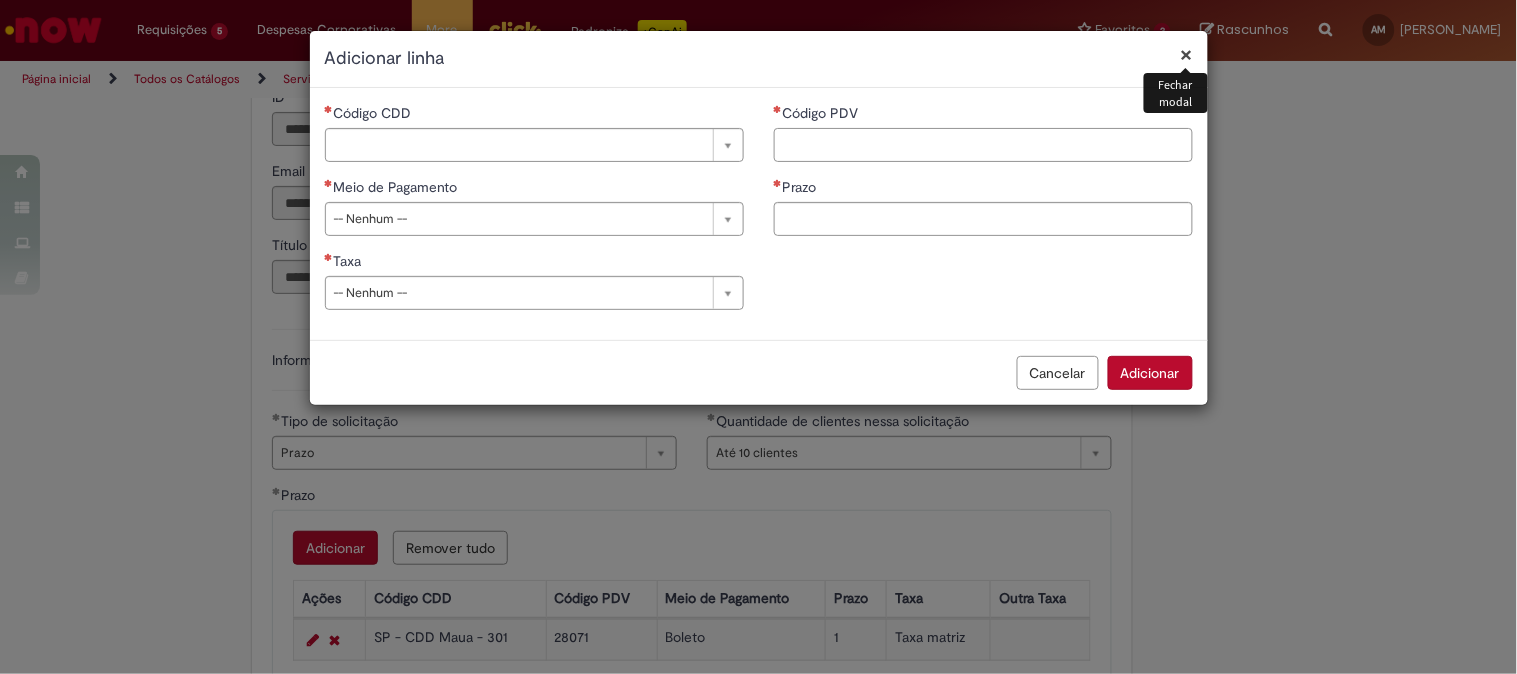 click on "Código PDV" at bounding box center [983, 145] 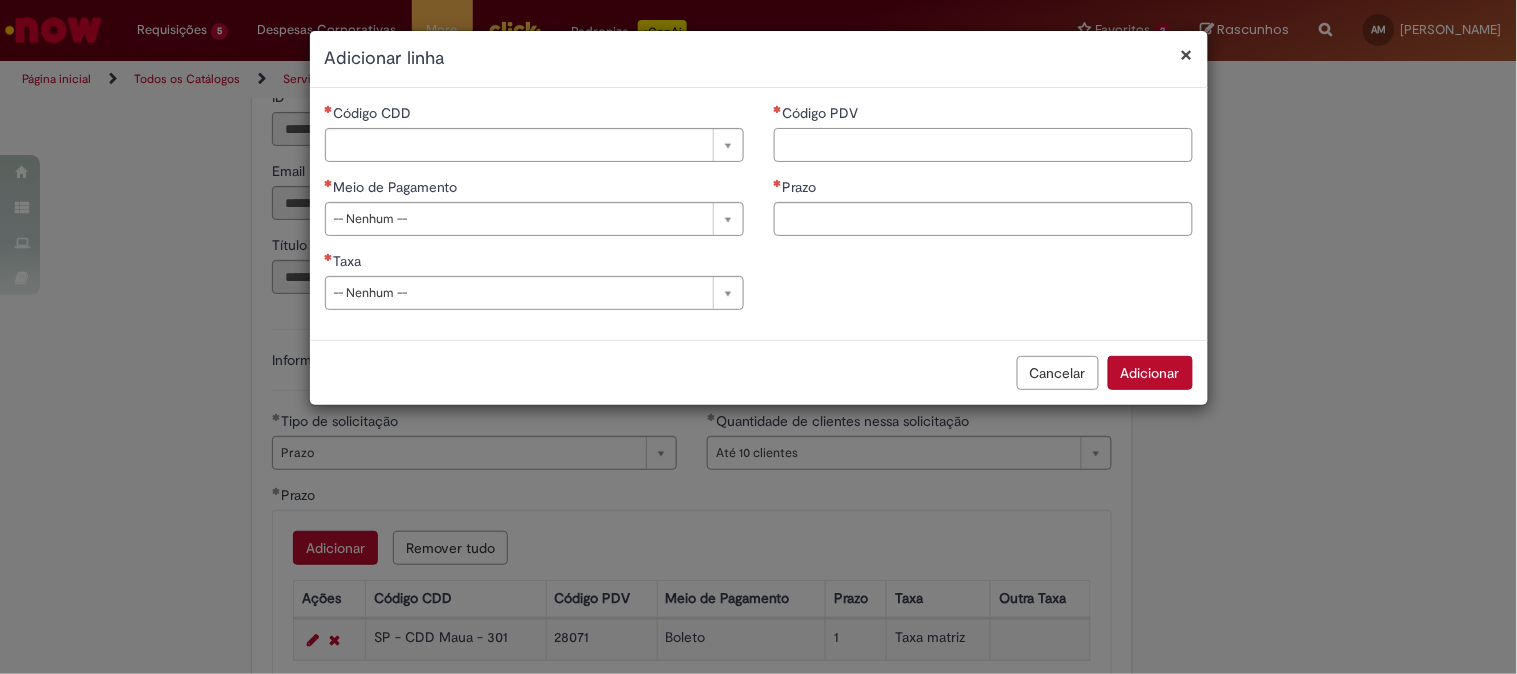 paste on "*****" 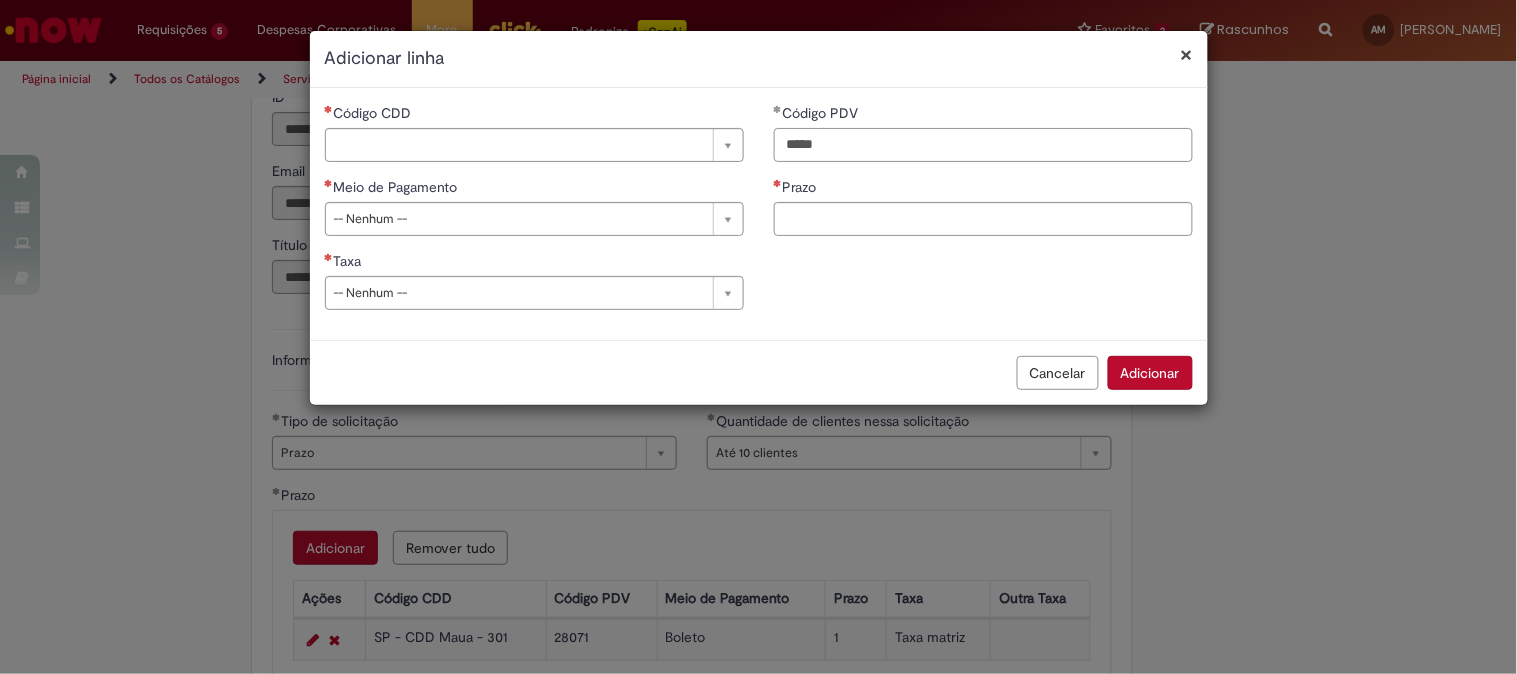 type on "*****" 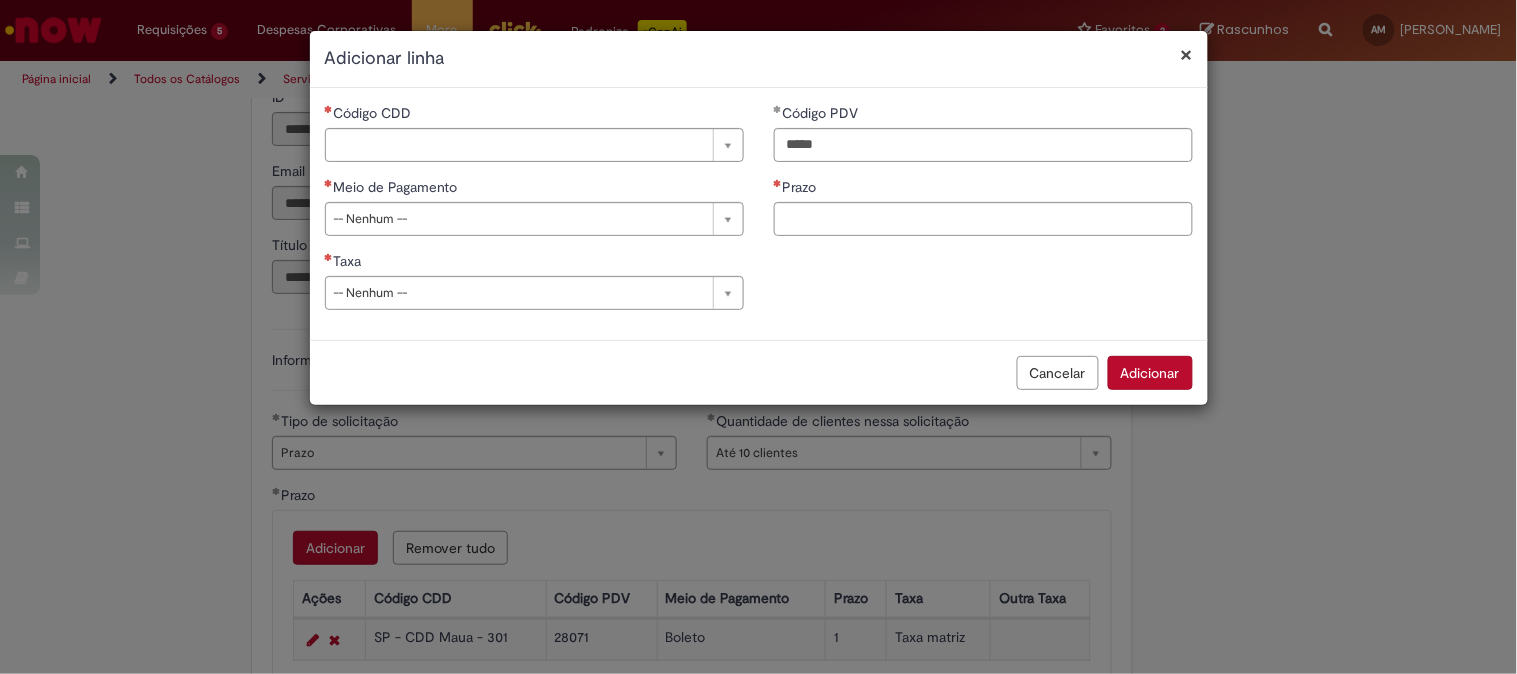 click on "Código CDD" at bounding box center [534, 115] 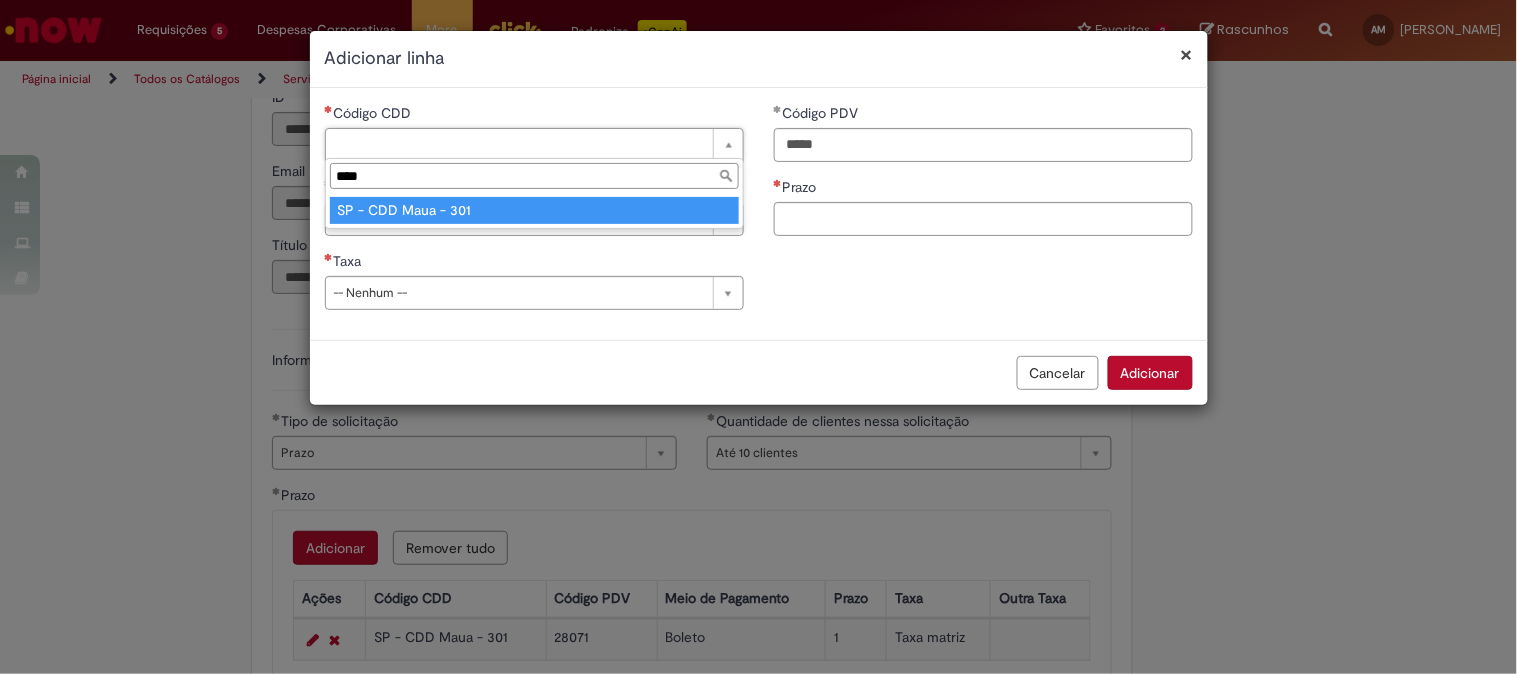 type on "****" 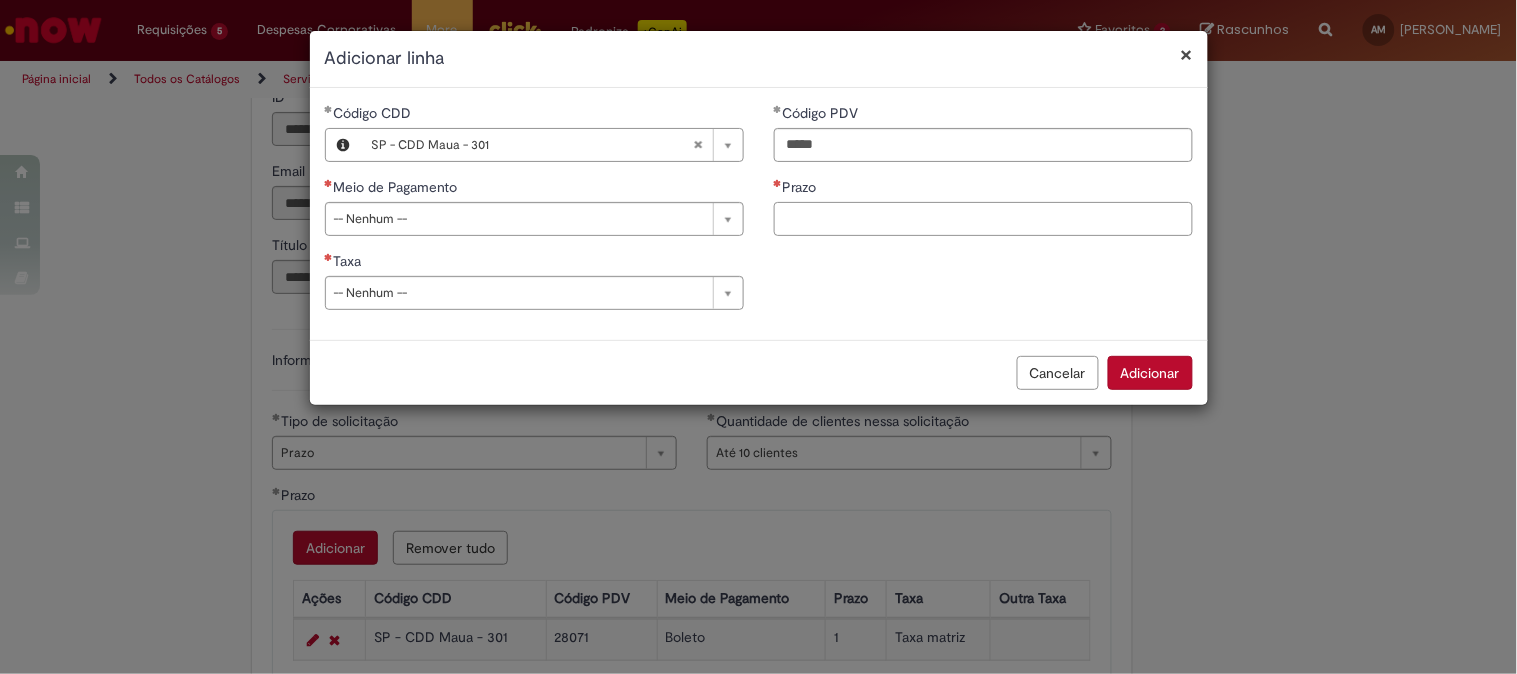 click on "Prazo" at bounding box center (983, 219) 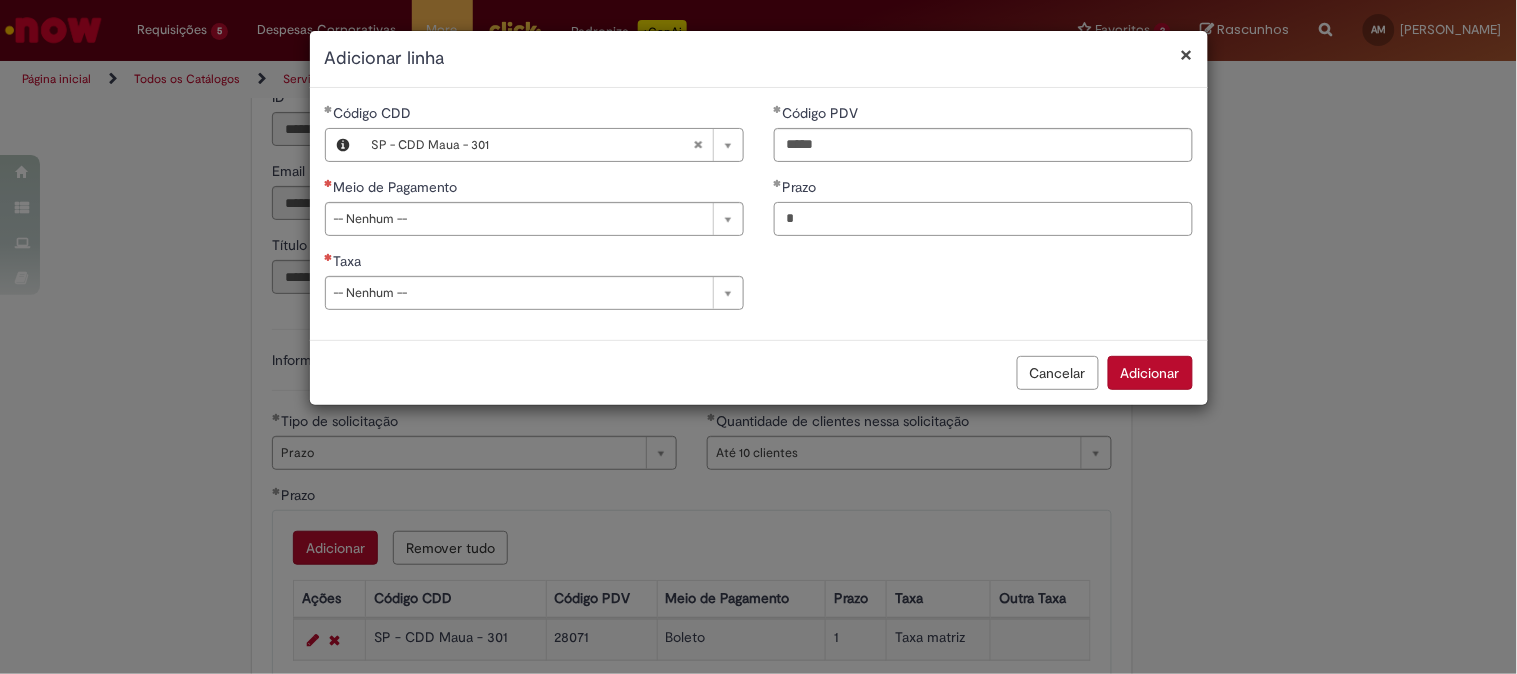 type on "*" 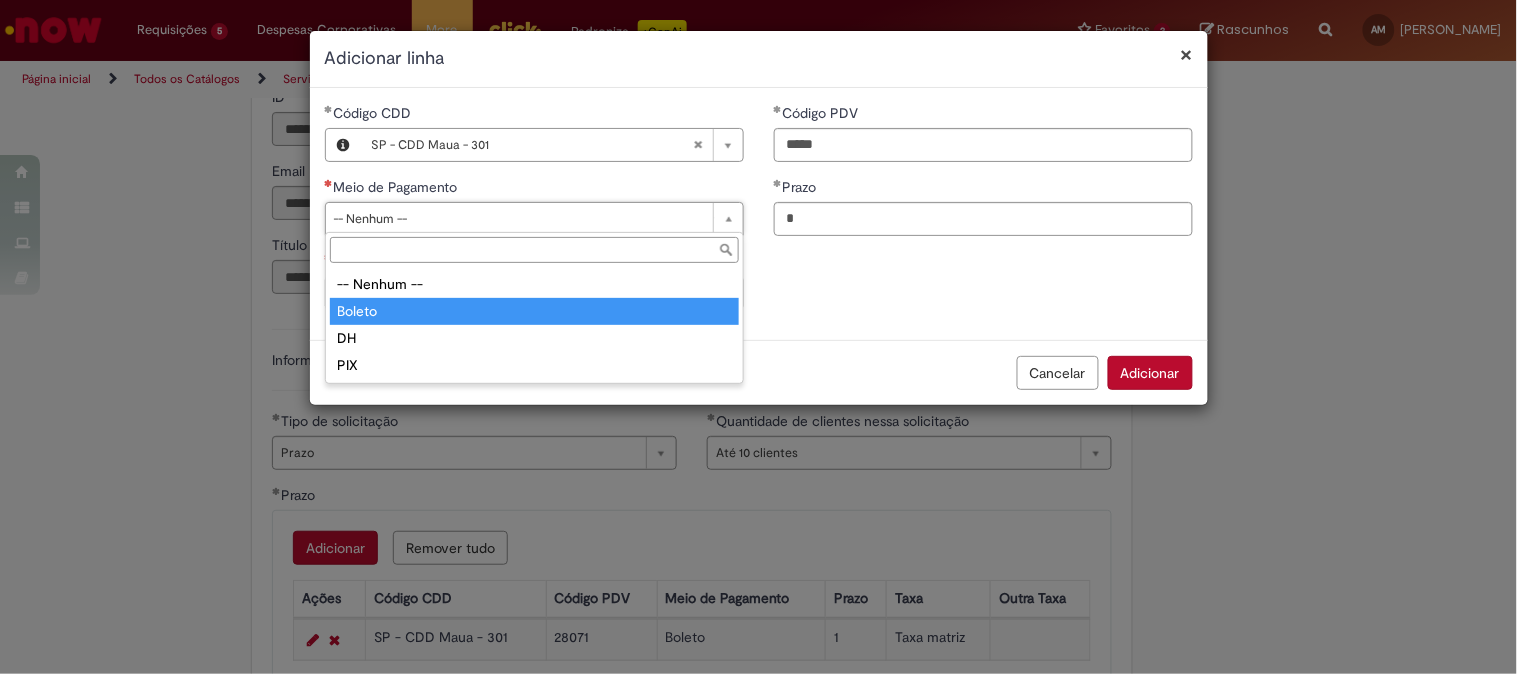 type on "******" 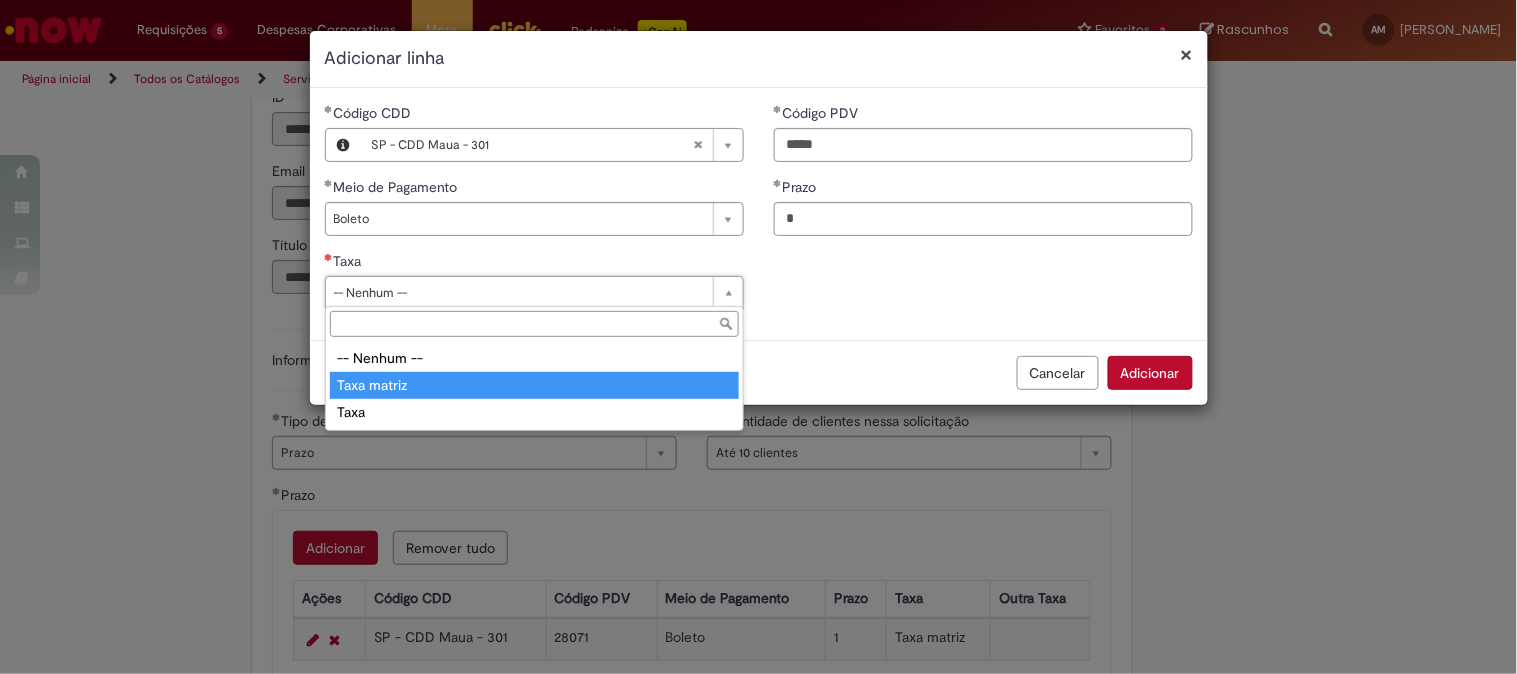 drag, startPoint x: 657, startPoint y: 365, endPoint x: 662, endPoint y: 392, distance: 27.45906 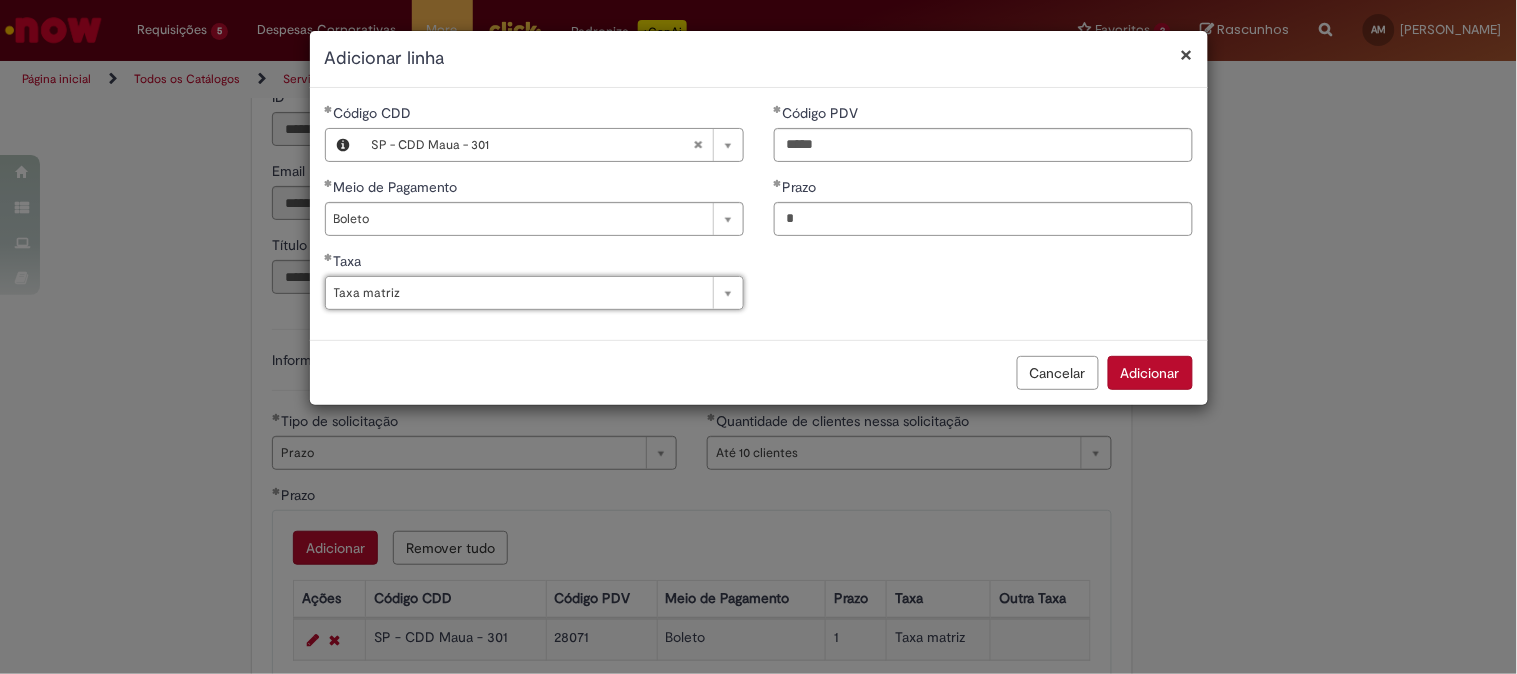 click on "Adicionar" at bounding box center (1150, 373) 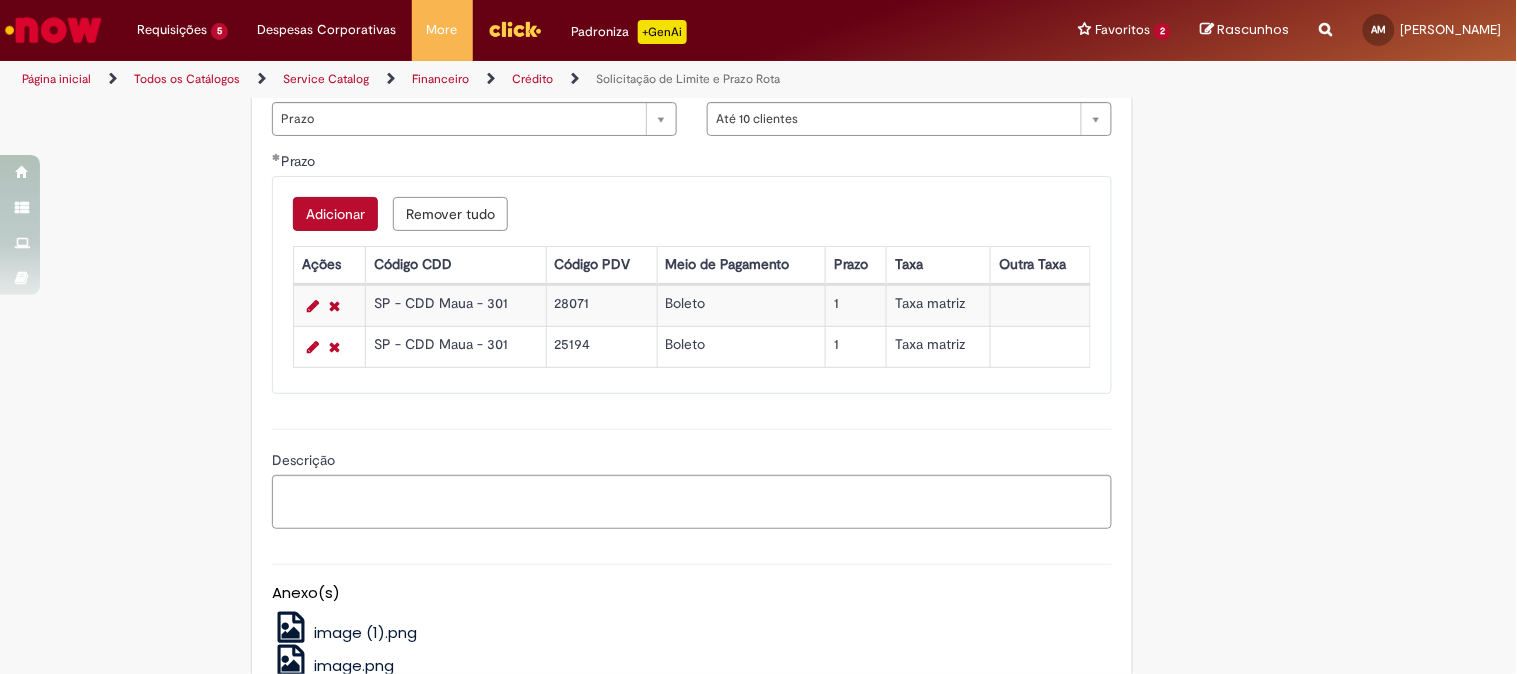scroll, scrollTop: 1440, scrollLeft: 0, axis: vertical 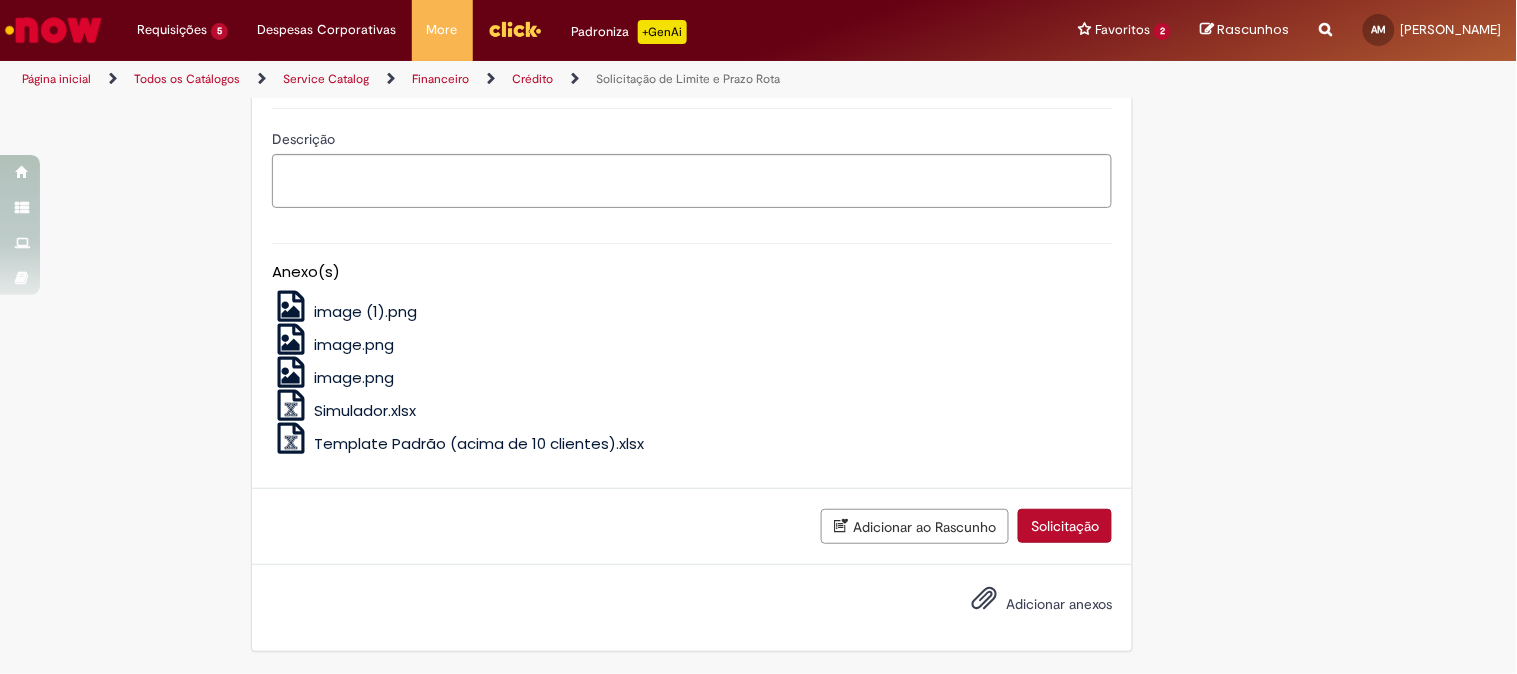 click on "Adicionar anexos" at bounding box center (1059, 604) 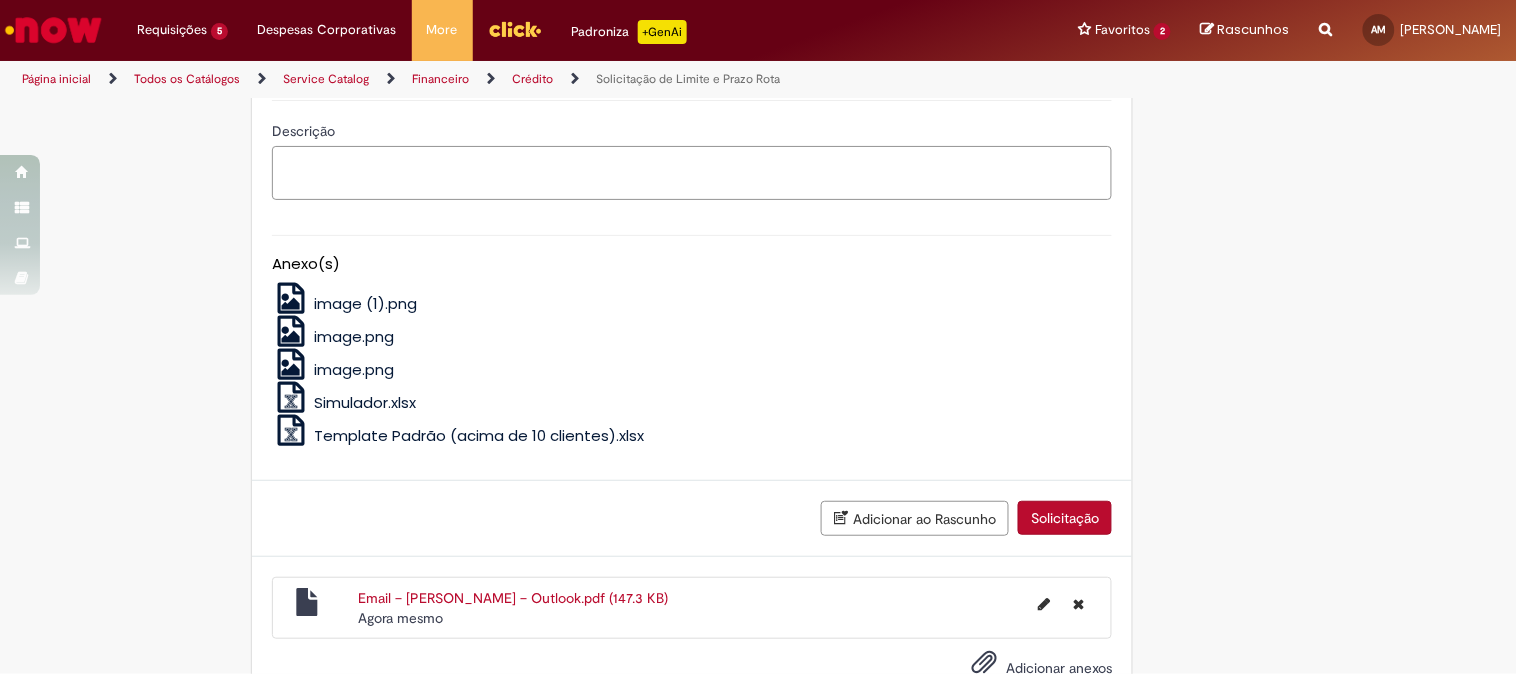 click on "Descrição" at bounding box center [692, 173] 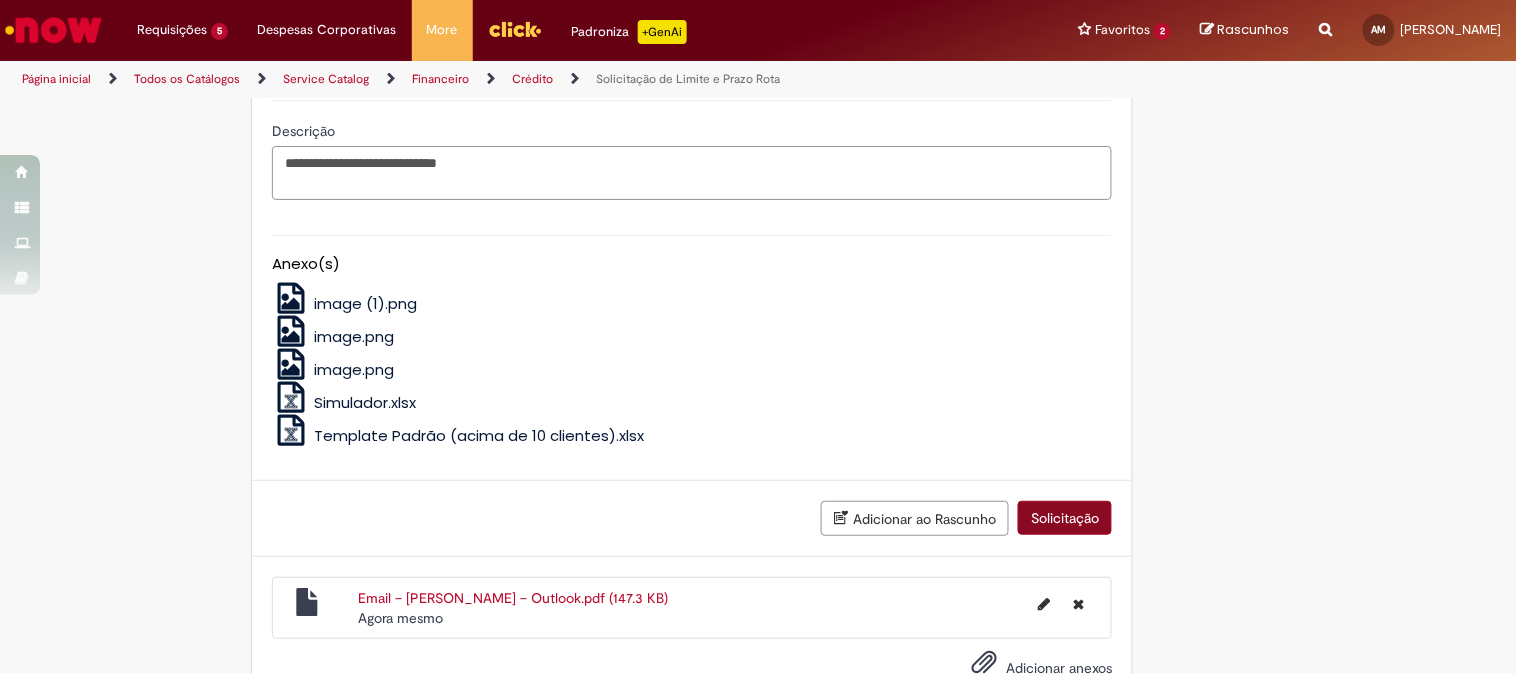 type on "**********" 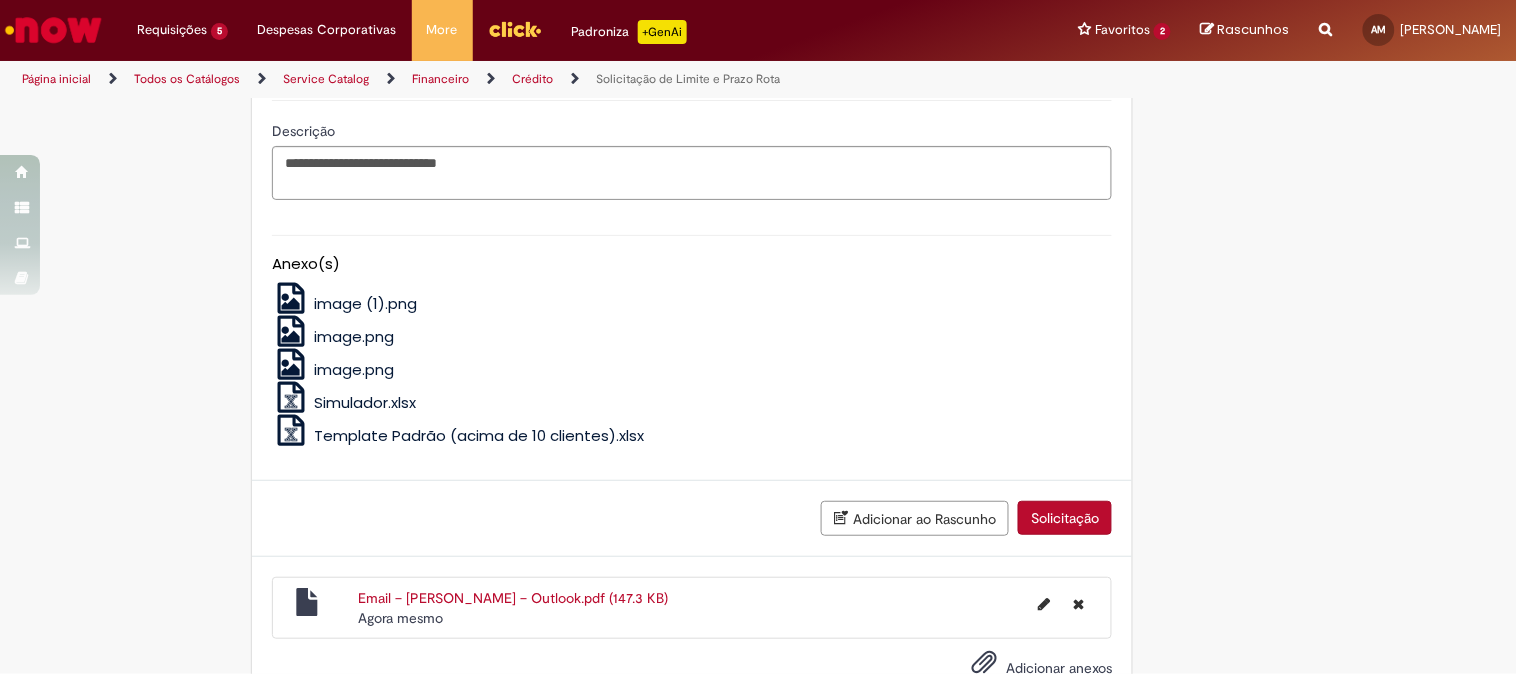 click on "Solicitação" at bounding box center (1065, 518) 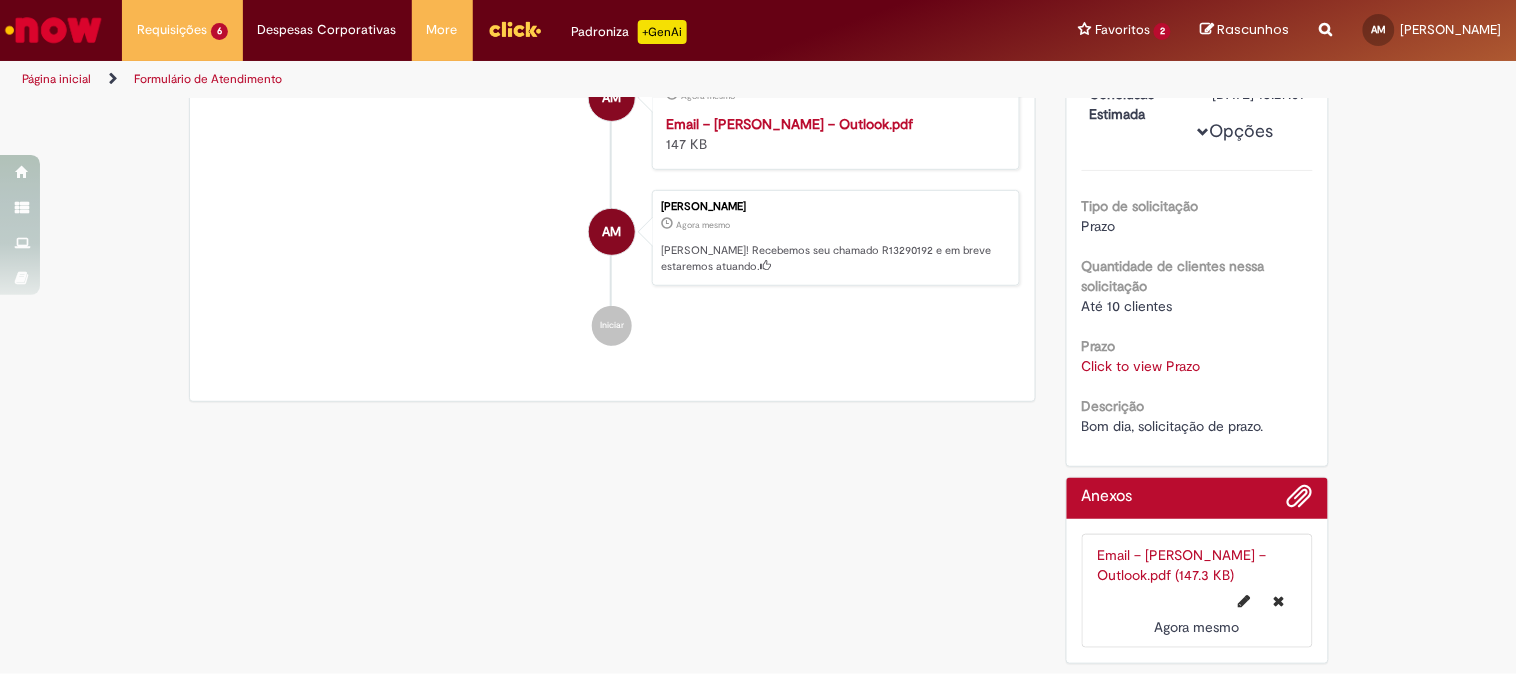 scroll, scrollTop: 0, scrollLeft: 0, axis: both 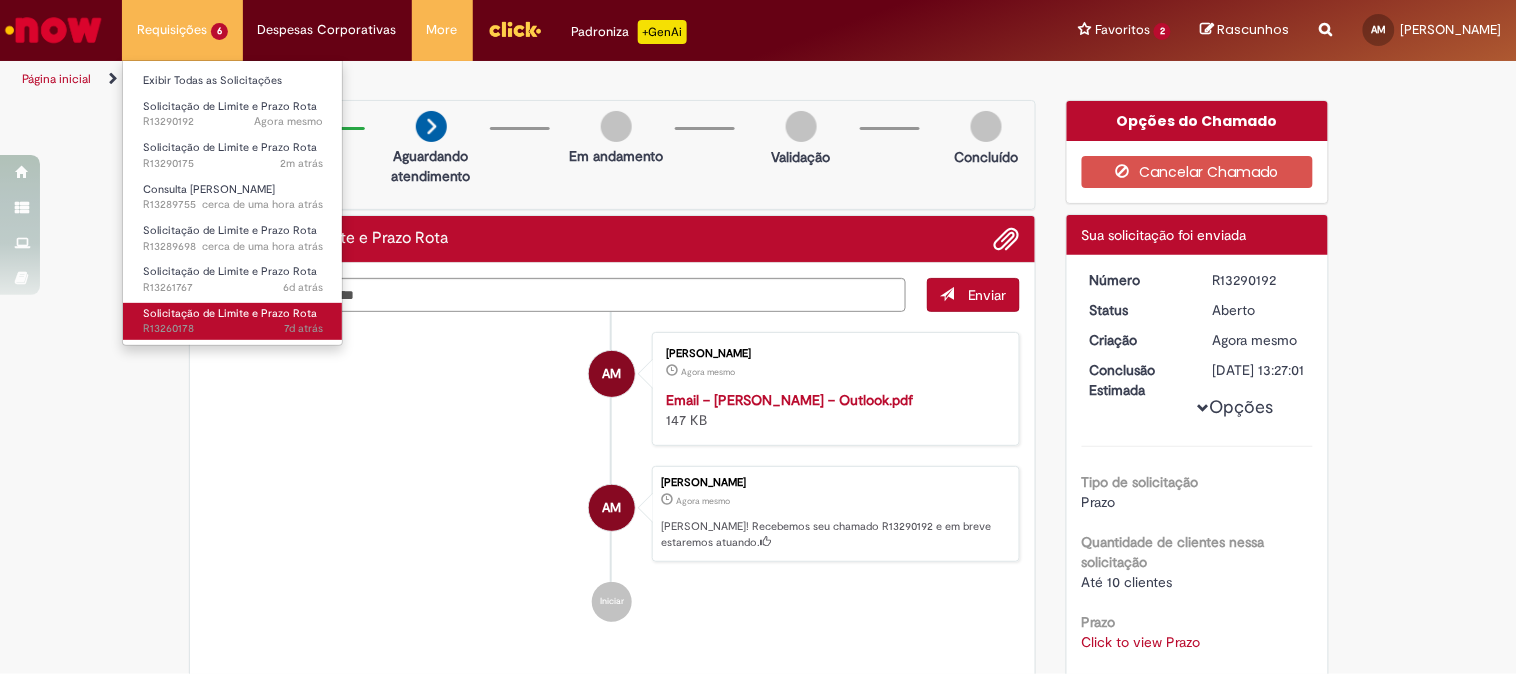 click on "7d atrás 7 dias atrás  R13260178" at bounding box center (233, 329) 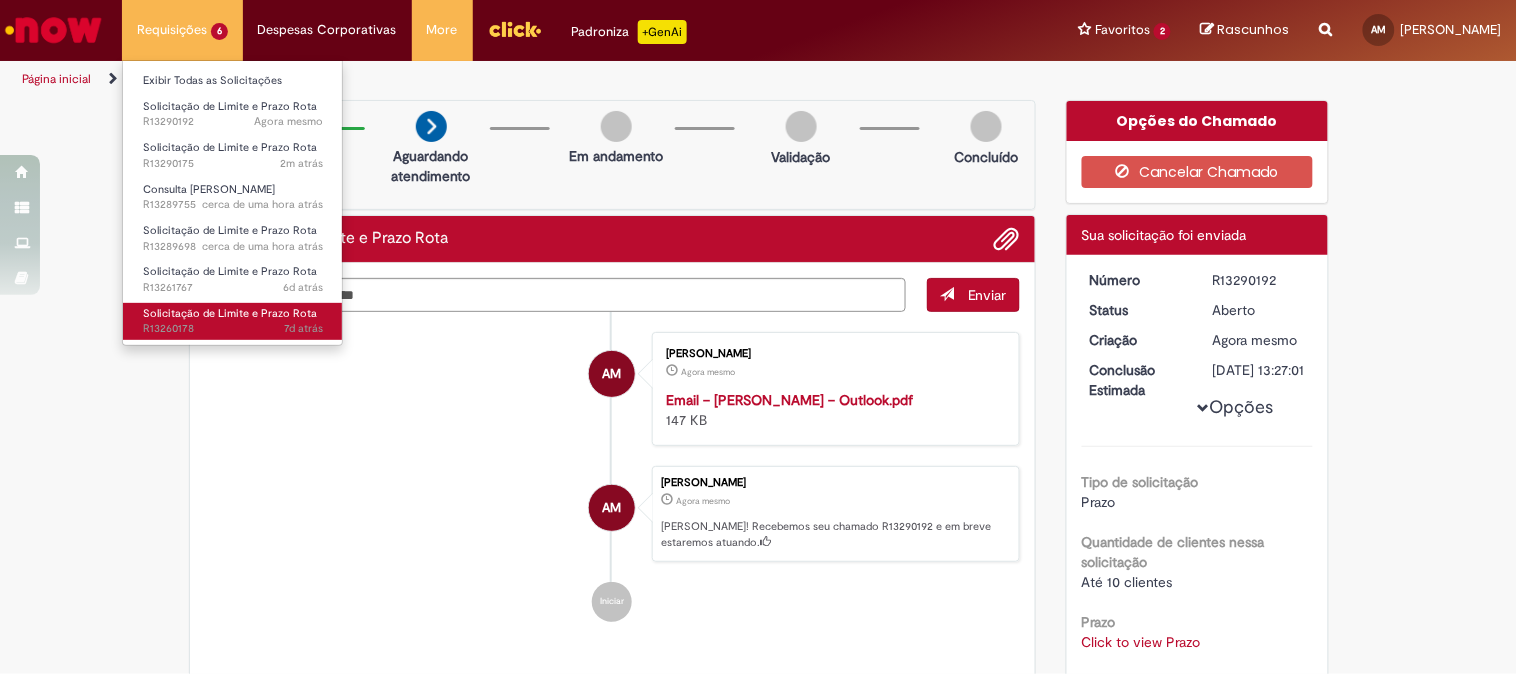 click on "Solicitação de Limite e Prazo Rota" at bounding box center [230, 313] 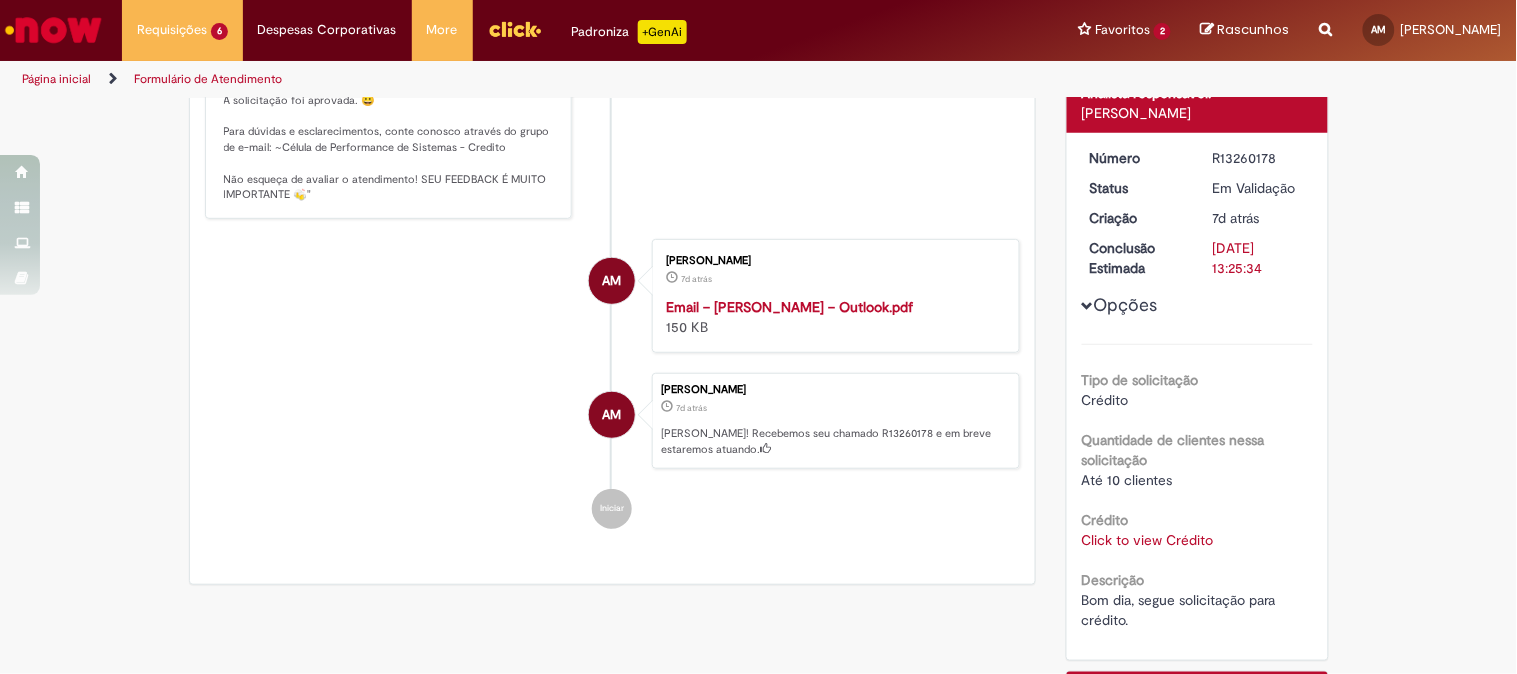 scroll, scrollTop: 337, scrollLeft: 0, axis: vertical 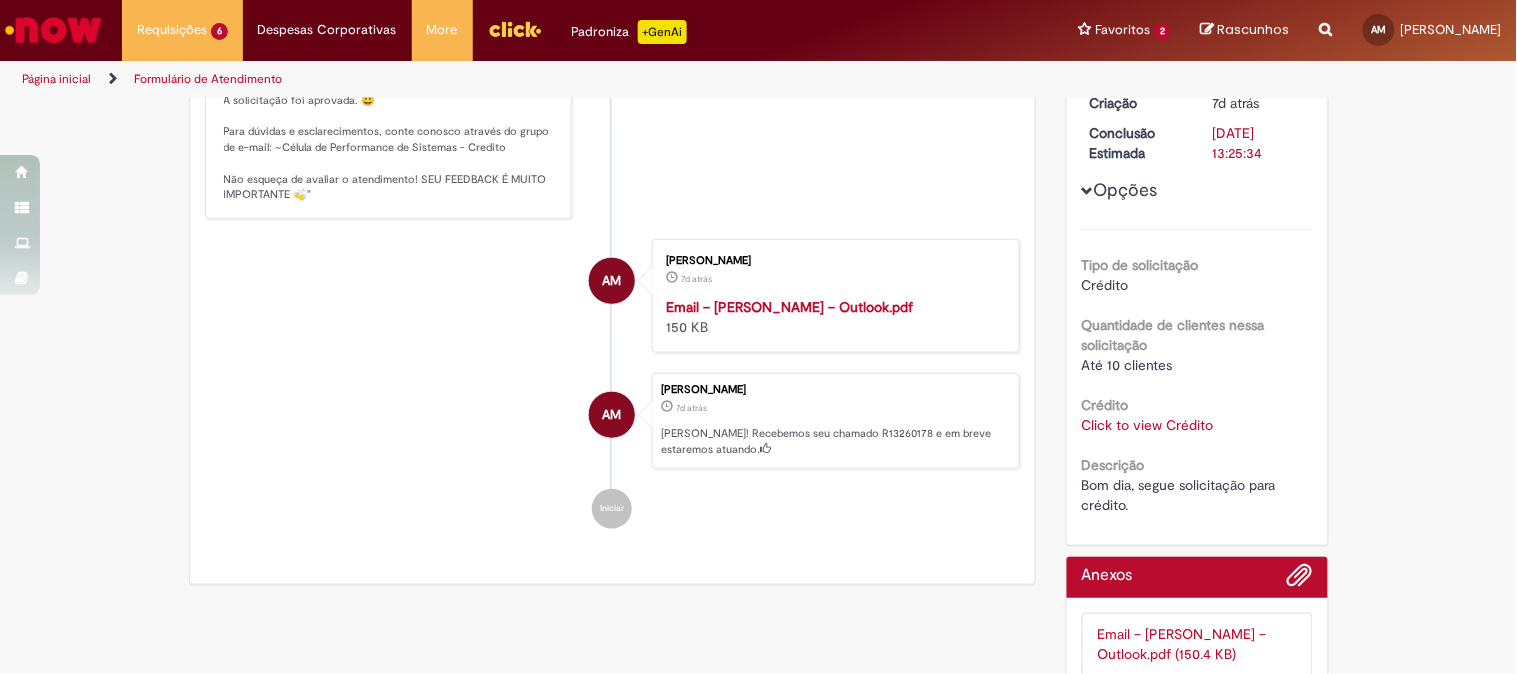 click on "Click to view Crédito" at bounding box center (1148, 425) 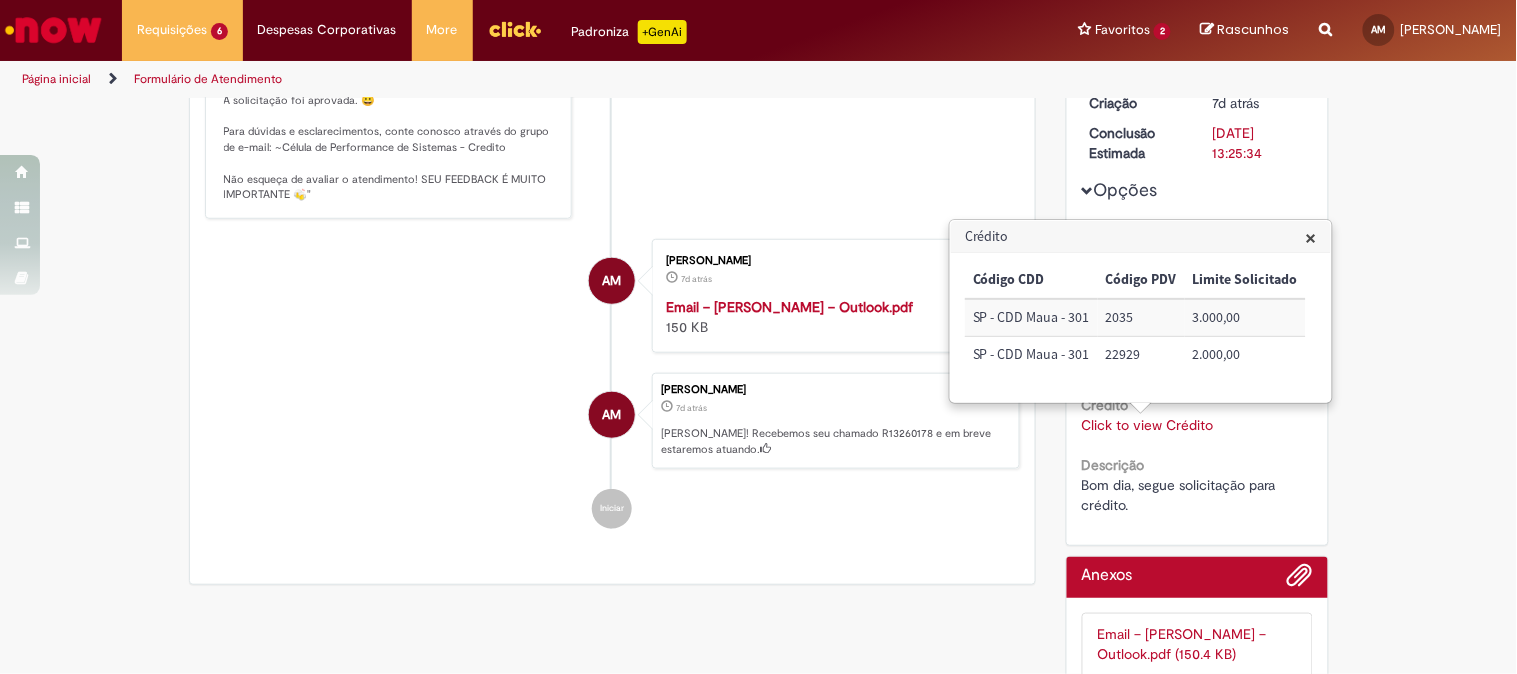 scroll, scrollTop: 0, scrollLeft: 0, axis: both 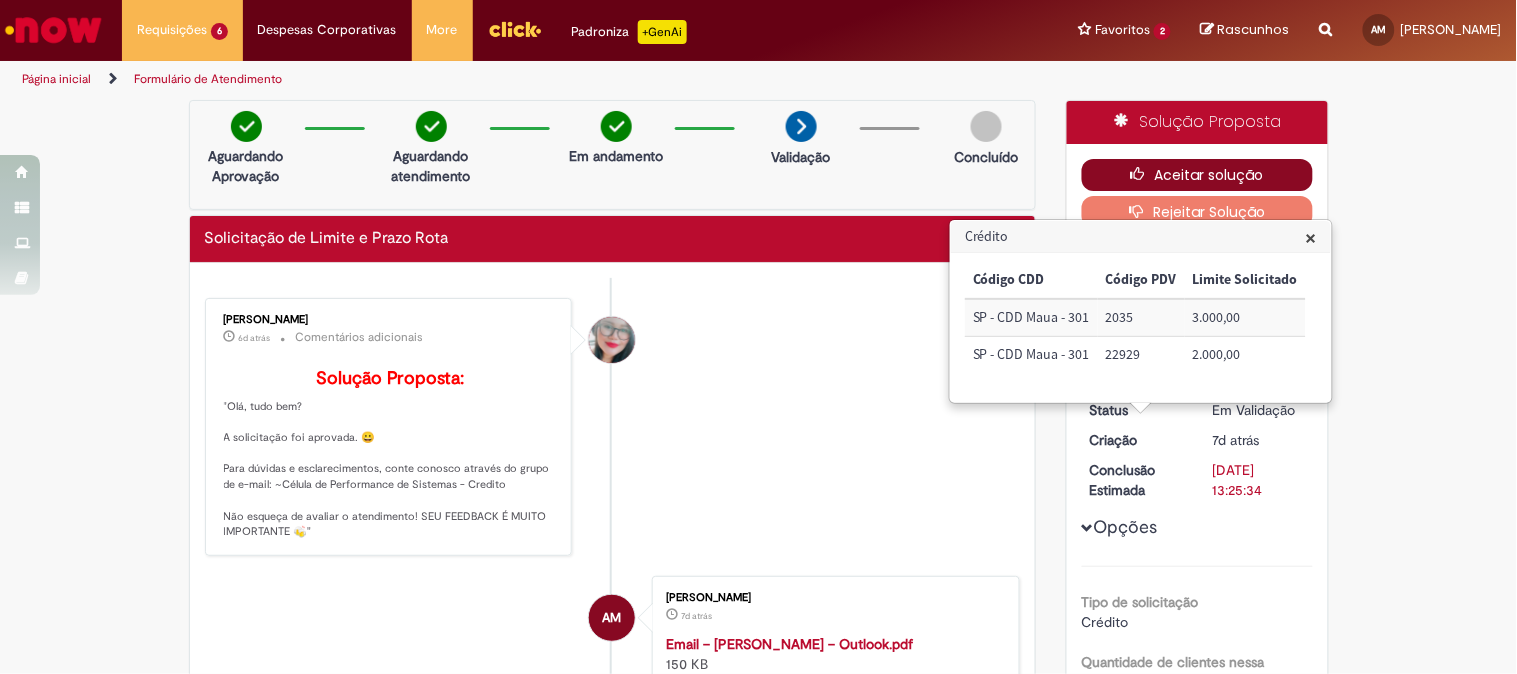 drag, startPoint x: 1166, startPoint y: 143, endPoint x: 1166, endPoint y: 166, distance: 23 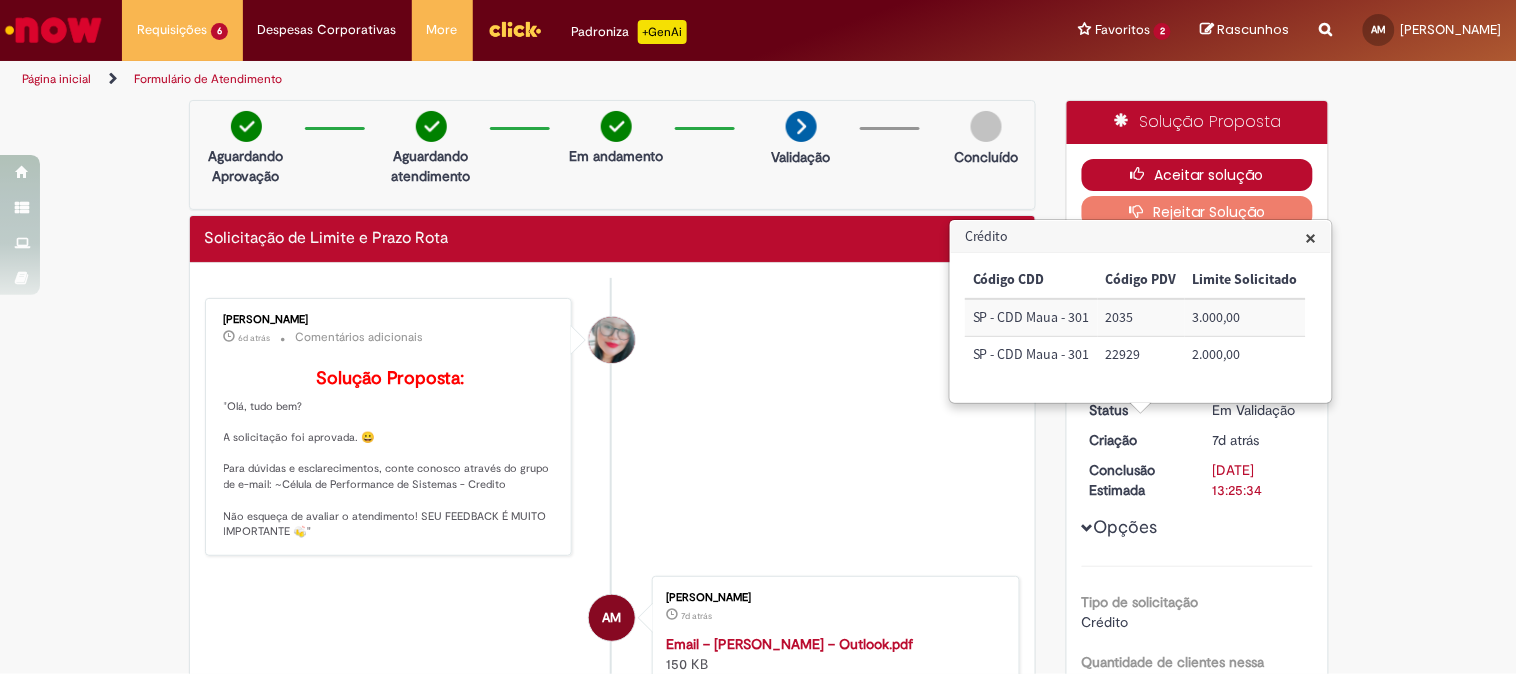 click on "Aceitar solução" at bounding box center [1197, 175] 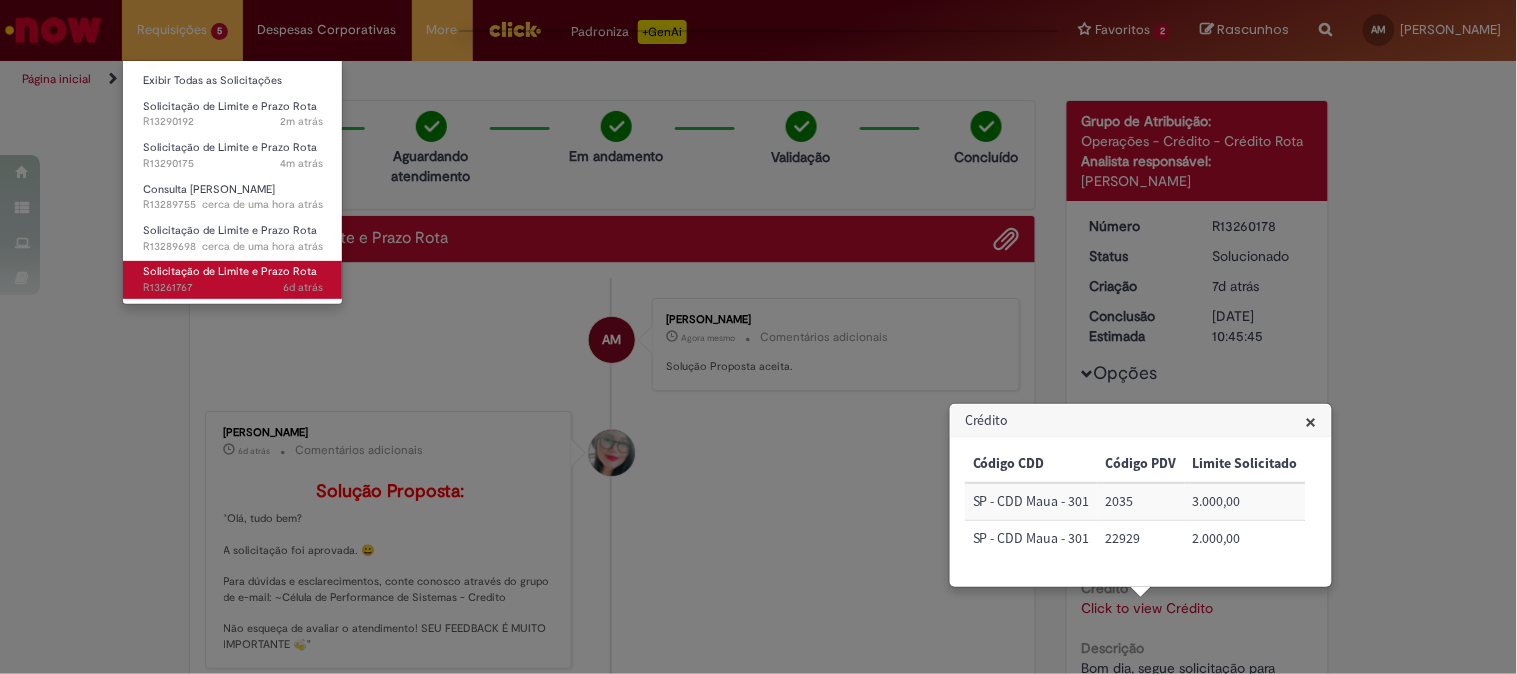 click on "Solicitação de Limite e Prazo Rota" at bounding box center [230, 271] 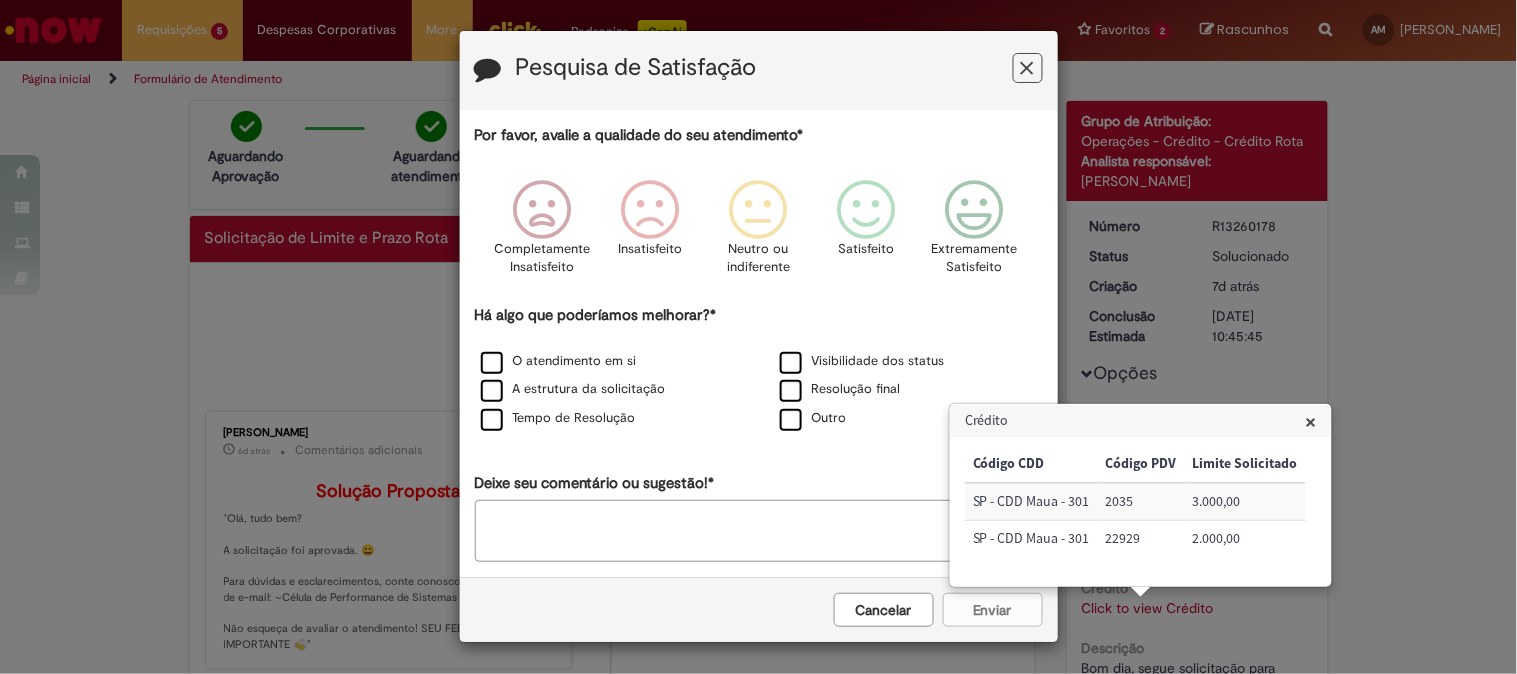 drag, startPoint x: 1312, startPoint y: 415, endPoint x: 1264, endPoint y: 375, distance: 62.482 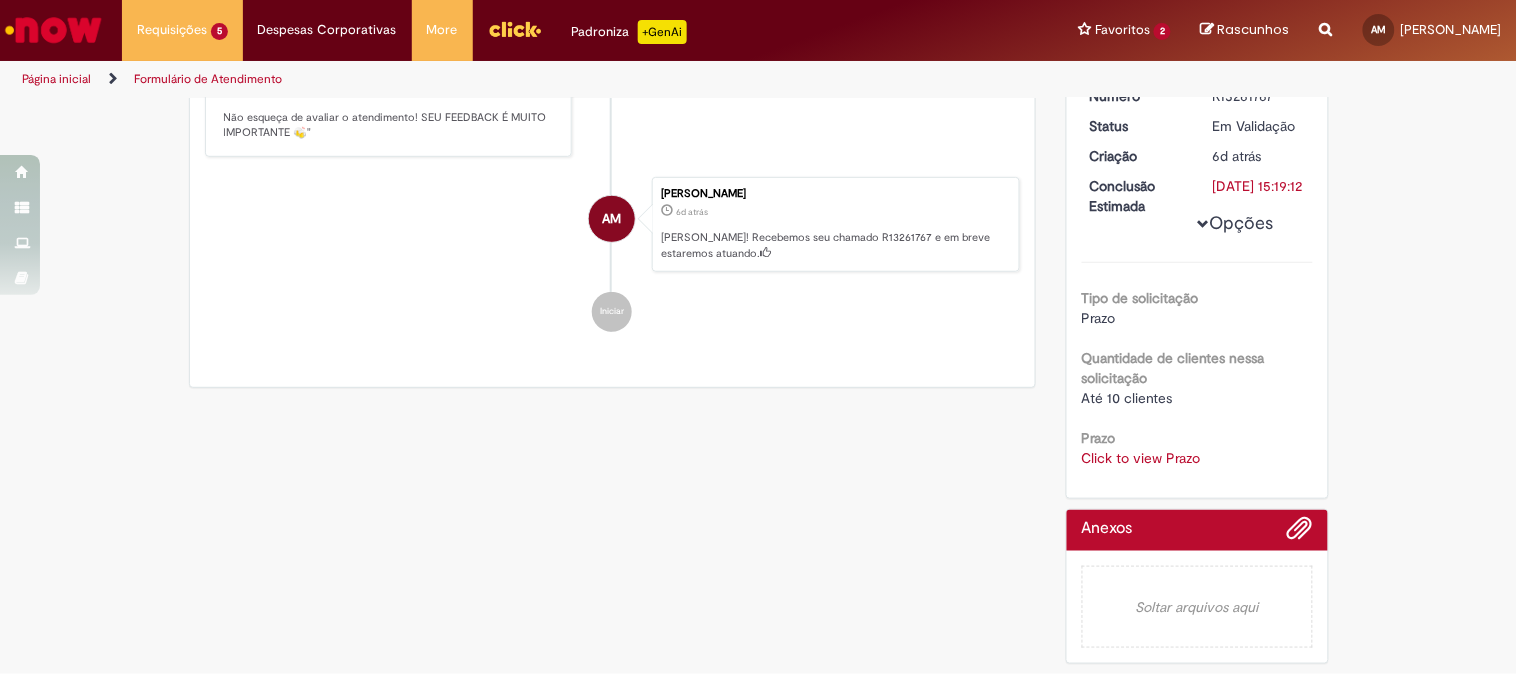 scroll, scrollTop: 356, scrollLeft: 0, axis: vertical 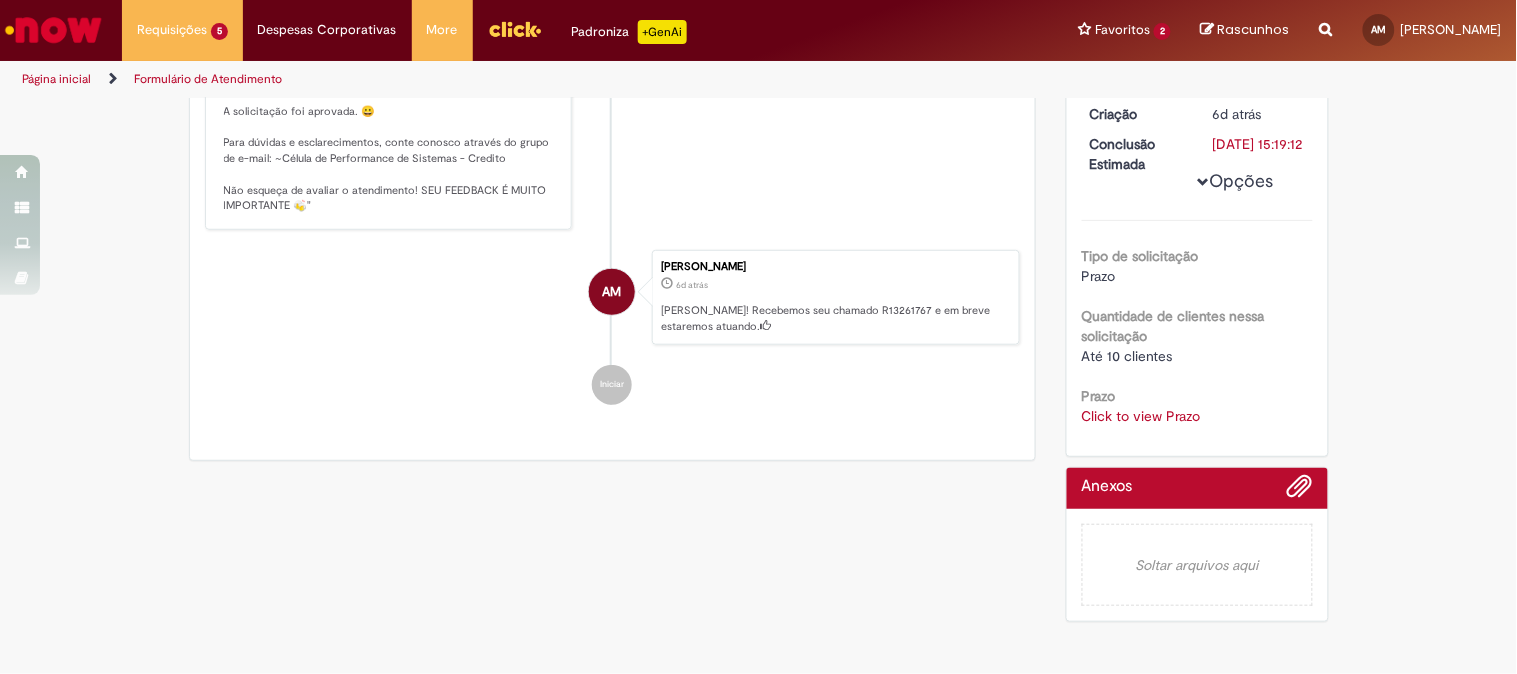 click on "Click to view Prazo" at bounding box center (1141, 416) 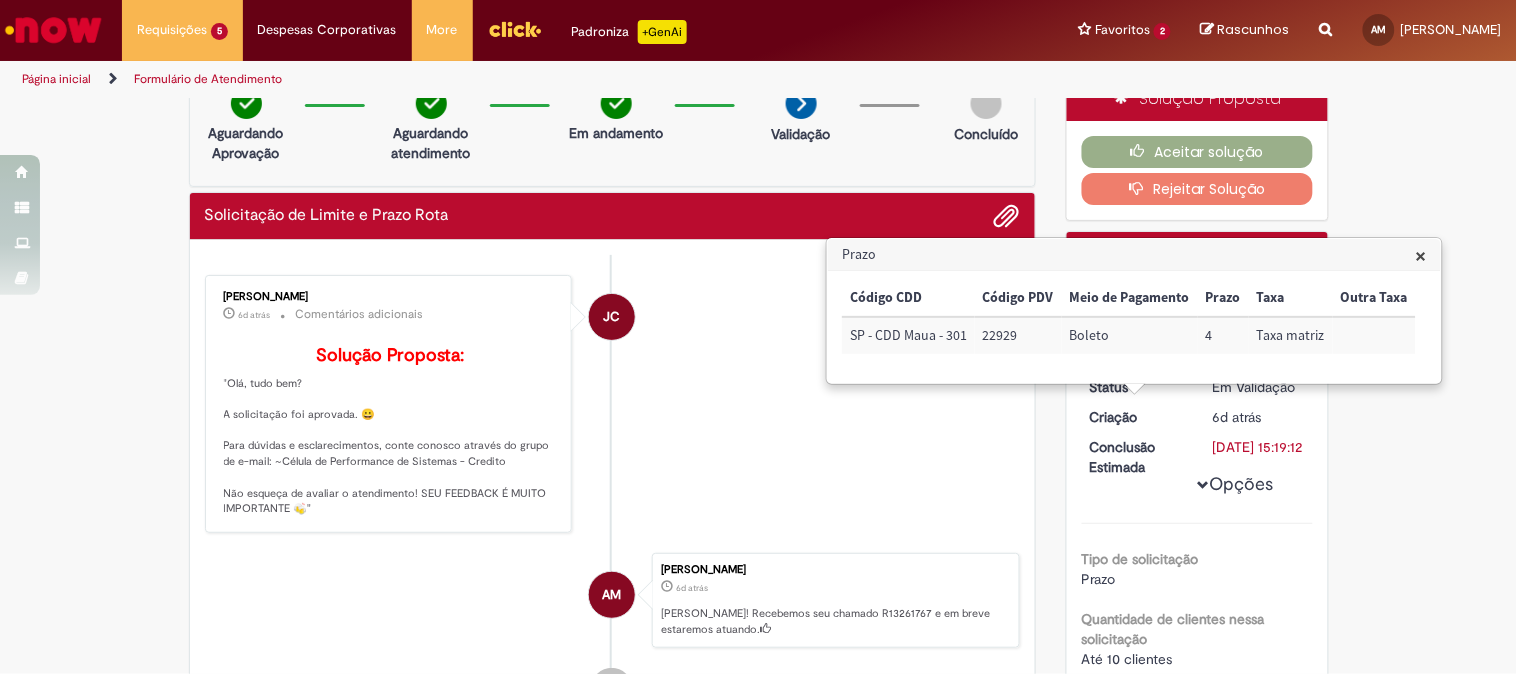 scroll, scrollTop: 0, scrollLeft: 0, axis: both 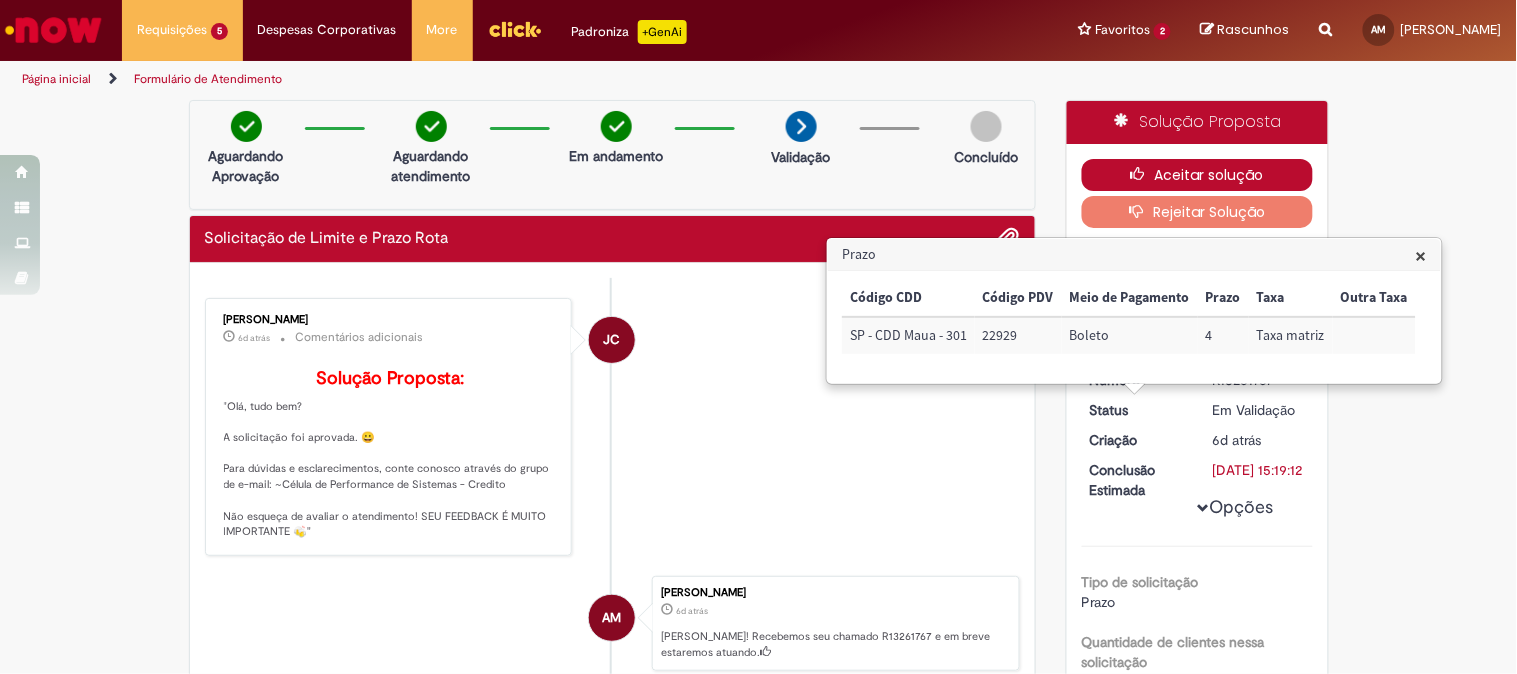 click on "Aceitar solução" at bounding box center [1197, 175] 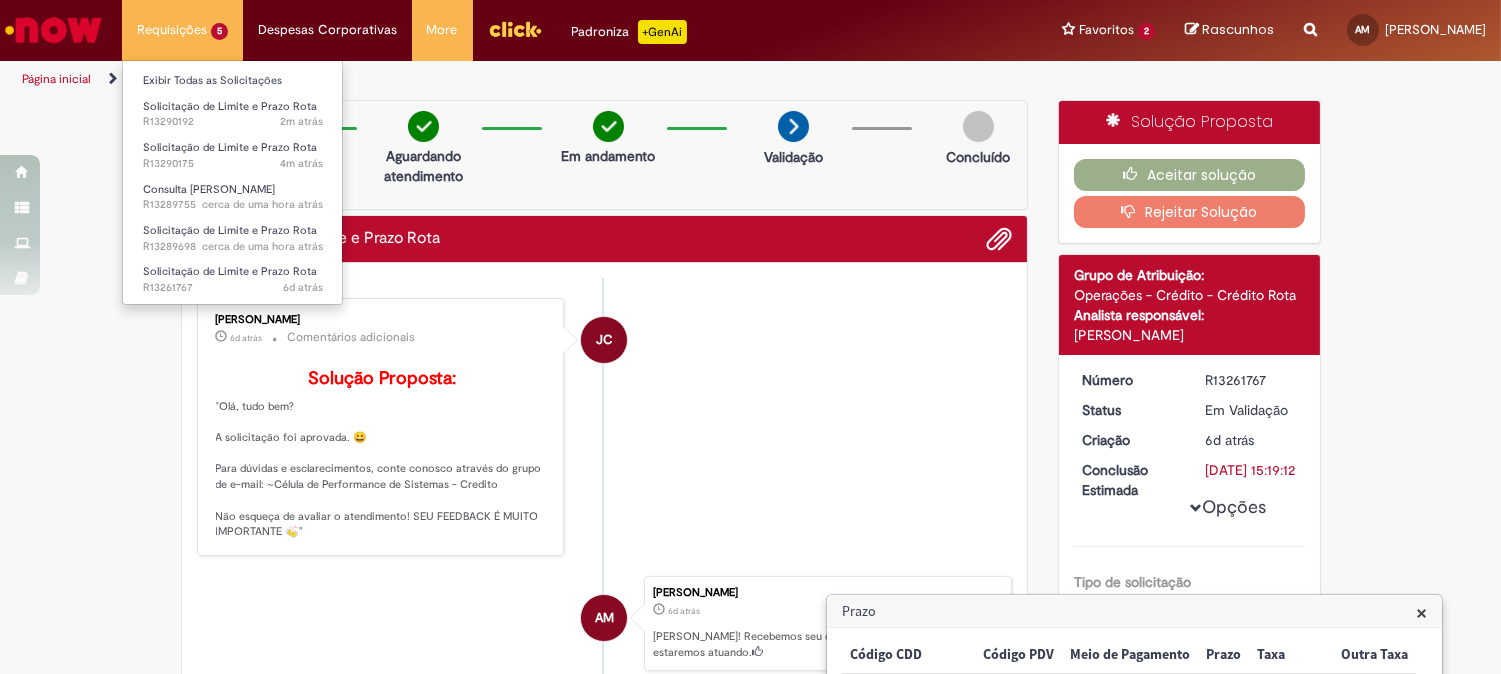 click on "Requisições   5
Exibir Todas as Solicitações
Solicitação de Limite e Prazo Rota
2m atrás 2 minutos atrás  R13290192
Solicitação de Limite e Prazo Rota
4m atrás 4 minutos atrás  R13290175
Consulta [PERSON_NAME]
cerca de uma hora atrás cerca de uma hora atrás  R13289755
Solicitação de Limite e Prazo Rota
cerca de uma hora atrás cerca de uma hora atrás  R13289698
Solicitação de Limite e Prazo Rota
6d atrás 6 dias atrás  R13261767" at bounding box center [182, 30] 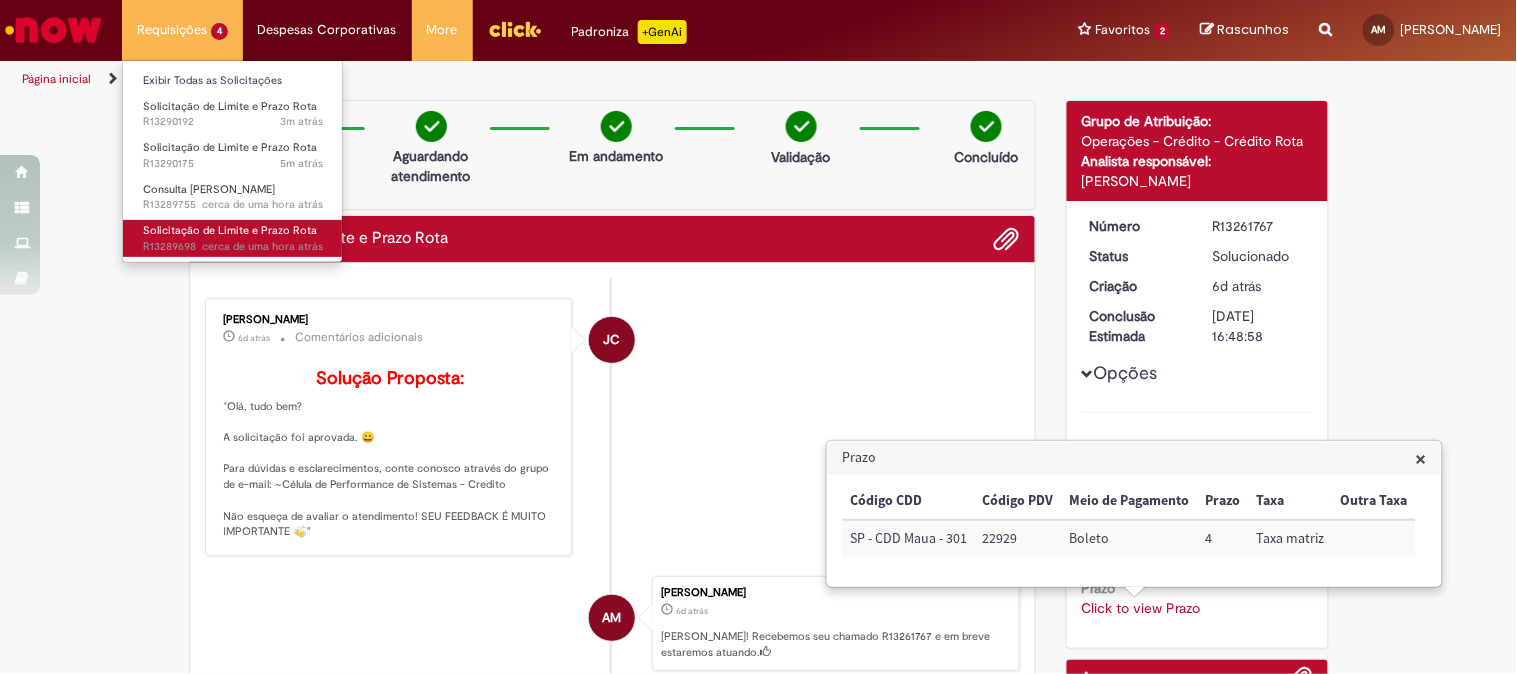 click on "Solicitação de Limite e Prazo Rota" at bounding box center [230, 230] 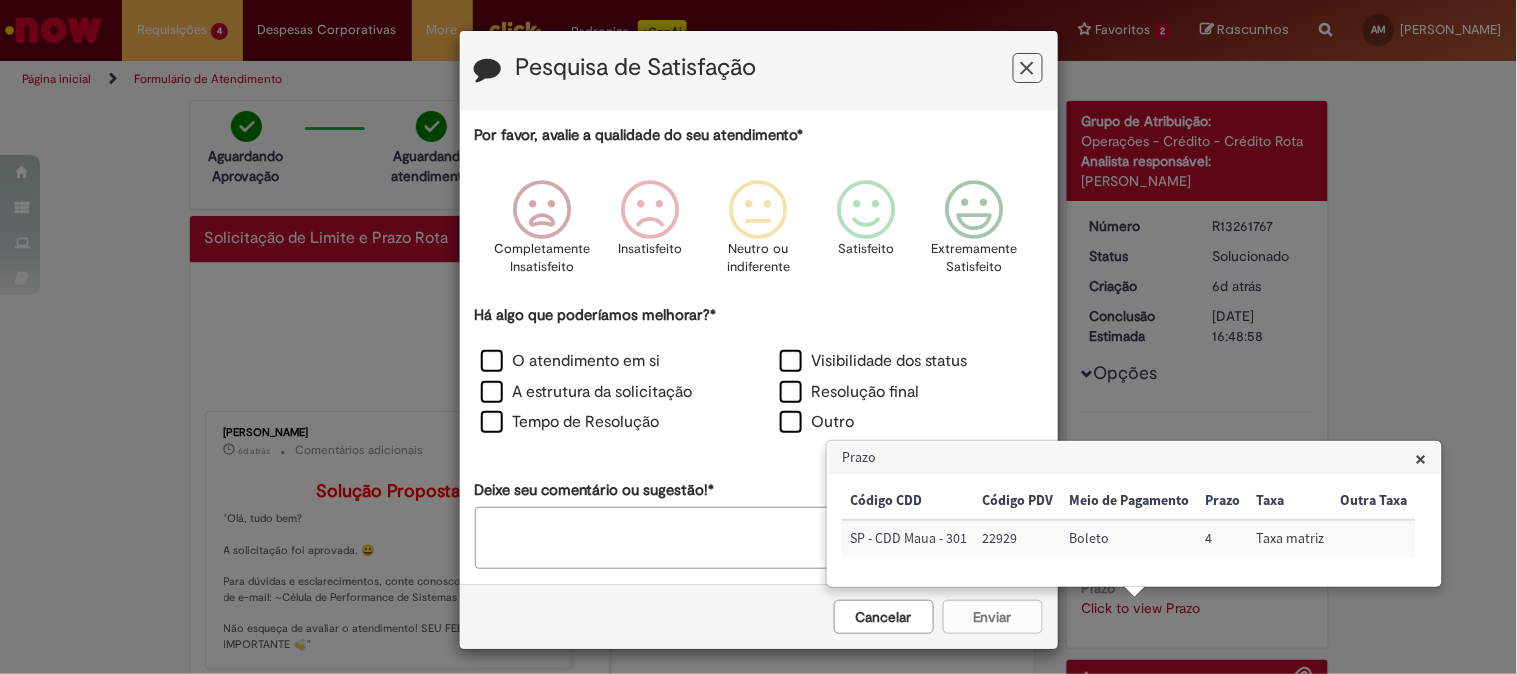 click at bounding box center [1028, 68] 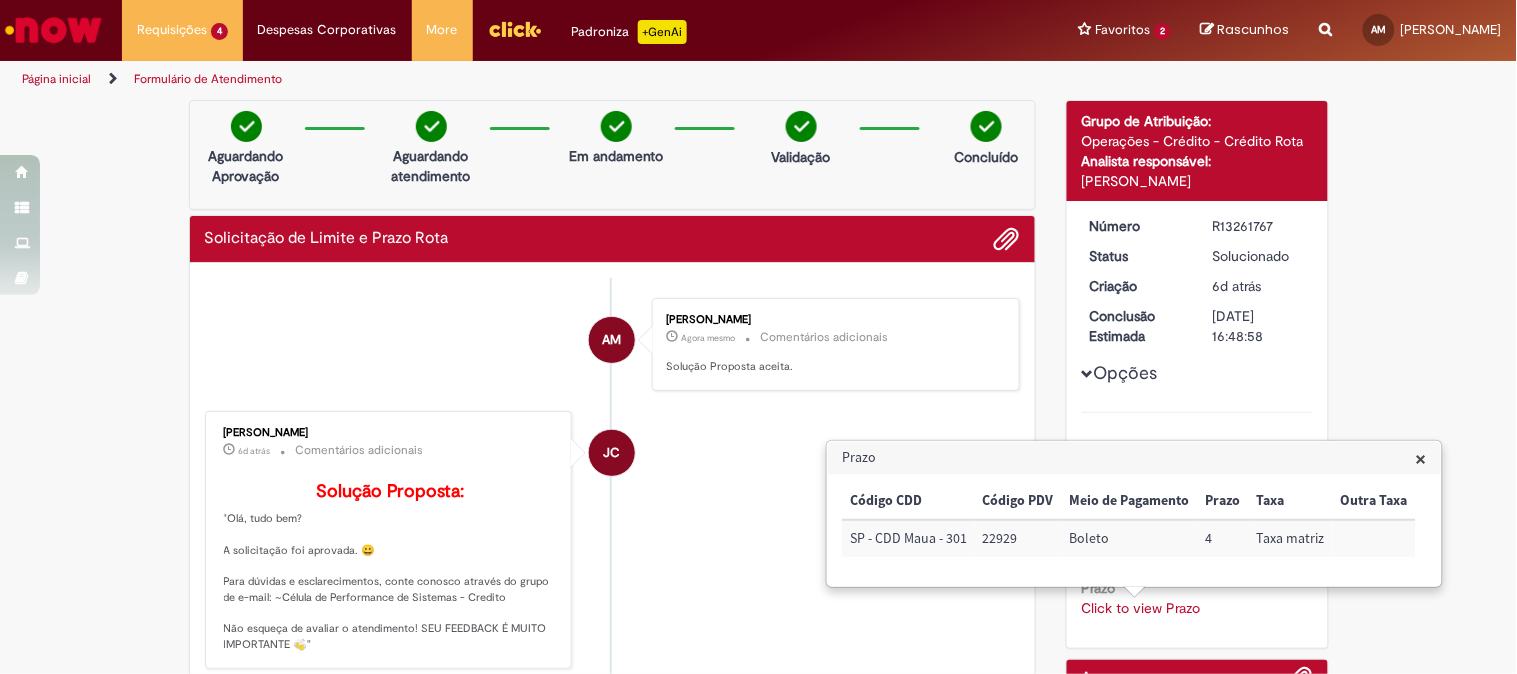scroll, scrollTop: 222, scrollLeft: 0, axis: vertical 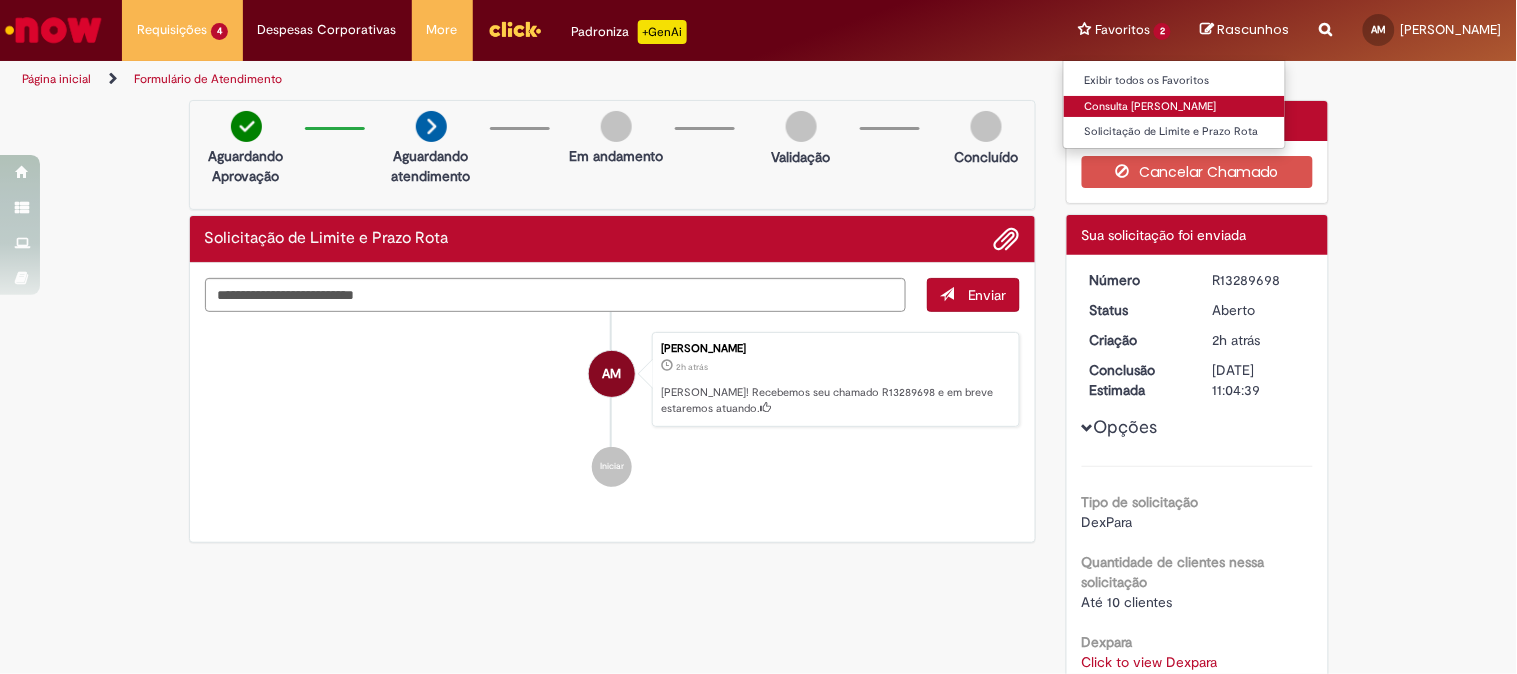 click on "Consulta [PERSON_NAME]" at bounding box center [1174, 107] 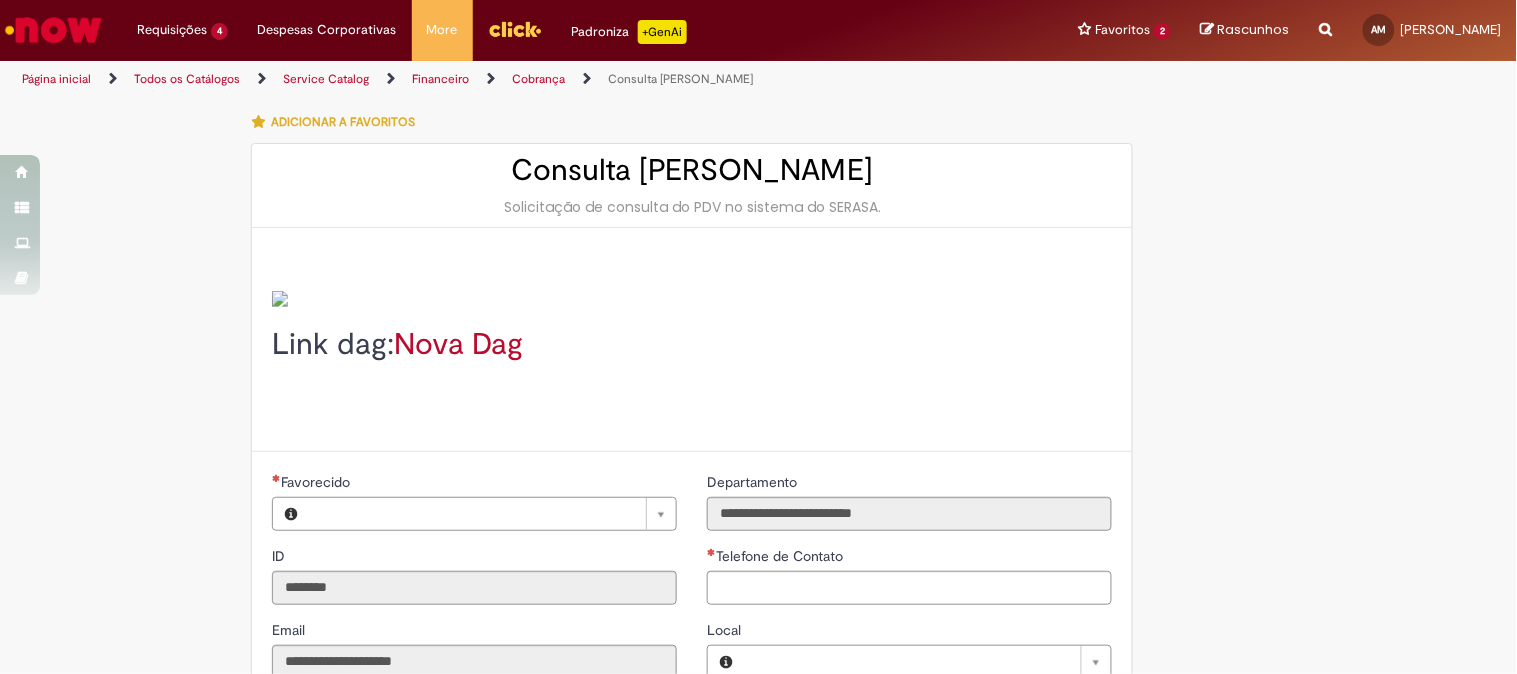 type on "**********" 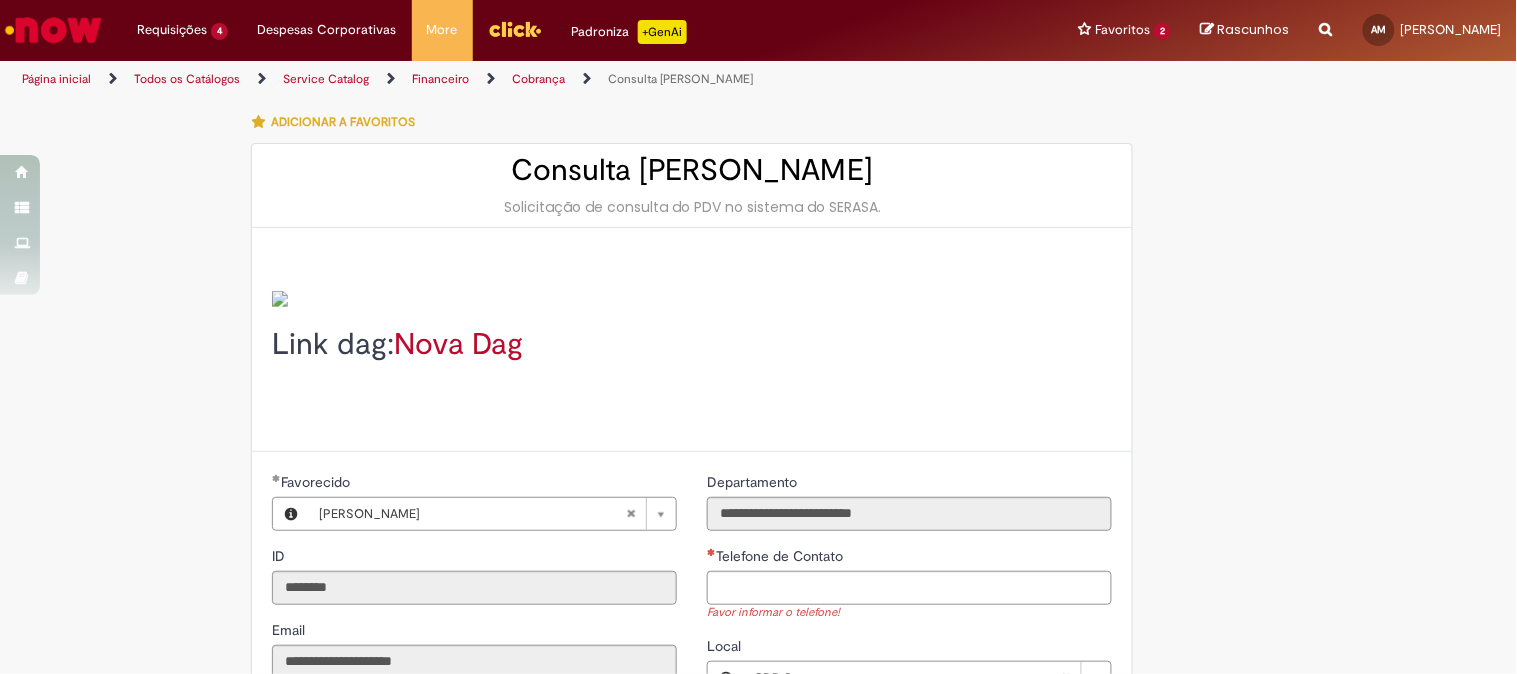 scroll, scrollTop: 222, scrollLeft: 0, axis: vertical 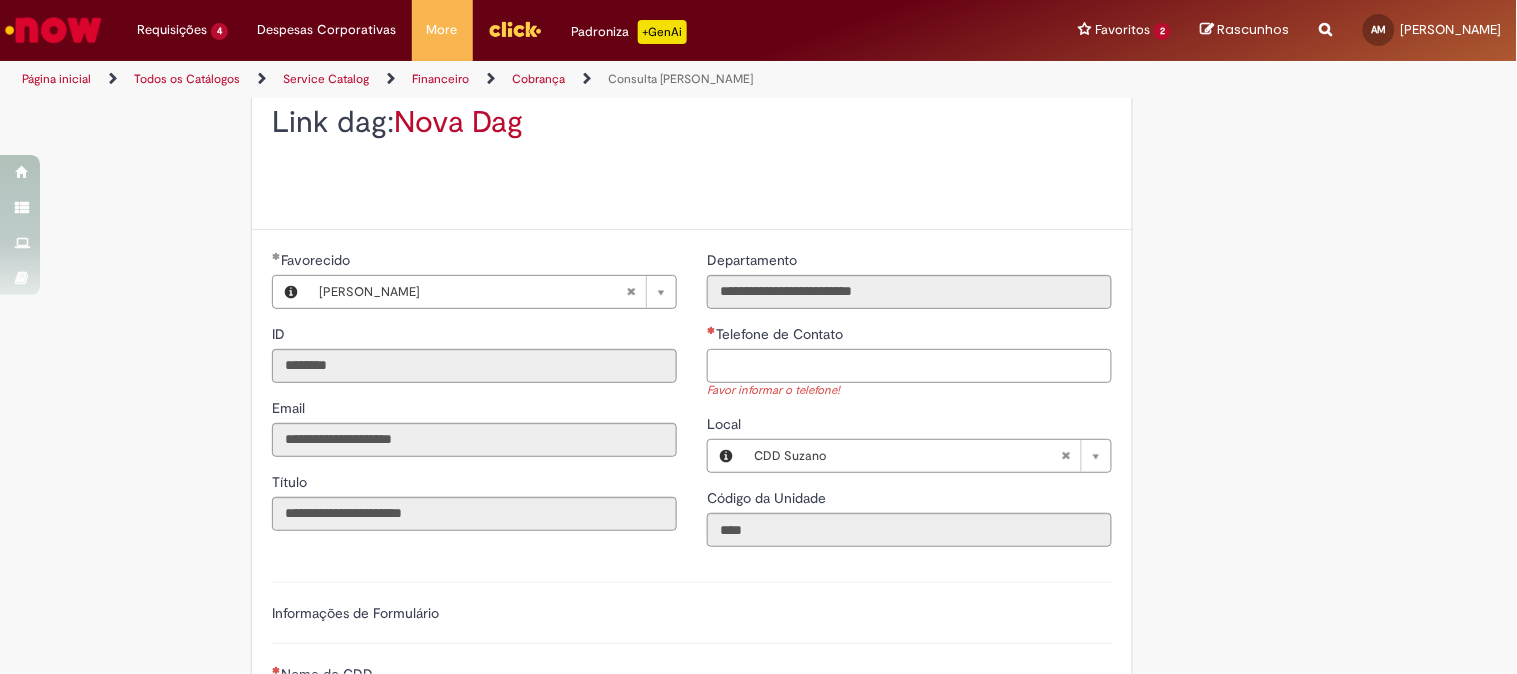 click on "Telefone de Contato" at bounding box center [909, 366] 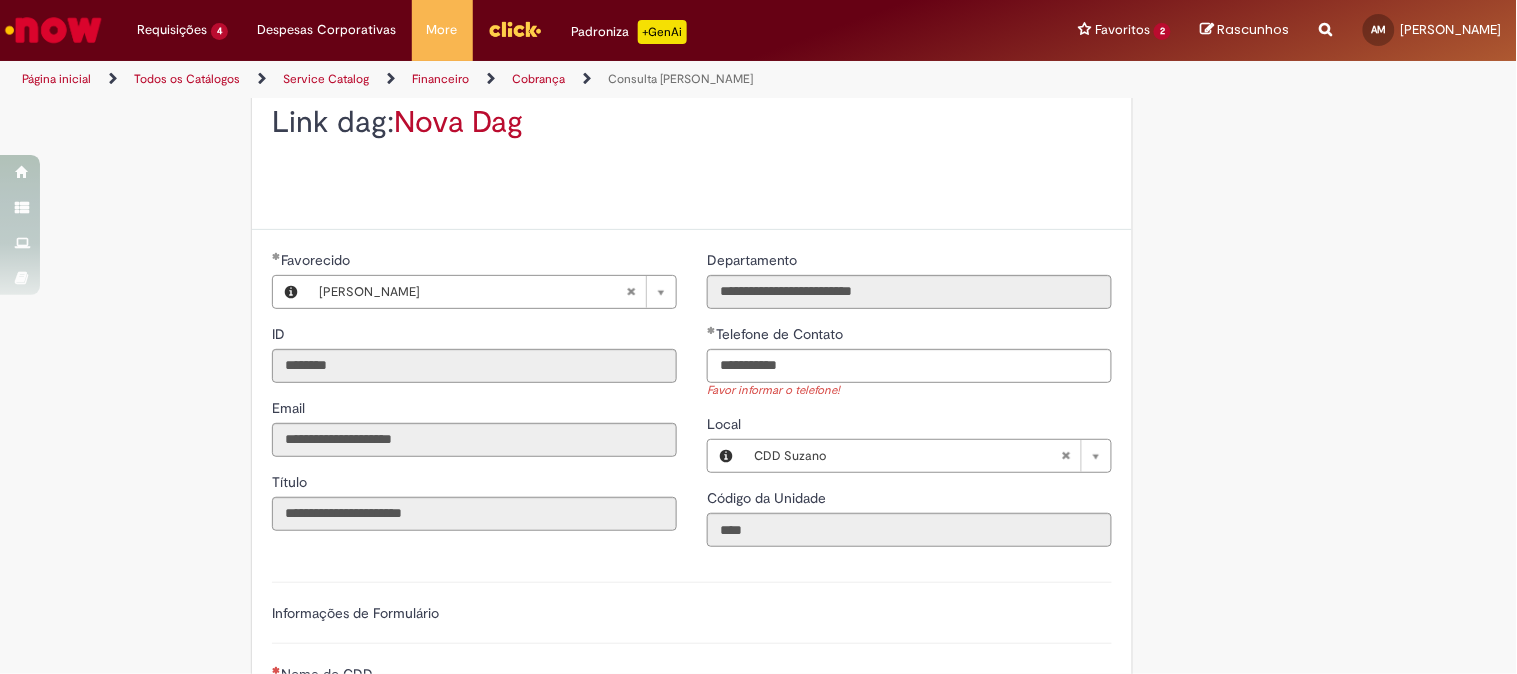 type on "**********" 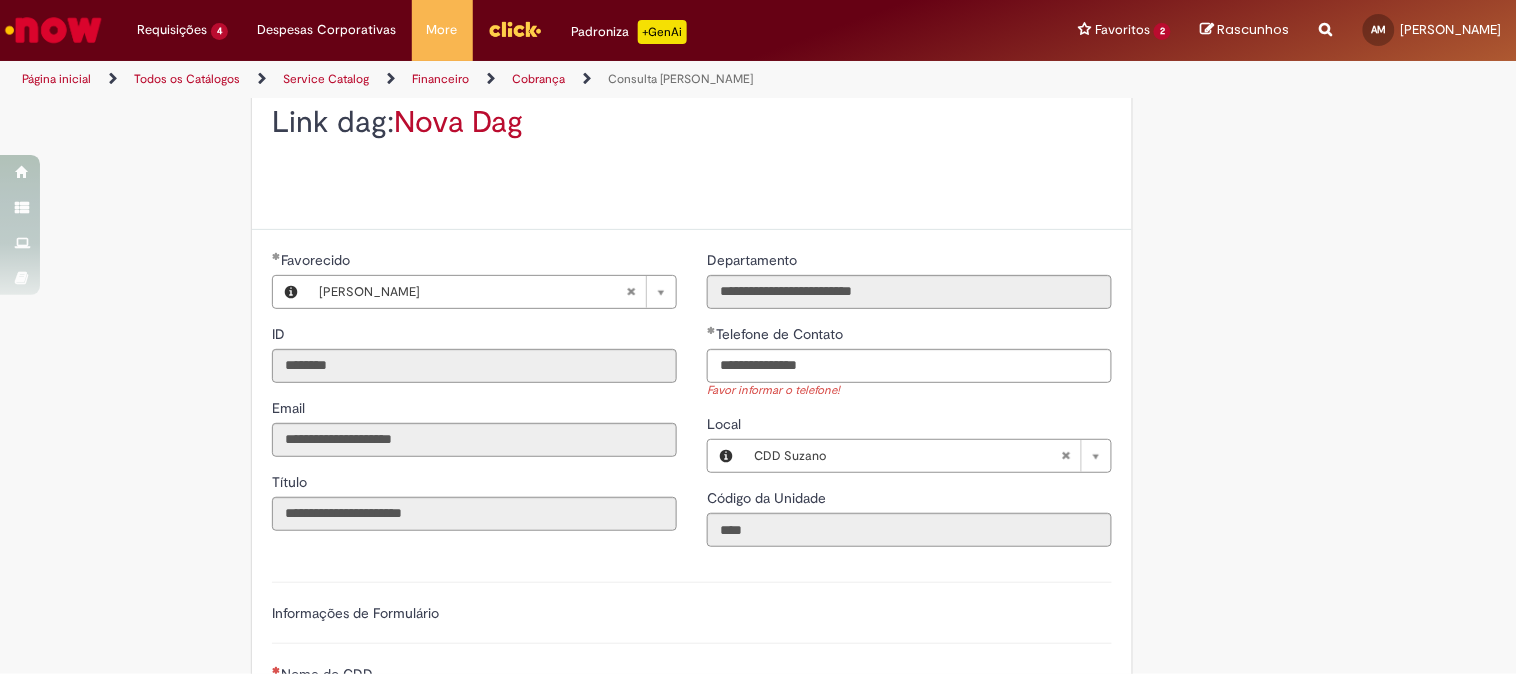 click on "**********" at bounding box center [692, 673] 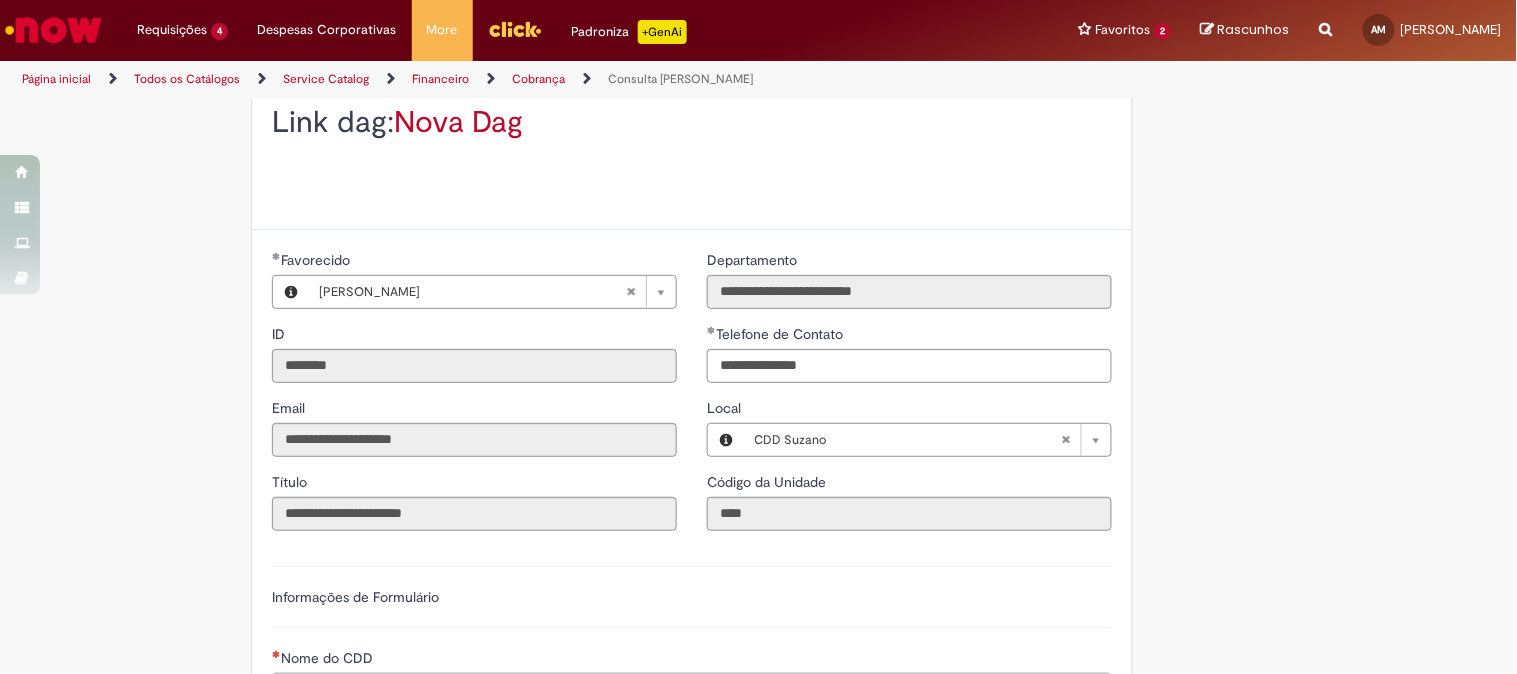 scroll, scrollTop: 444, scrollLeft: 0, axis: vertical 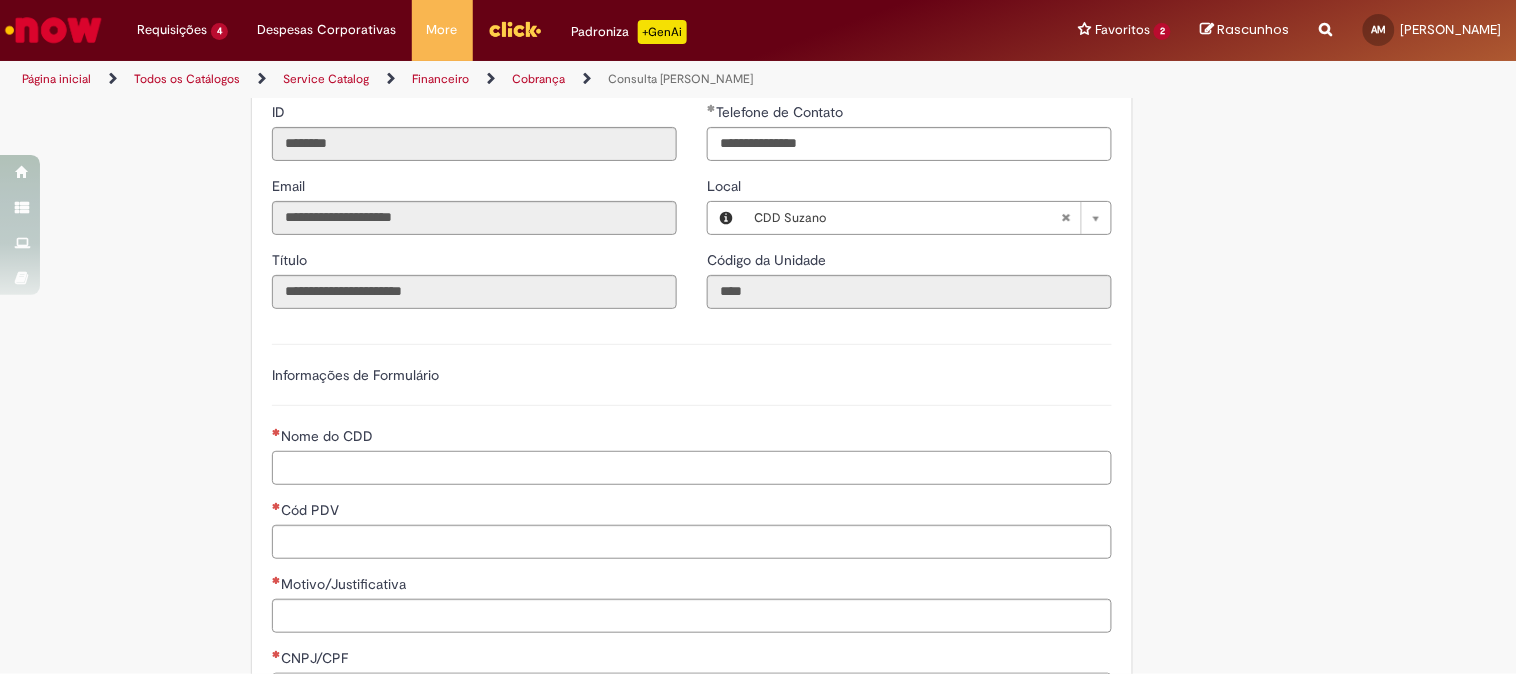 click on "Nome do CDD" at bounding box center (692, 468) 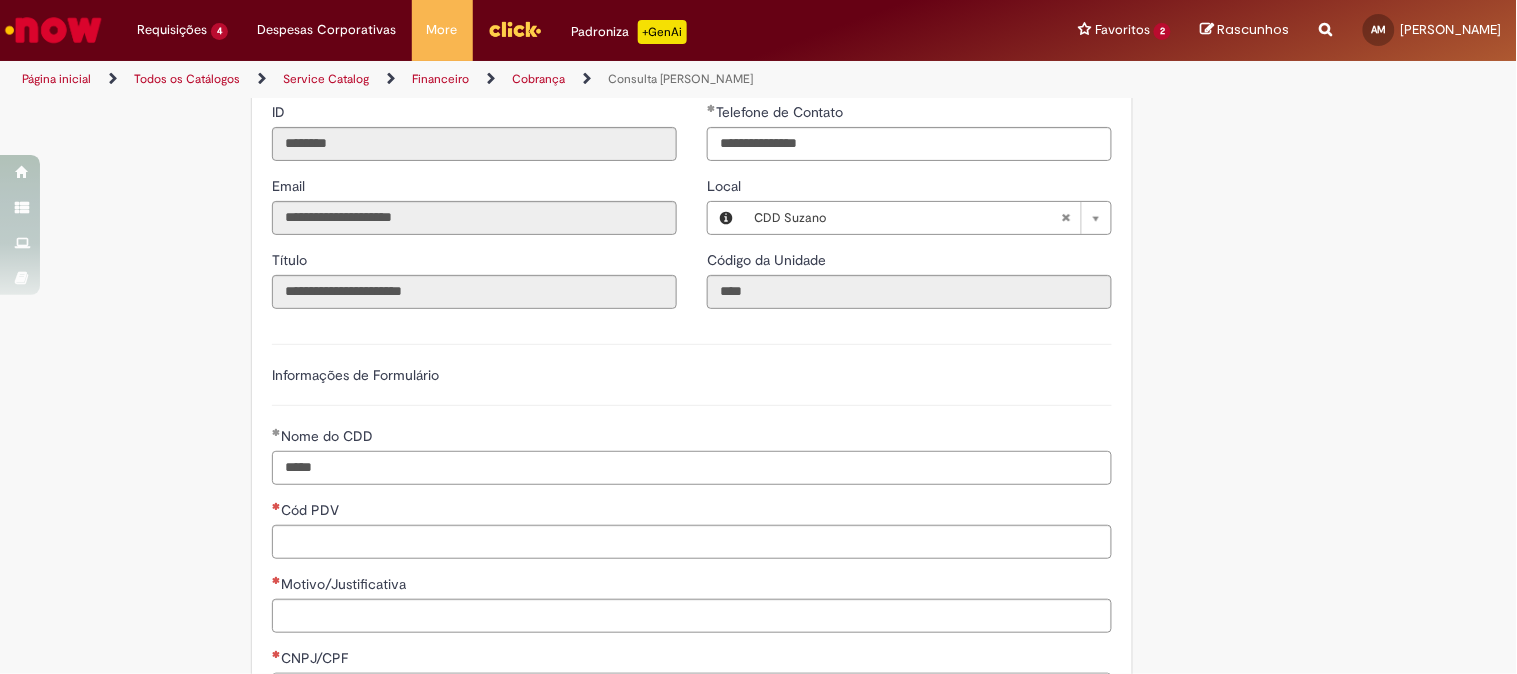 scroll, scrollTop: 333, scrollLeft: 0, axis: vertical 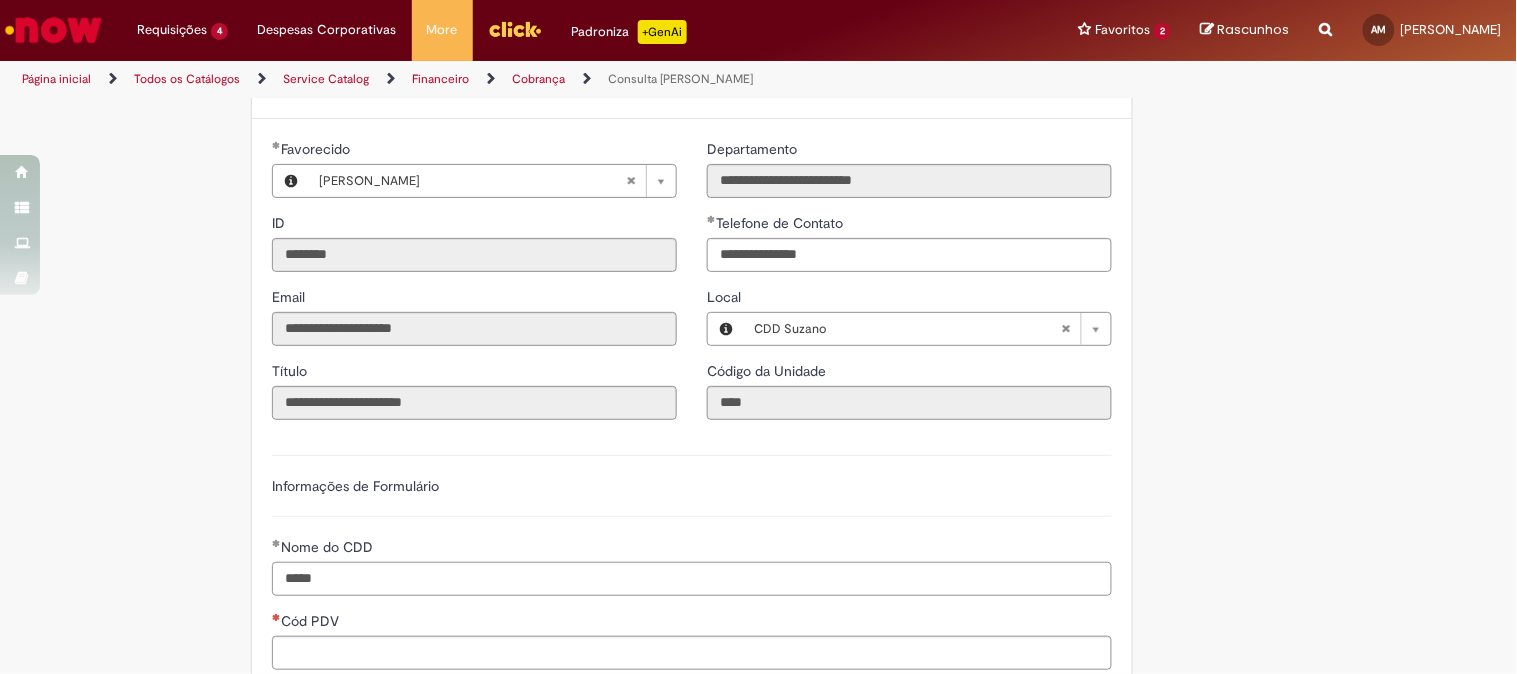 type on "****" 